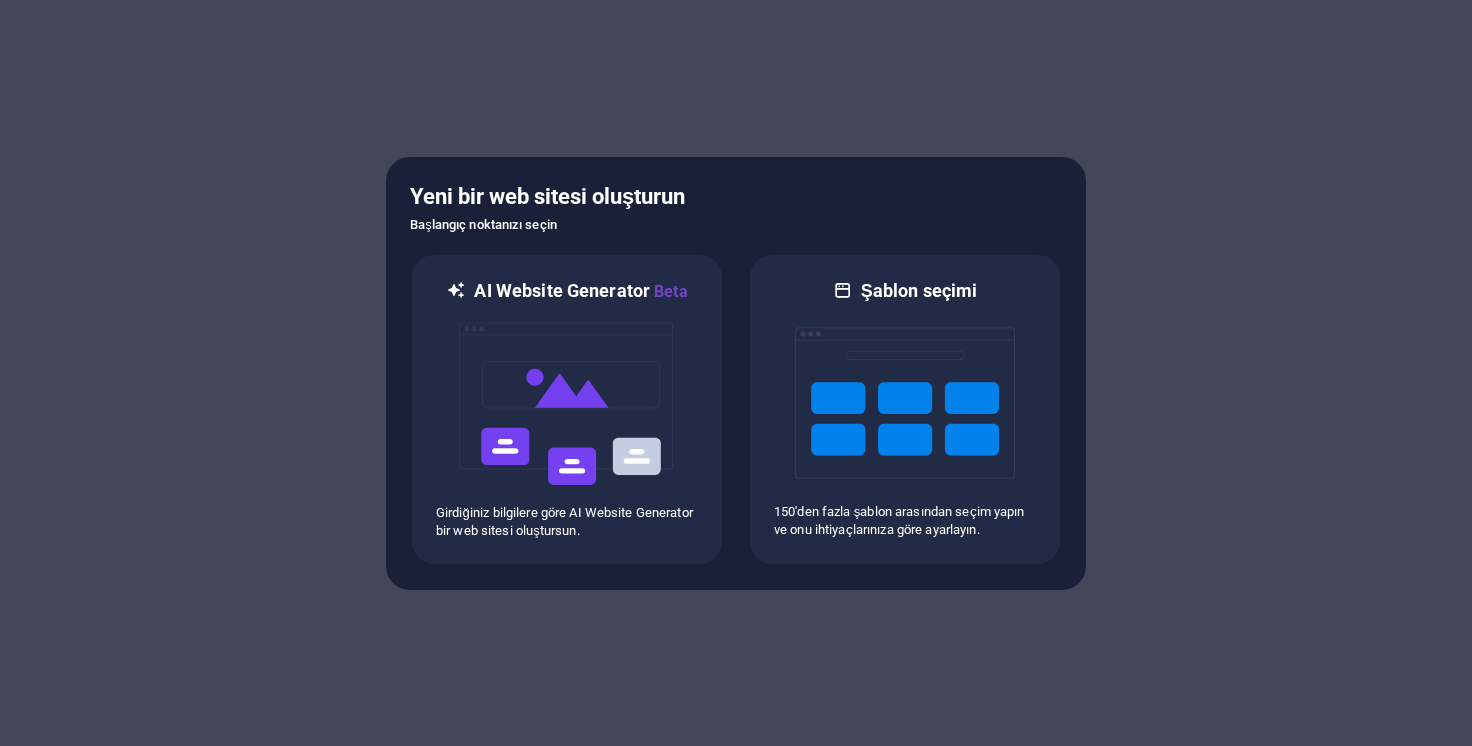scroll, scrollTop: 0, scrollLeft: 0, axis: both 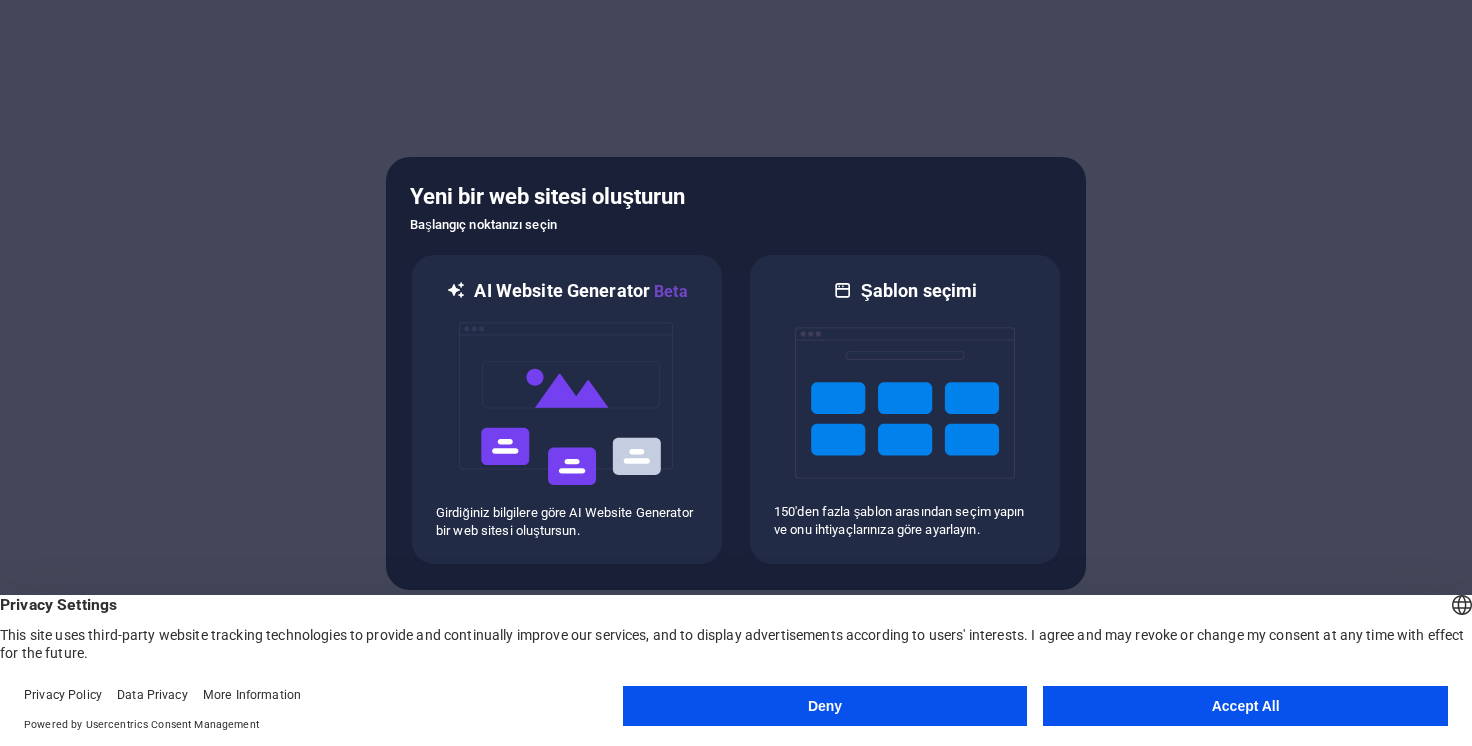 click on "Accept All" at bounding box center (1245, 706) 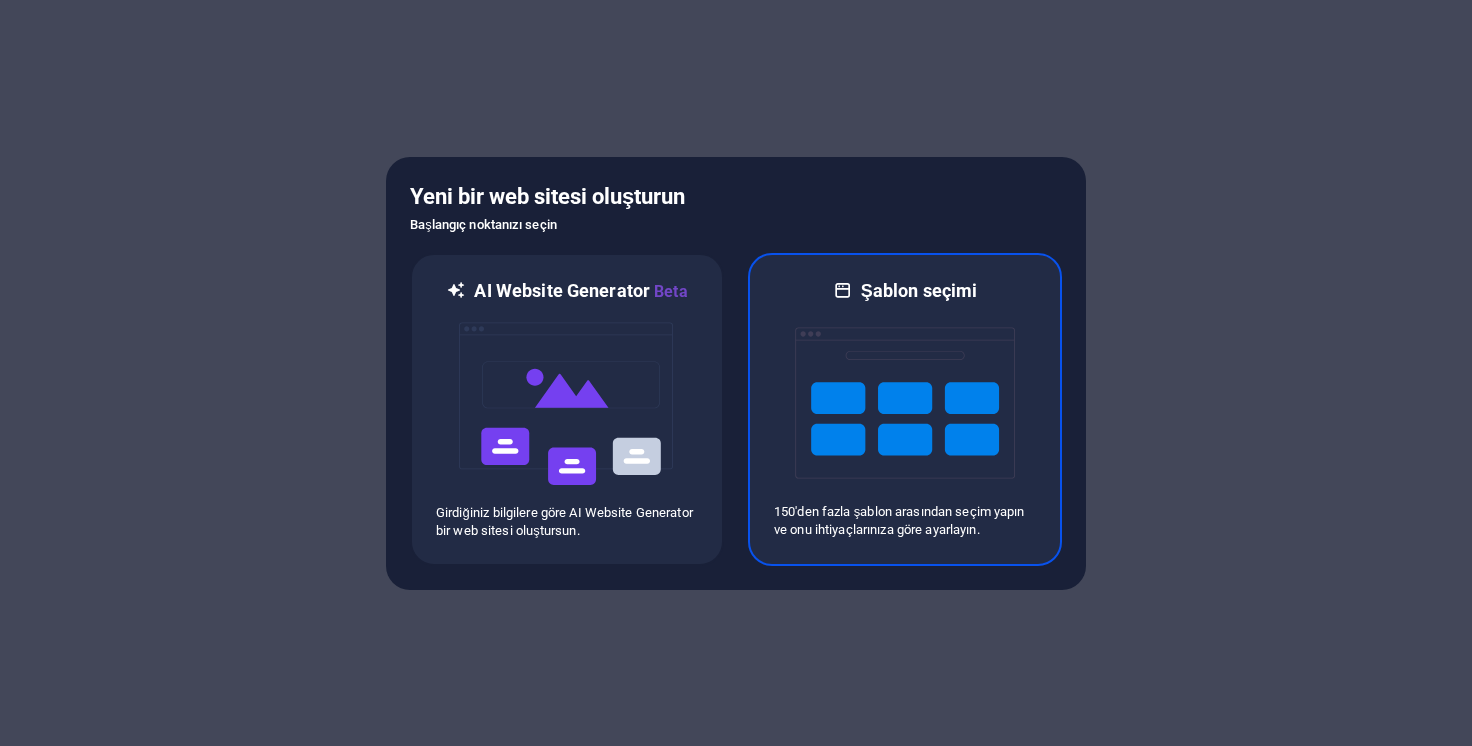 click at bounding box center (905, 403) 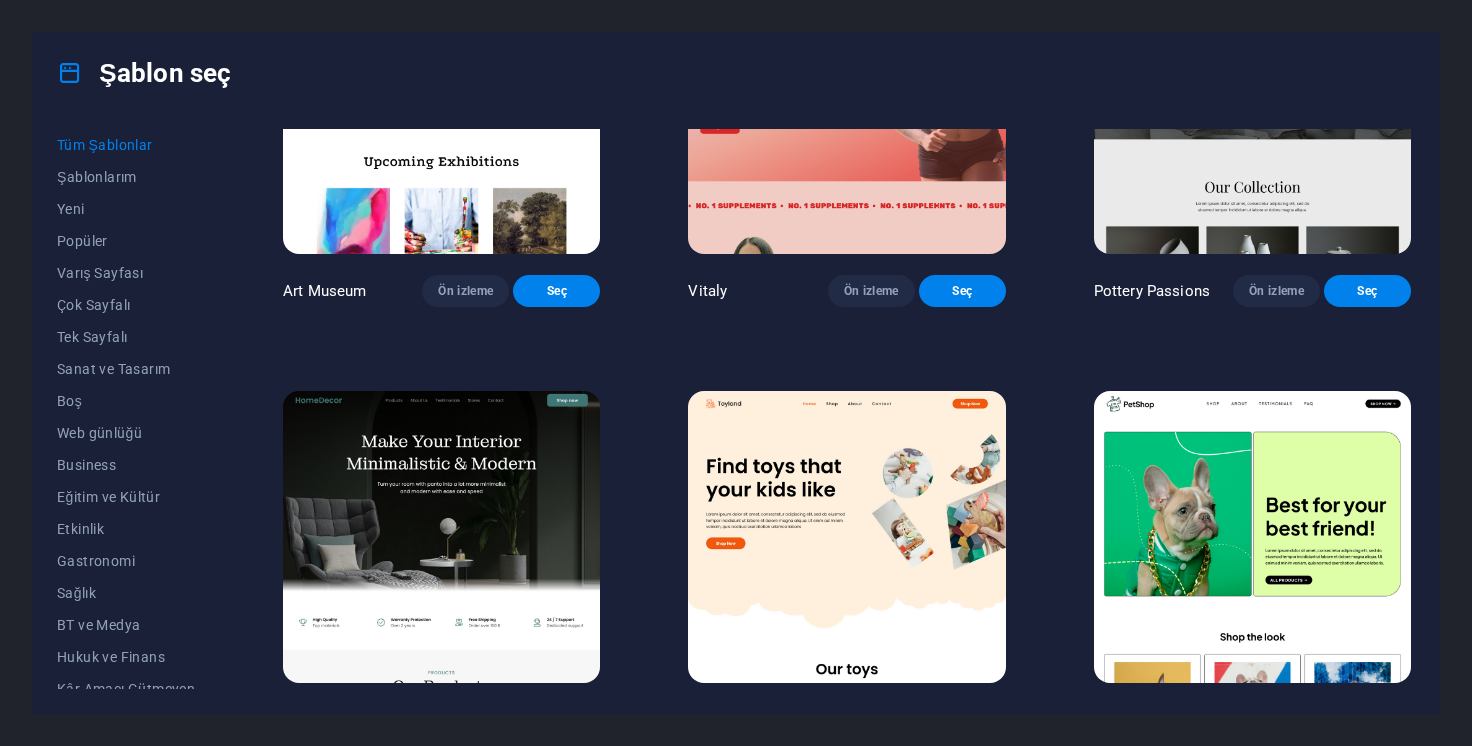 scroll, scrollTop: 609, scrollLeft: 0, axis: vertical 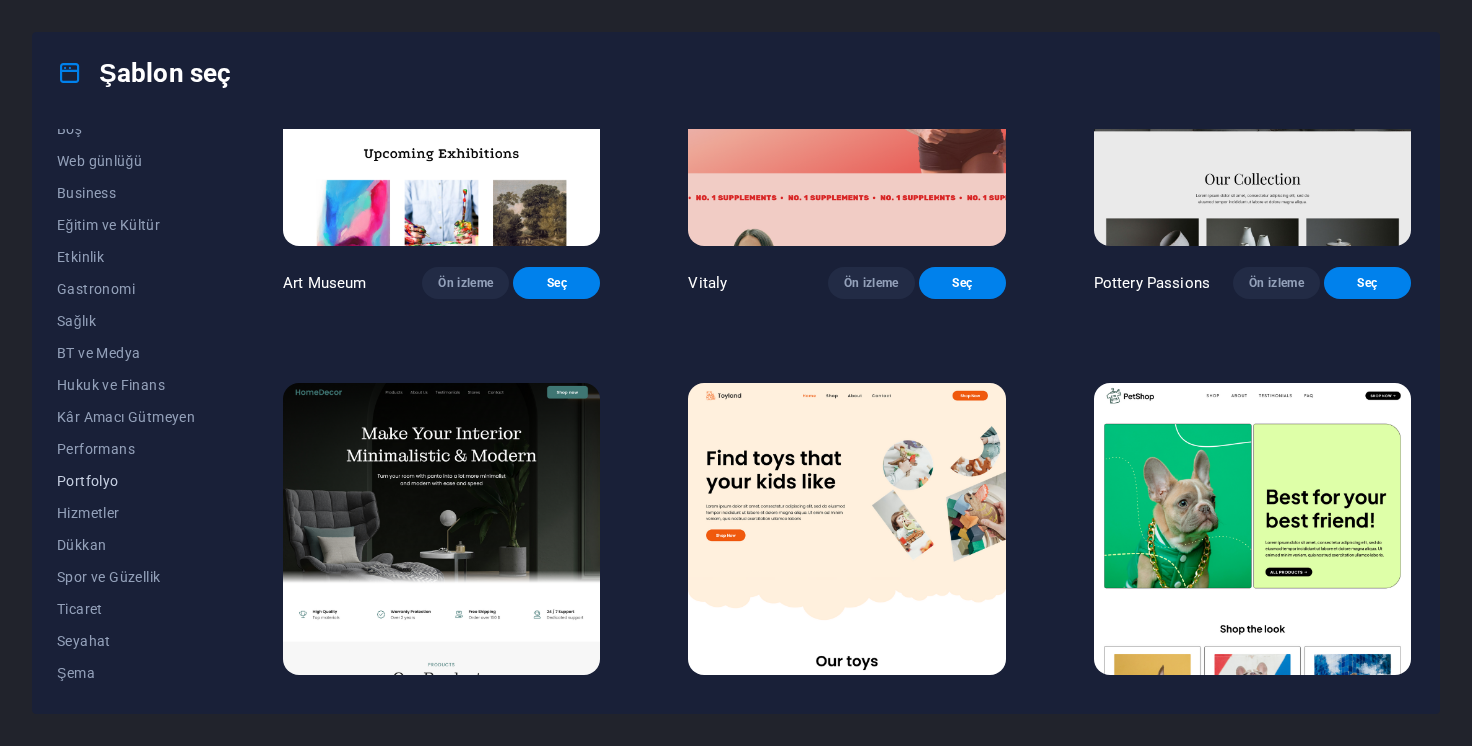 click on "Portfolyo" at bounding box center (126, 481) 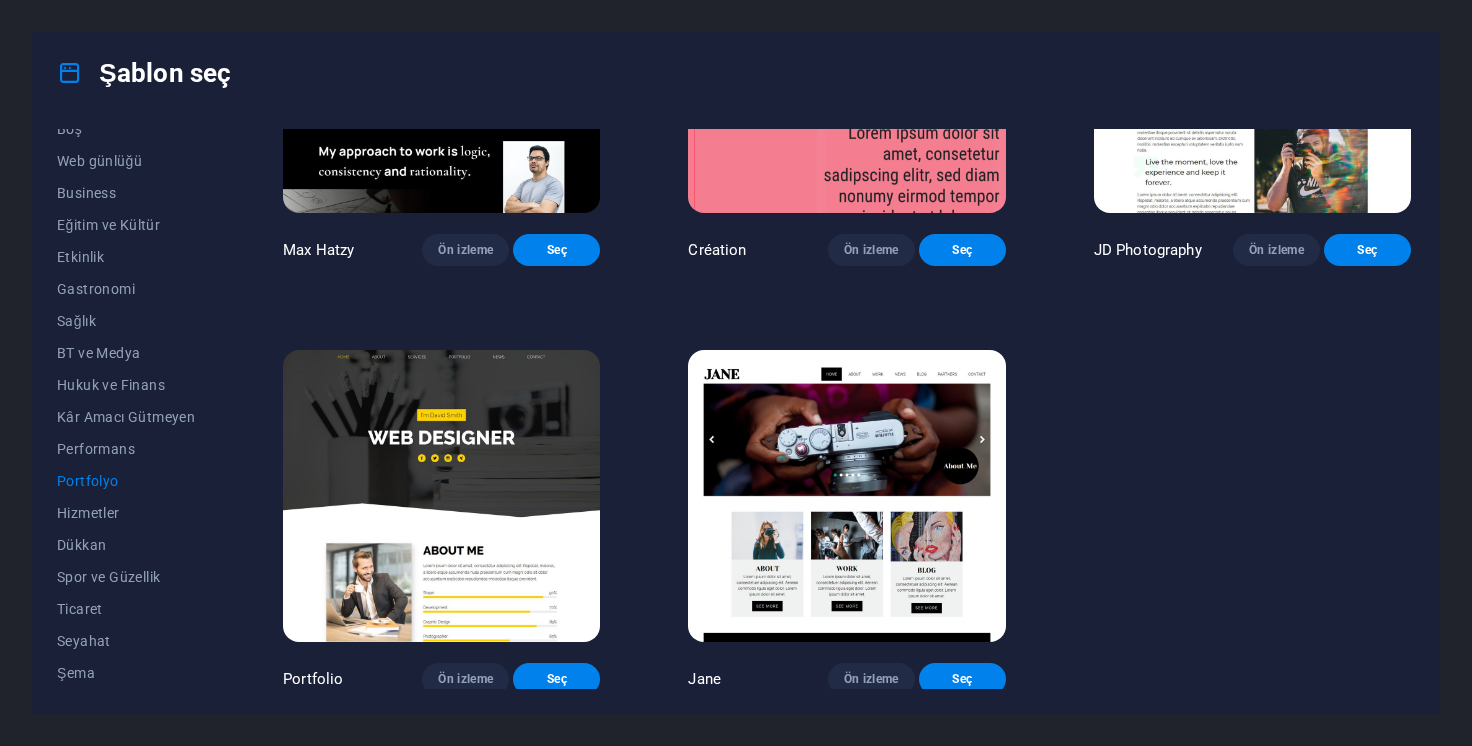 scroll, scrollTop: 641, scrollLeft: 0, axis: vertical 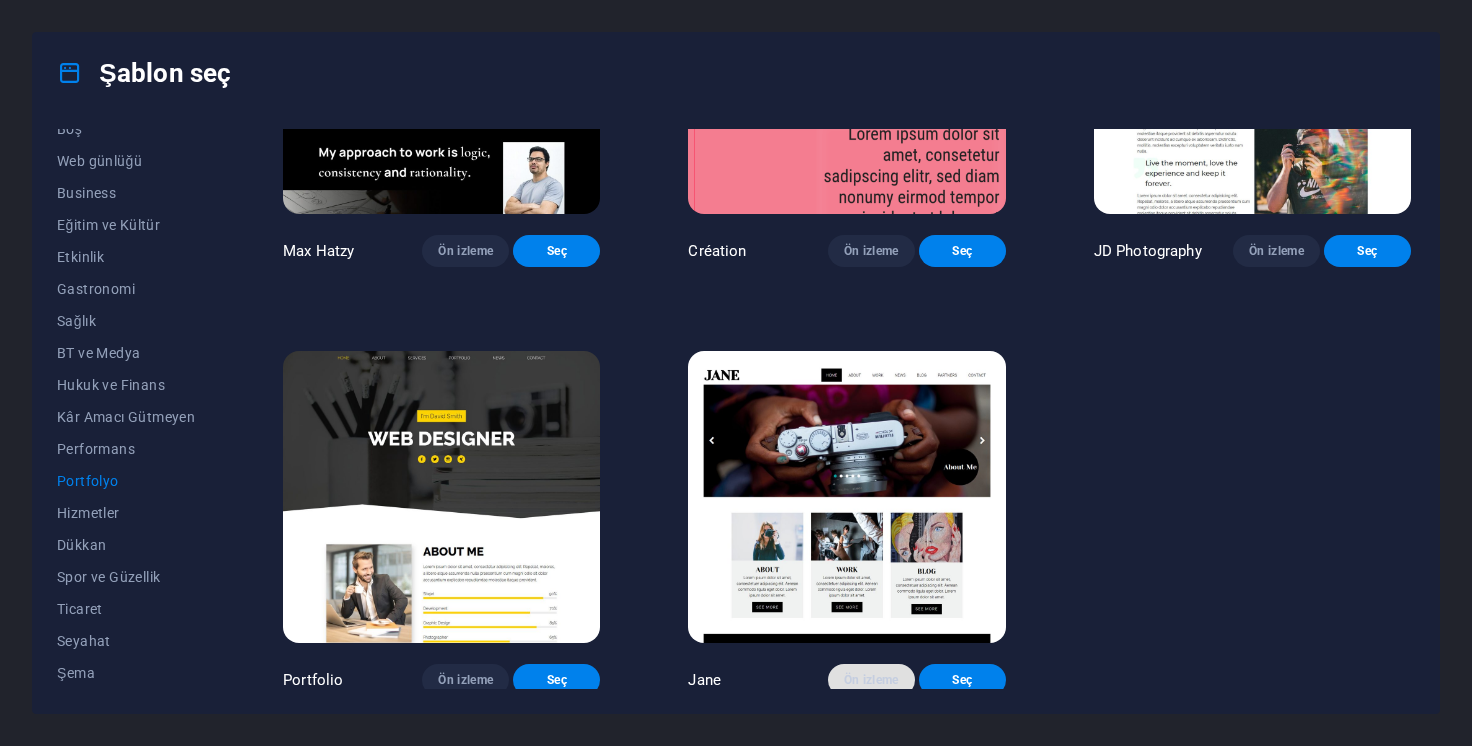 click on "Ön izleme" at bounding box center [871, 680] 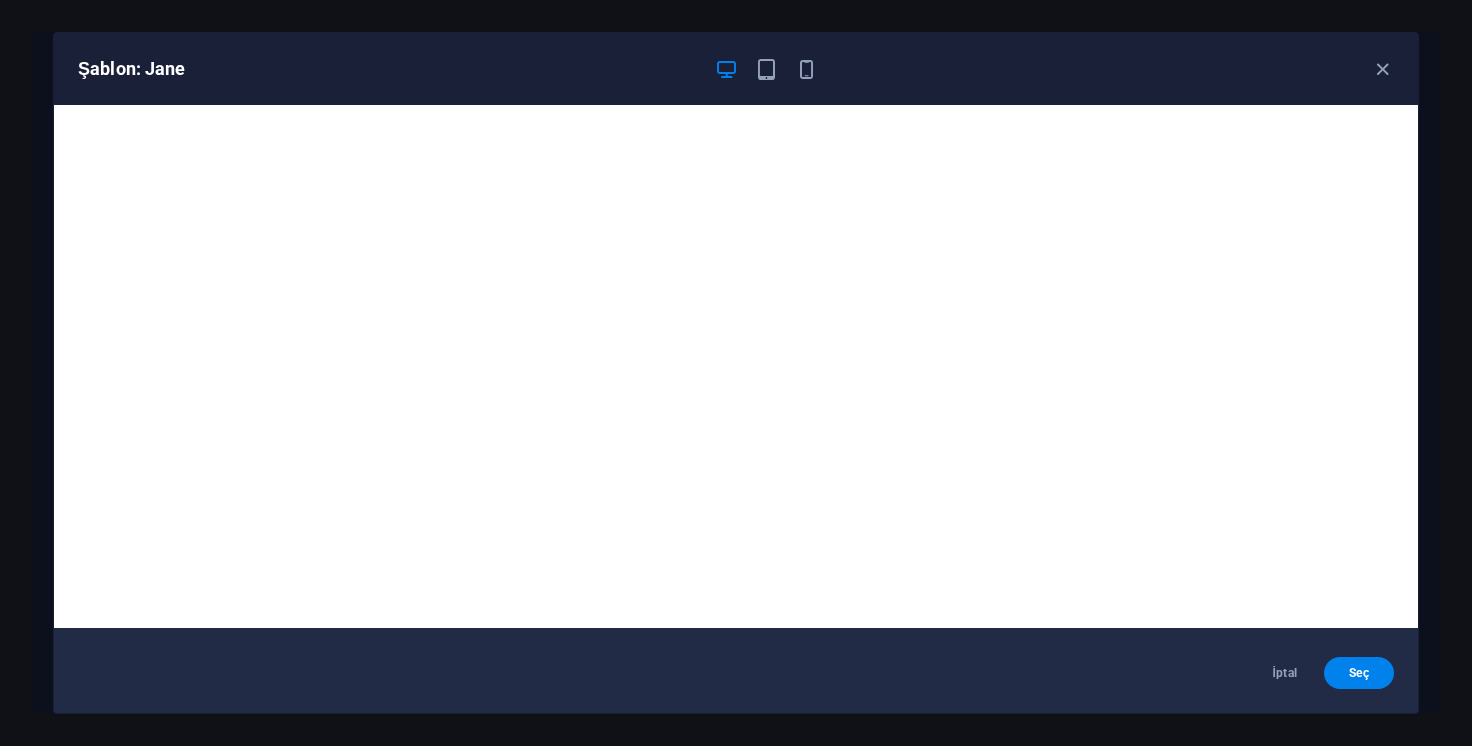 scroll, scrollTop: 5, scrollLeft: 0, axis: vertical 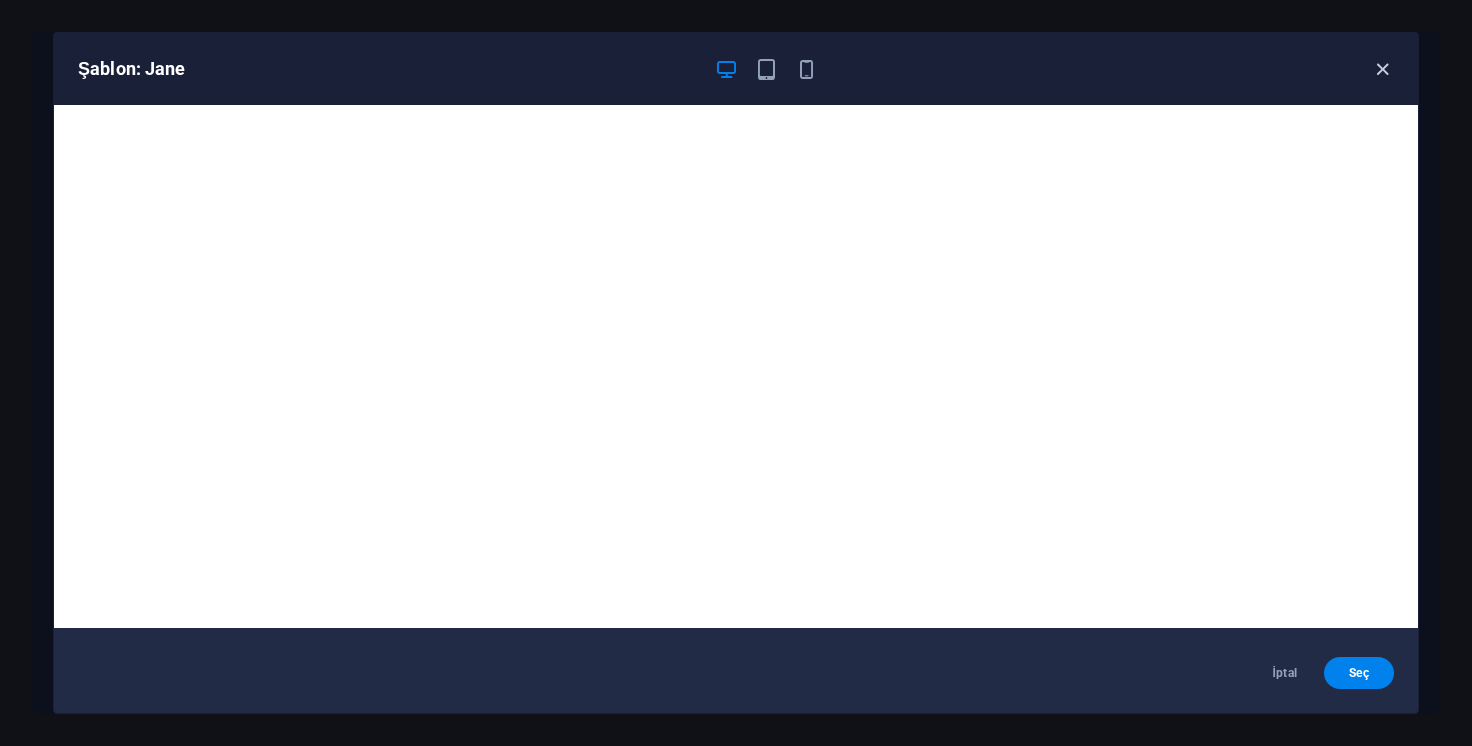 click at bounding box center (1382, 69) 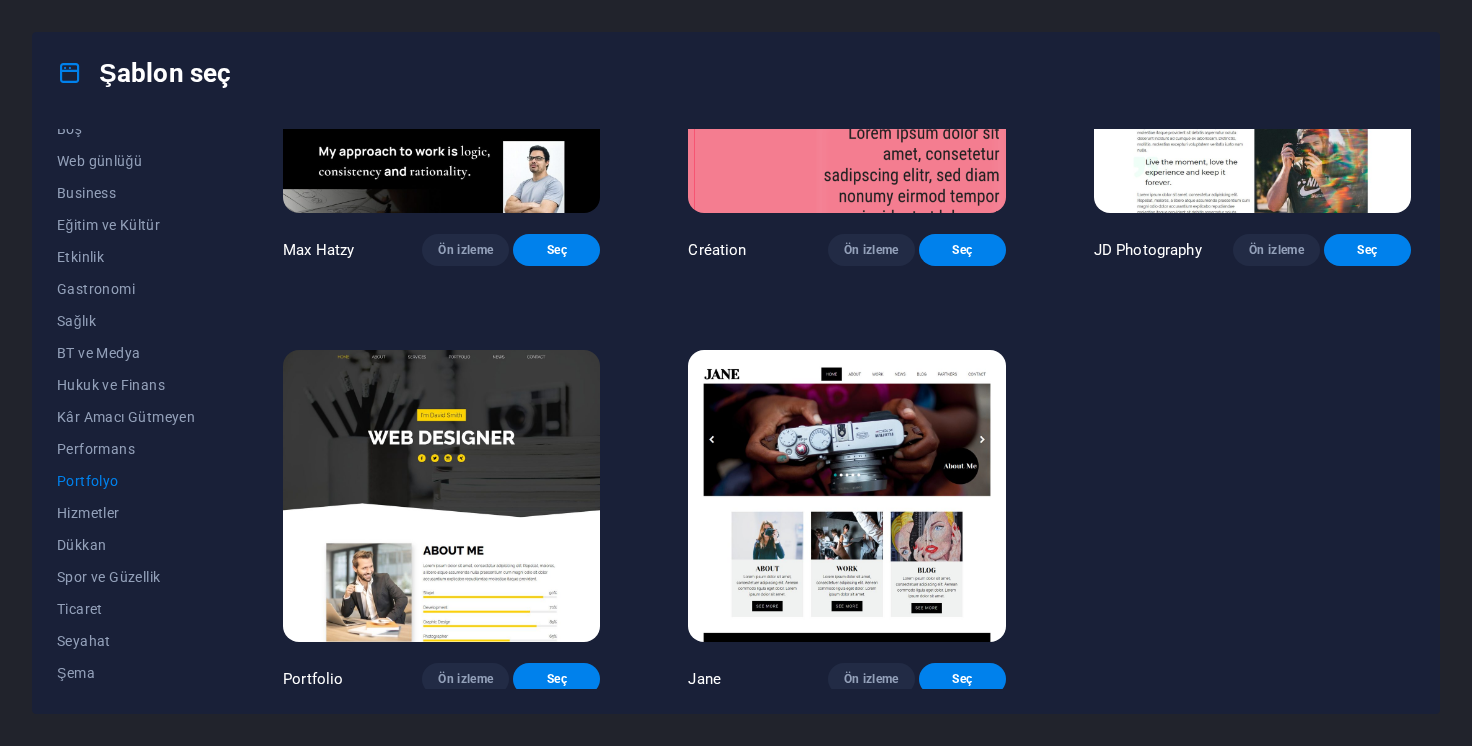 scroll, scrollTop: 641, scrollLeft: 0, axis: vertical 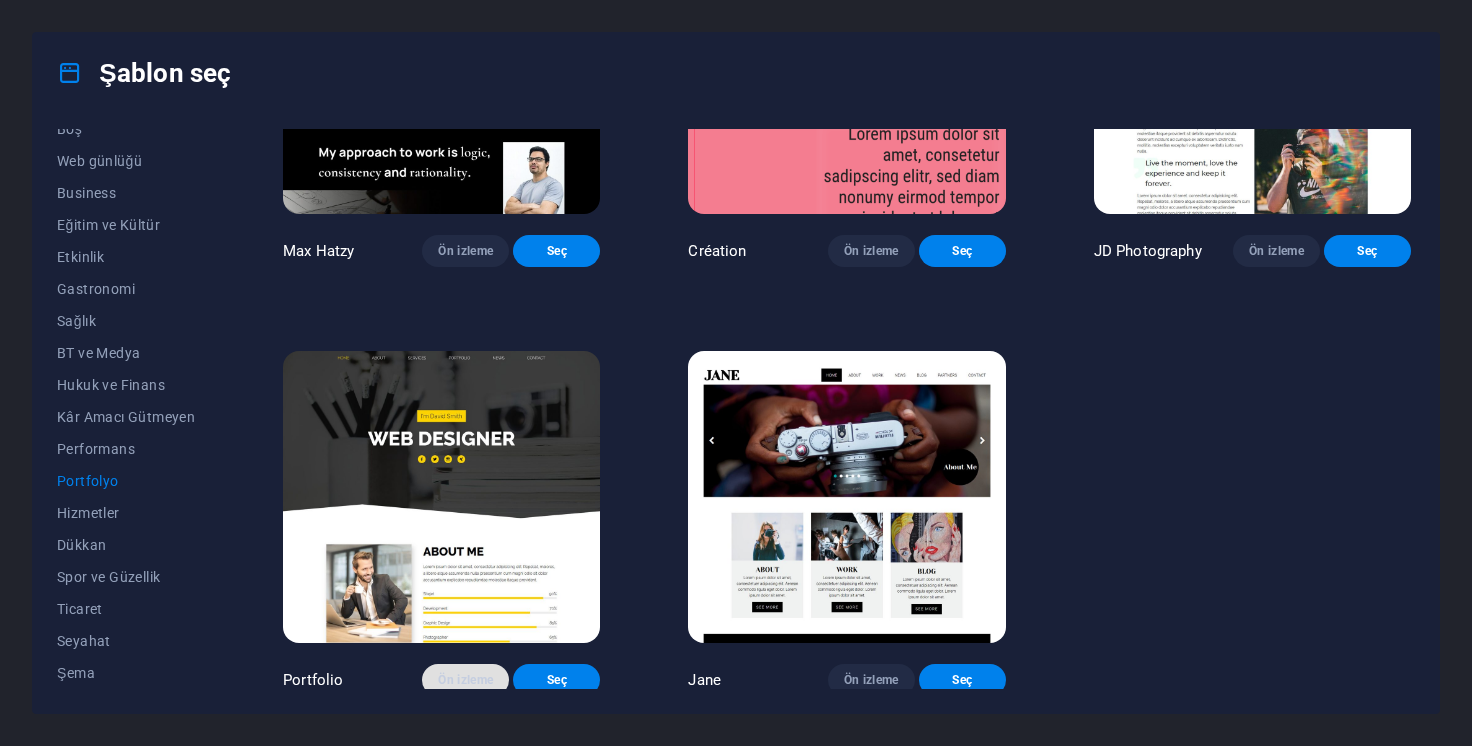 click on "Ön izleme" at bounding box center (465, 680) 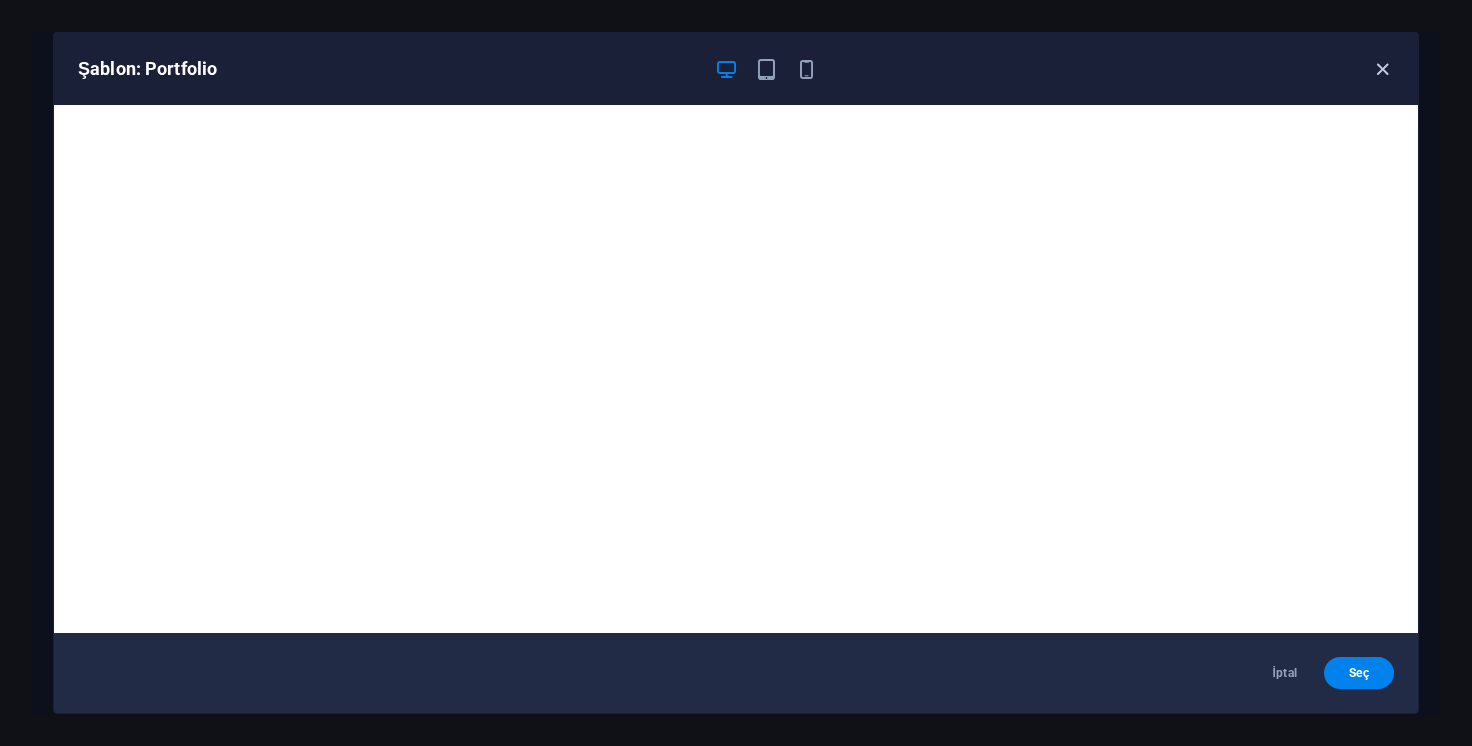 click at bounding box center (1382, 69) 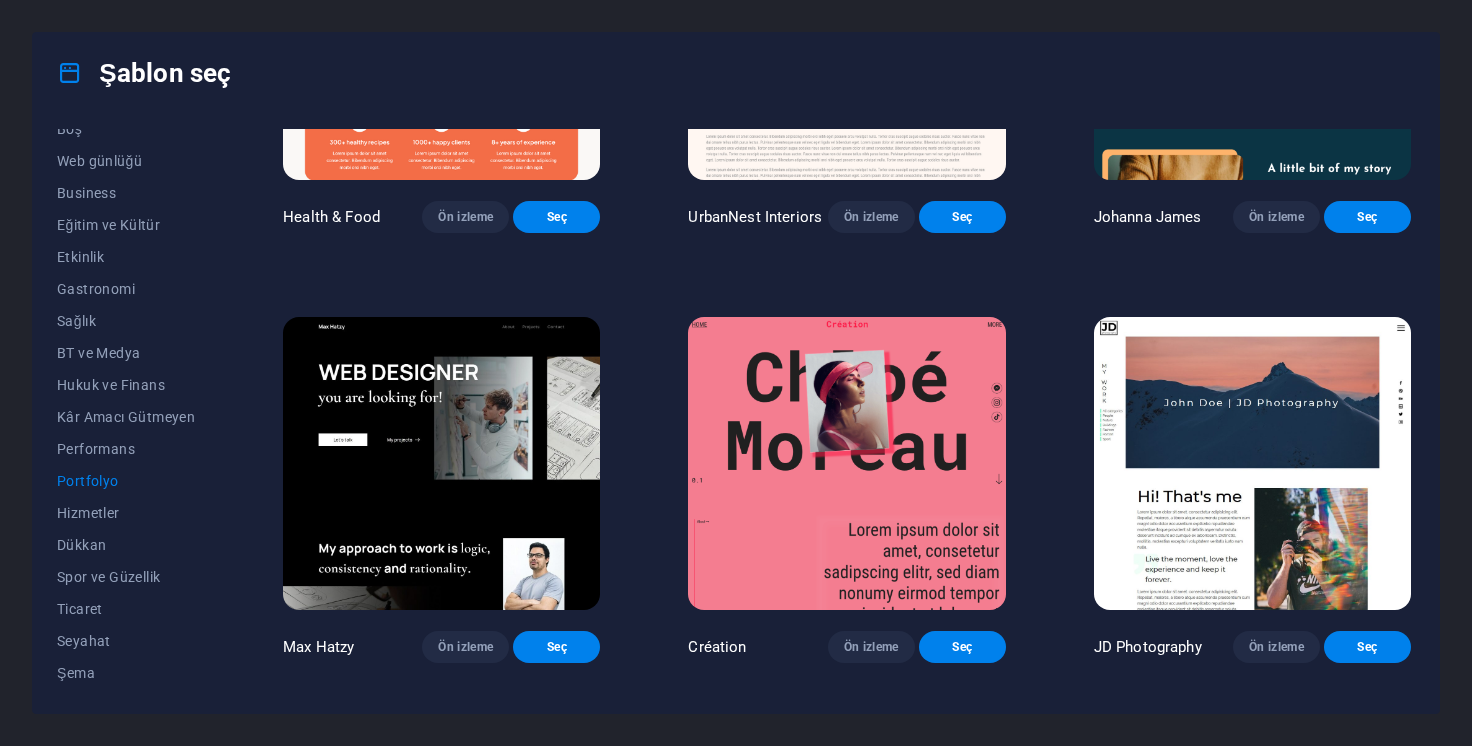 scroll, scrollTop: 256, scrollLeft: 0, axis: vertical 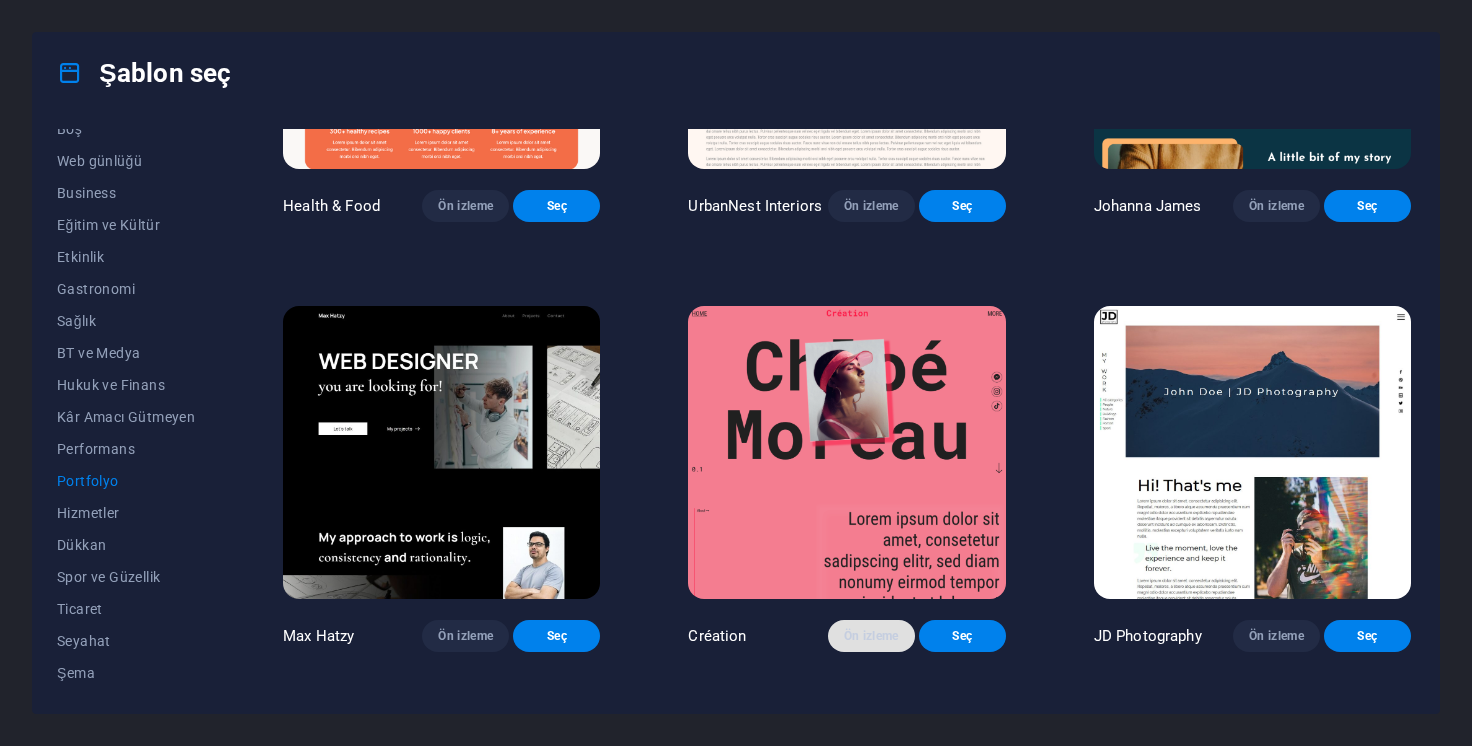 click on "Ön izleme" at bounding box center [871, 636] 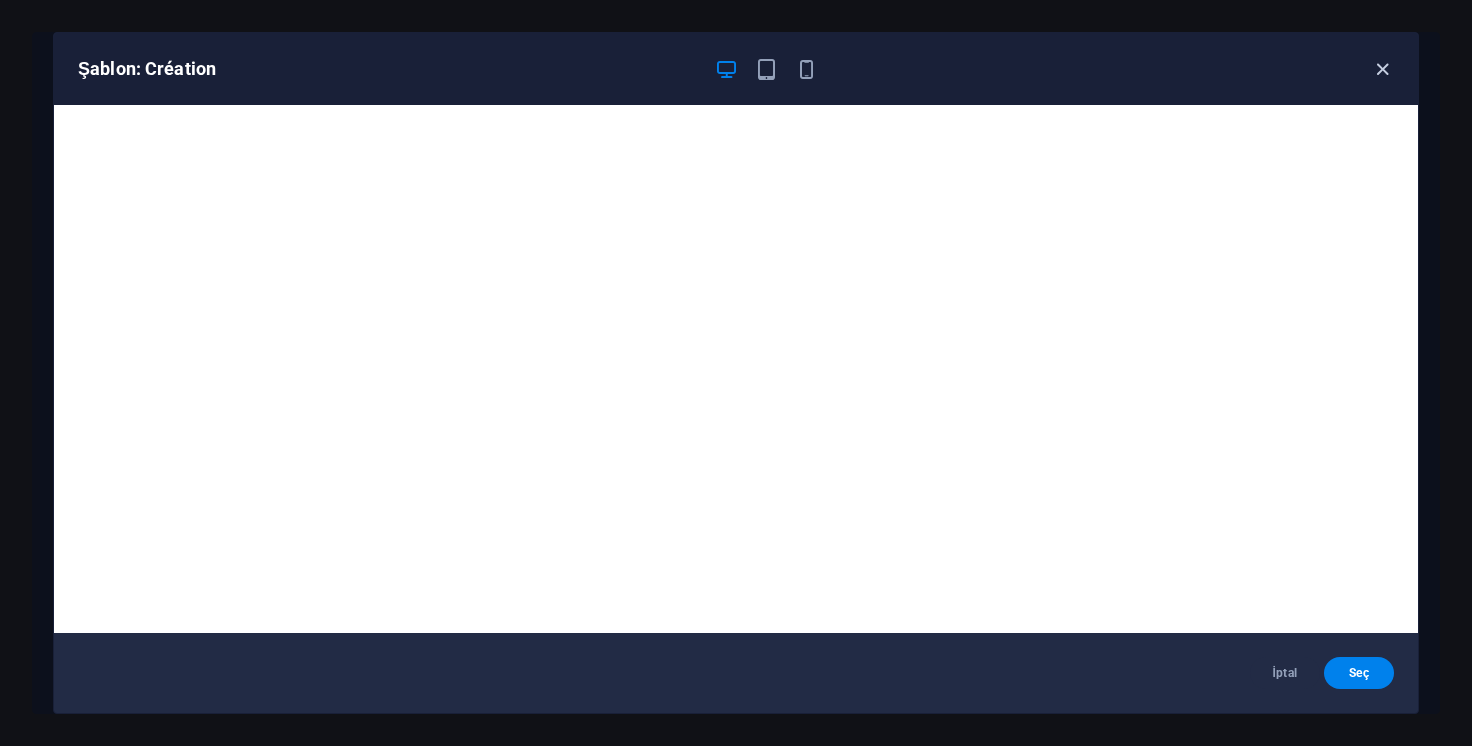 click at bounding box center (1382, 69) 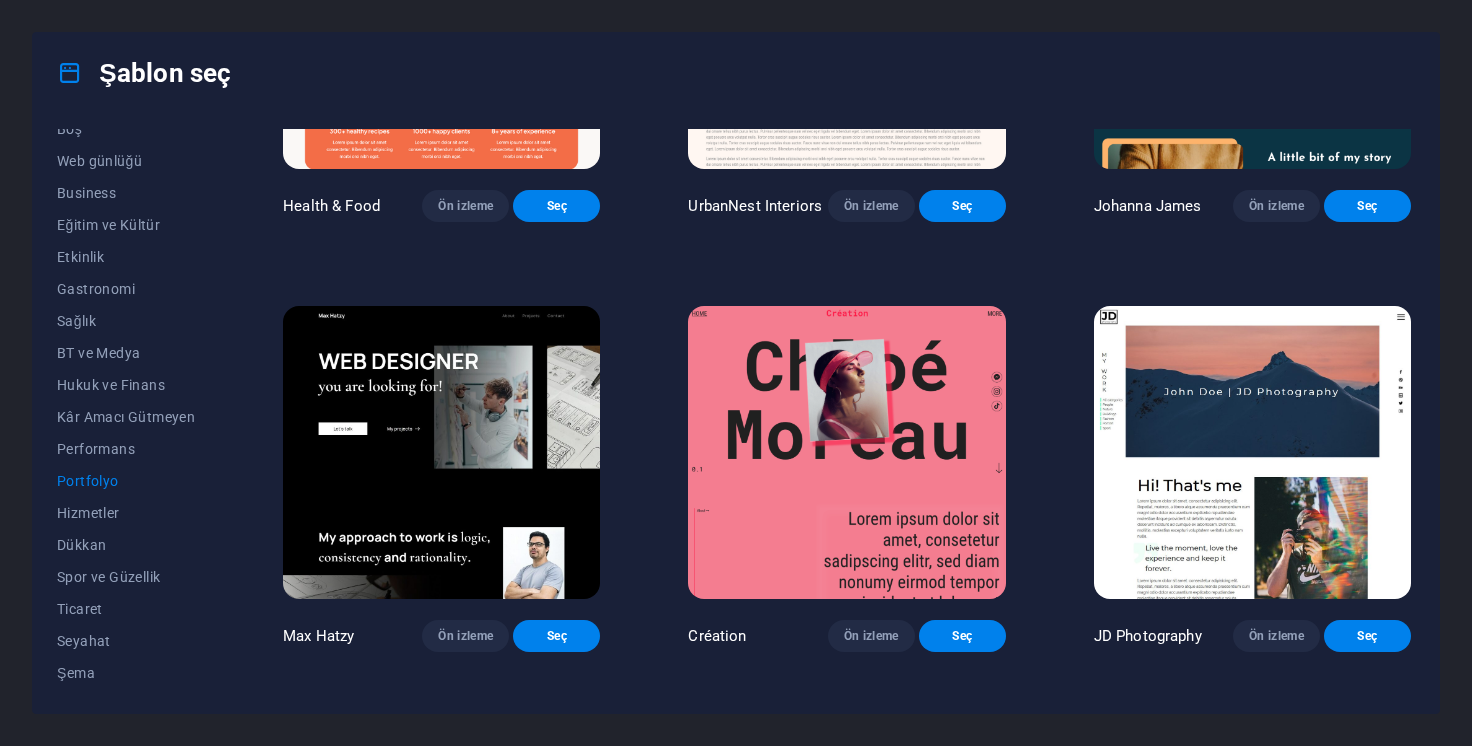 click on "Şablon seç" at bounding box center [736, 73] 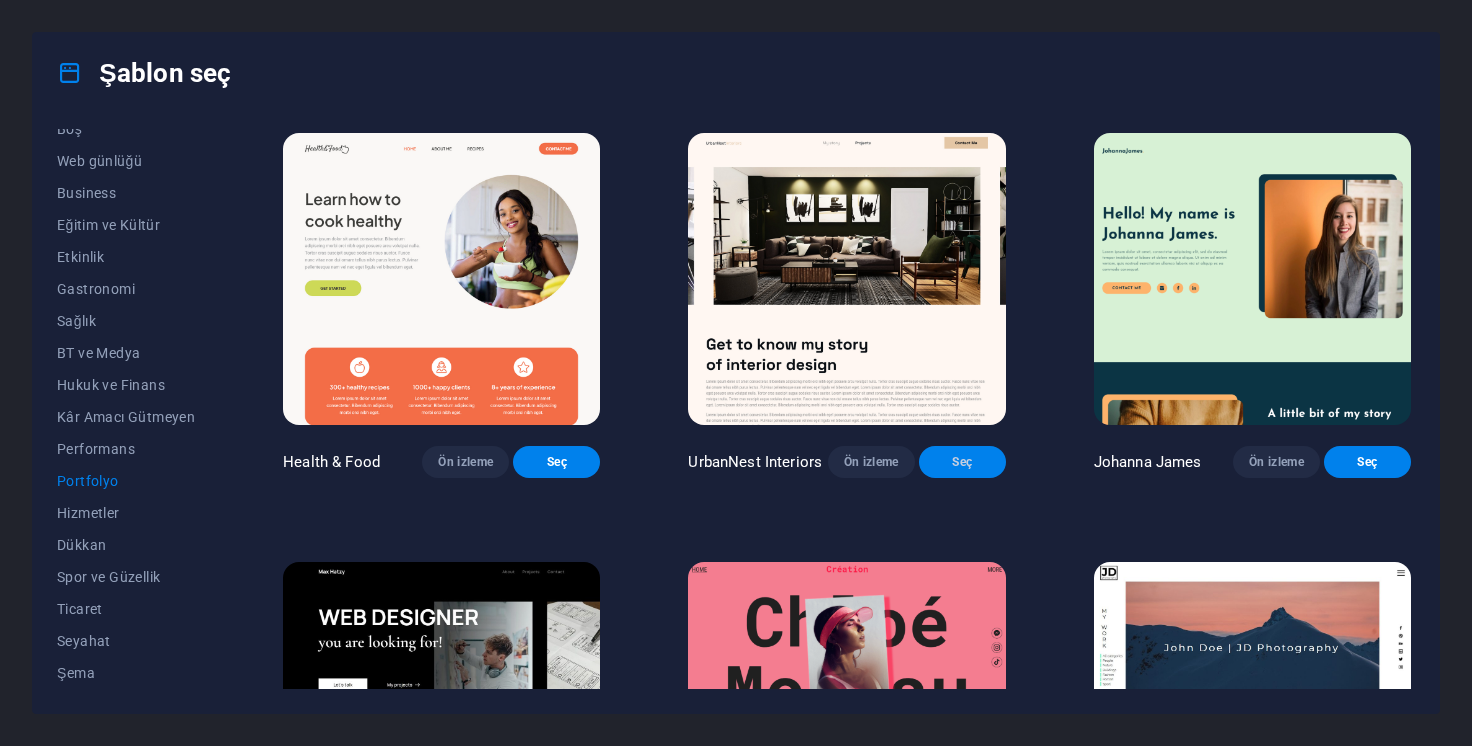 scroll, scrollTop: 0, scrollLeft: 0, axis: both 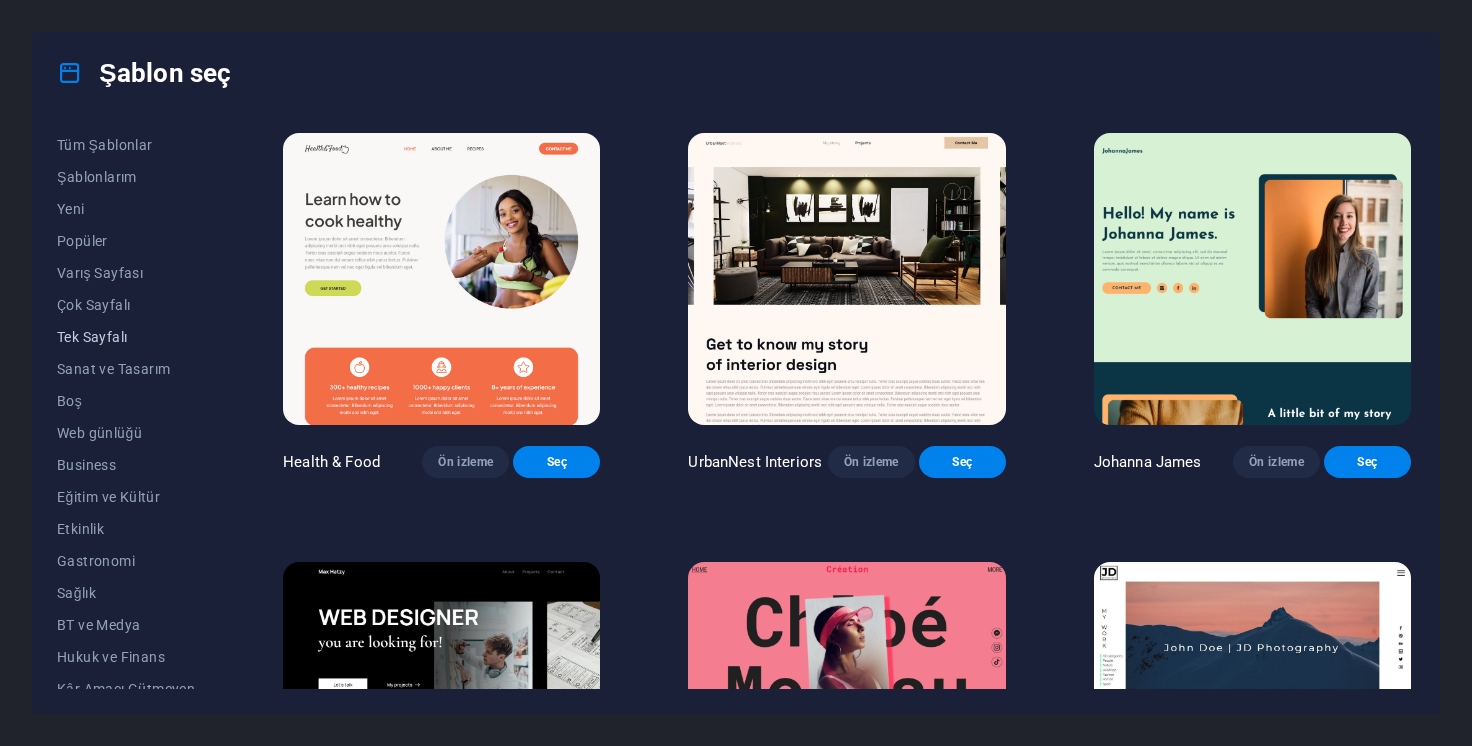 click on "Tek Sayfalı" at bounding box center [126, 337] 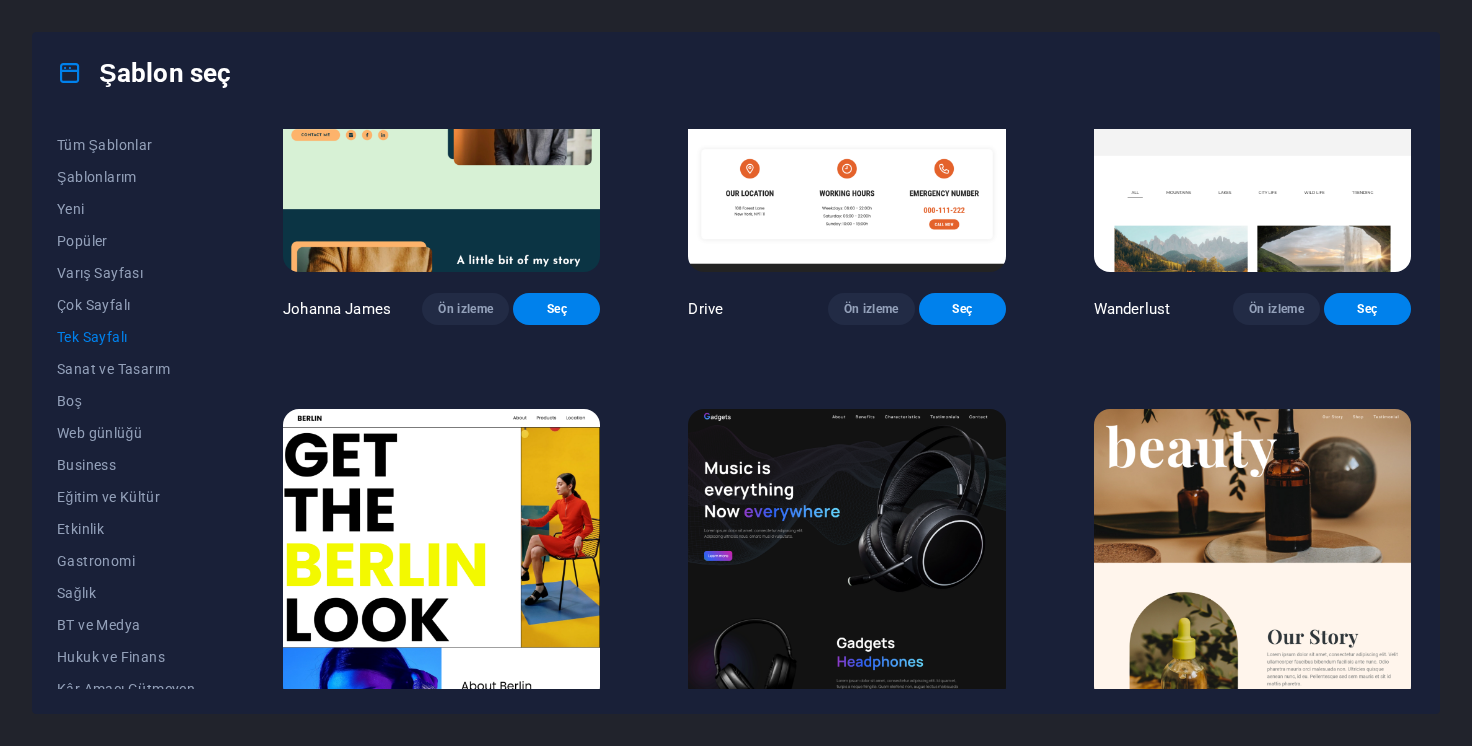 scroll, scrollTop: 1897, scrollLeft: 0, axis: vertical 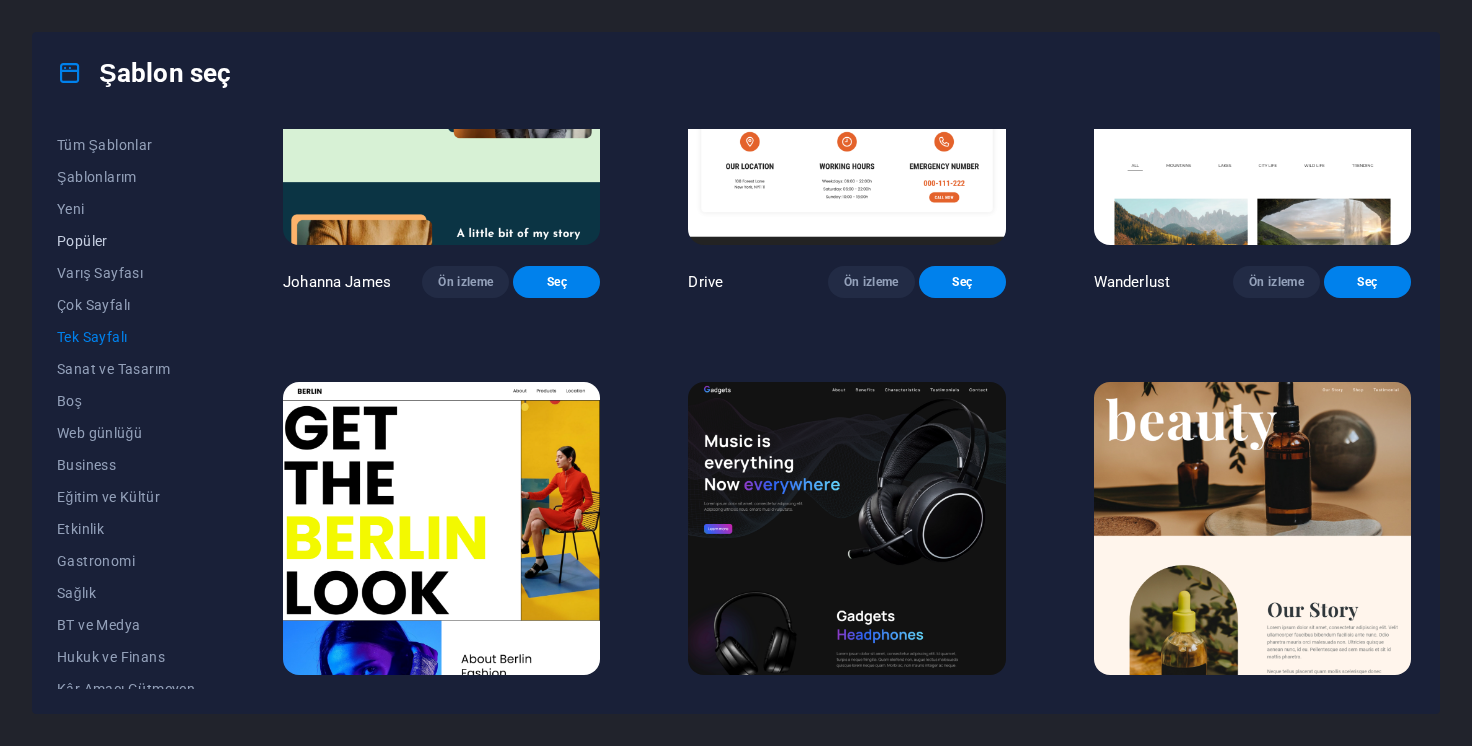 click on "Popüler" at bounding box center (126, 241) 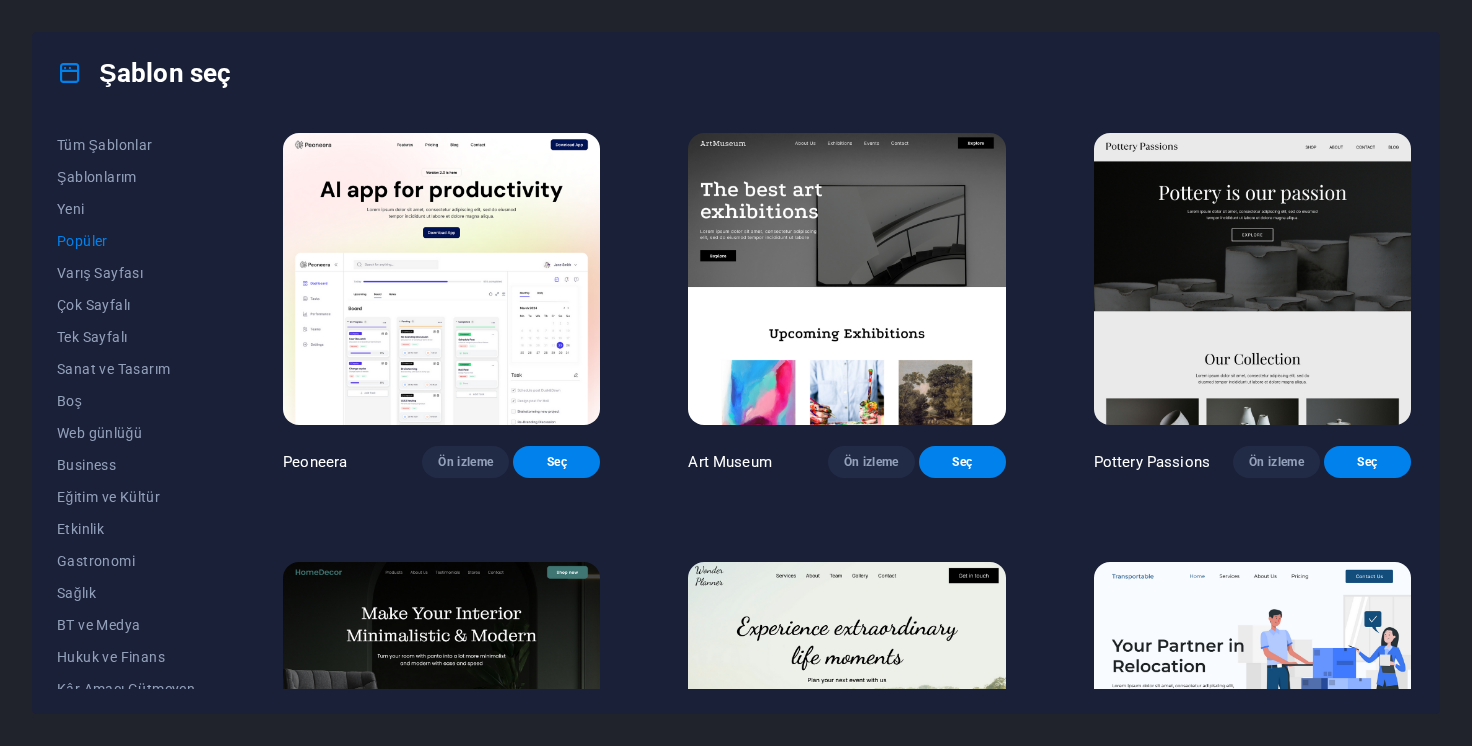 scroll, scrollTop: 0, scrollLeft: 0, axis: both 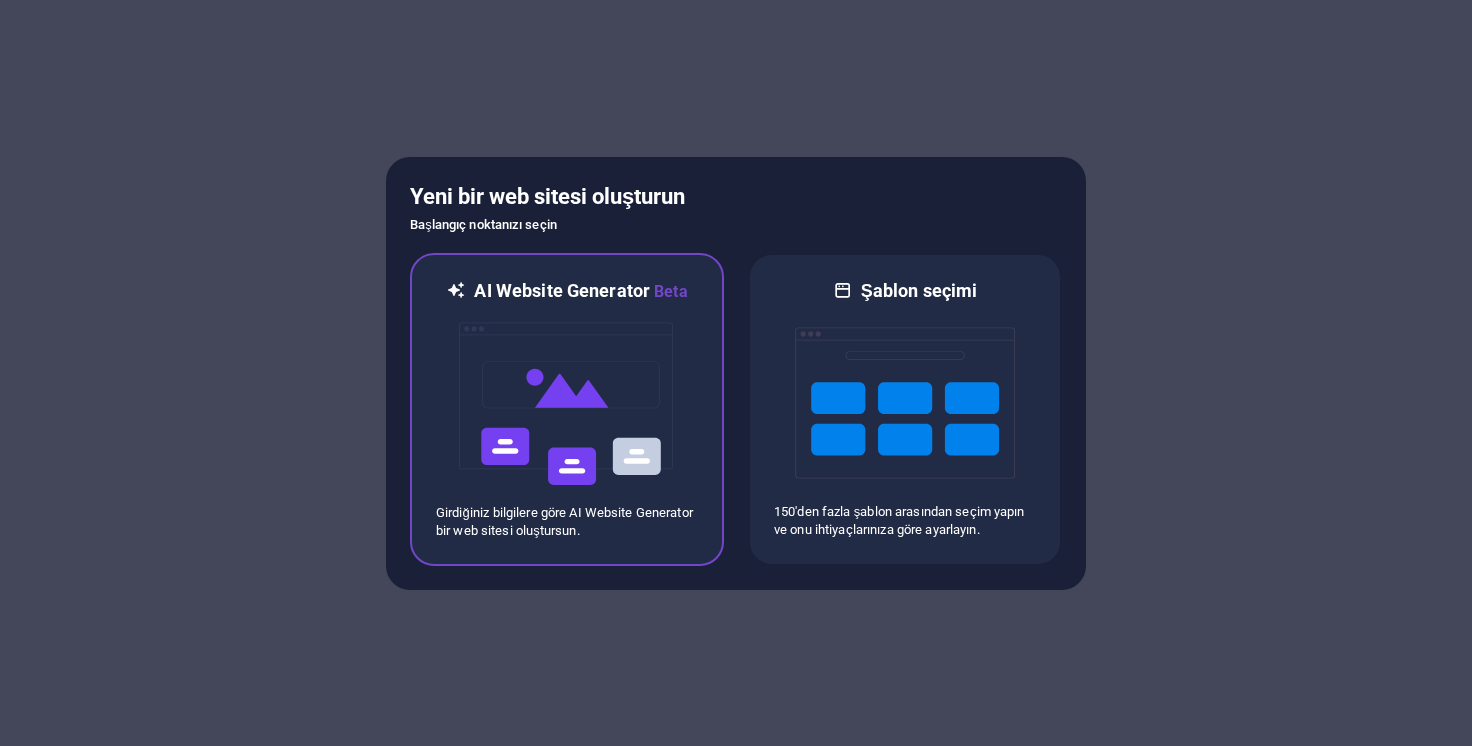 click at bounding box center (567, 404) 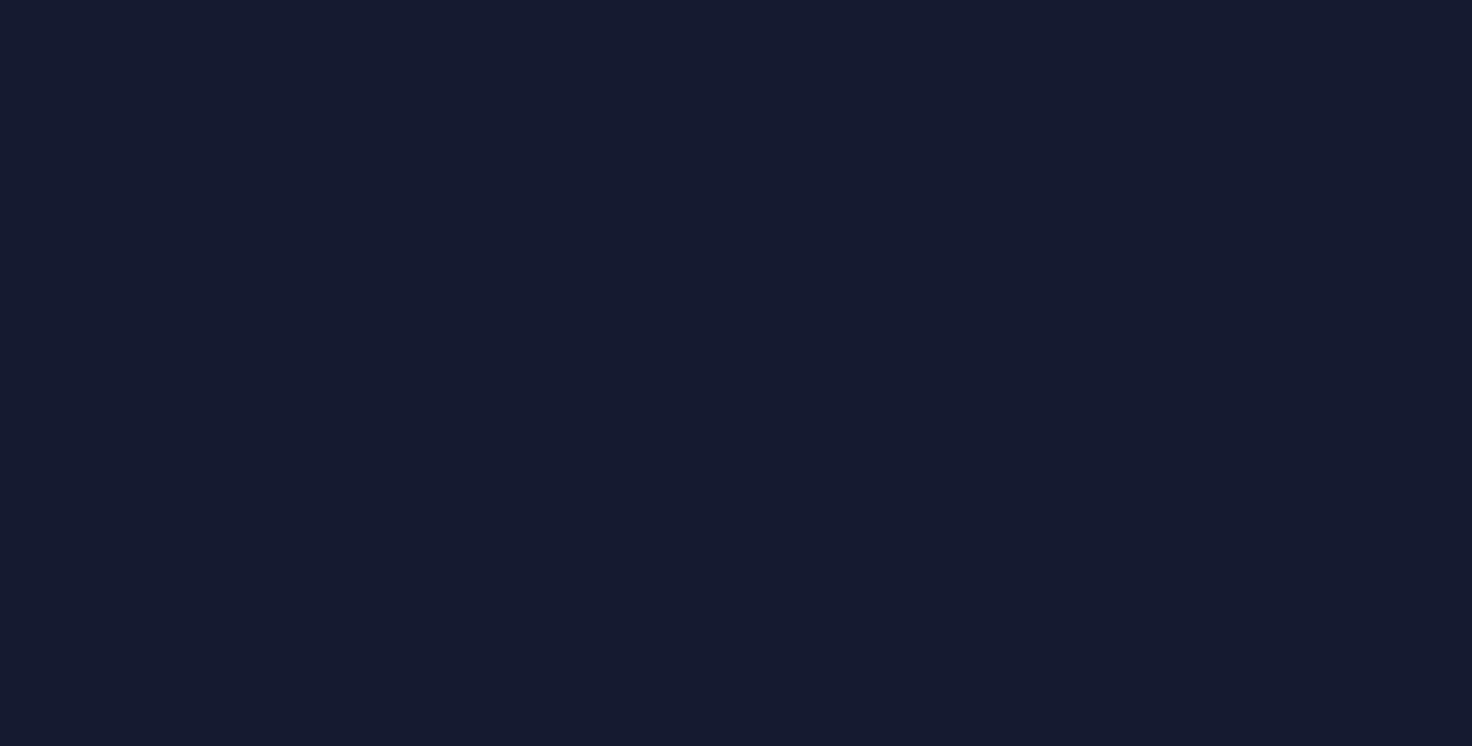 scroll, scrollTop: 0, scrollLeft: 0, axis: both 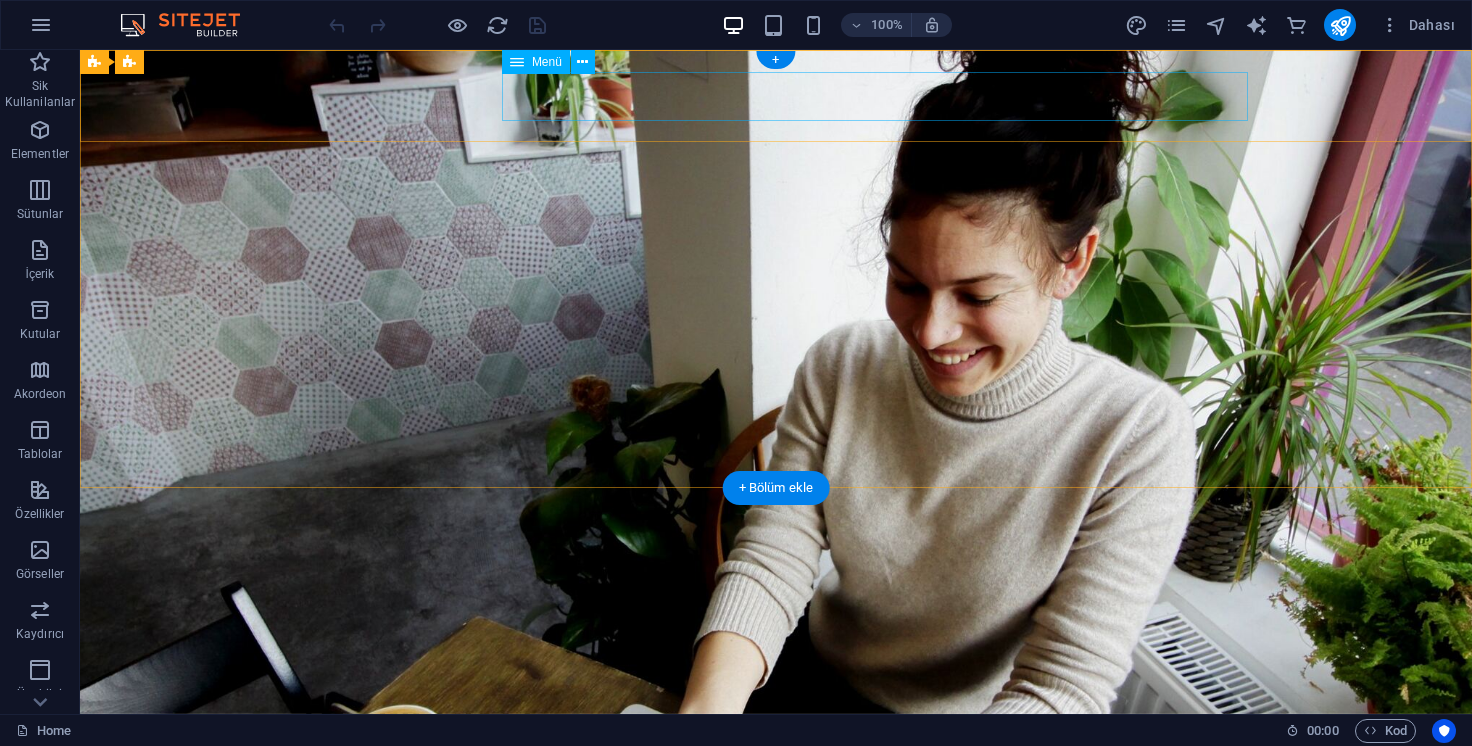 click on "Anasayfa Hakkımızda Hizmetler Ekibimiz İletişim" at bounding box center (776, 759) 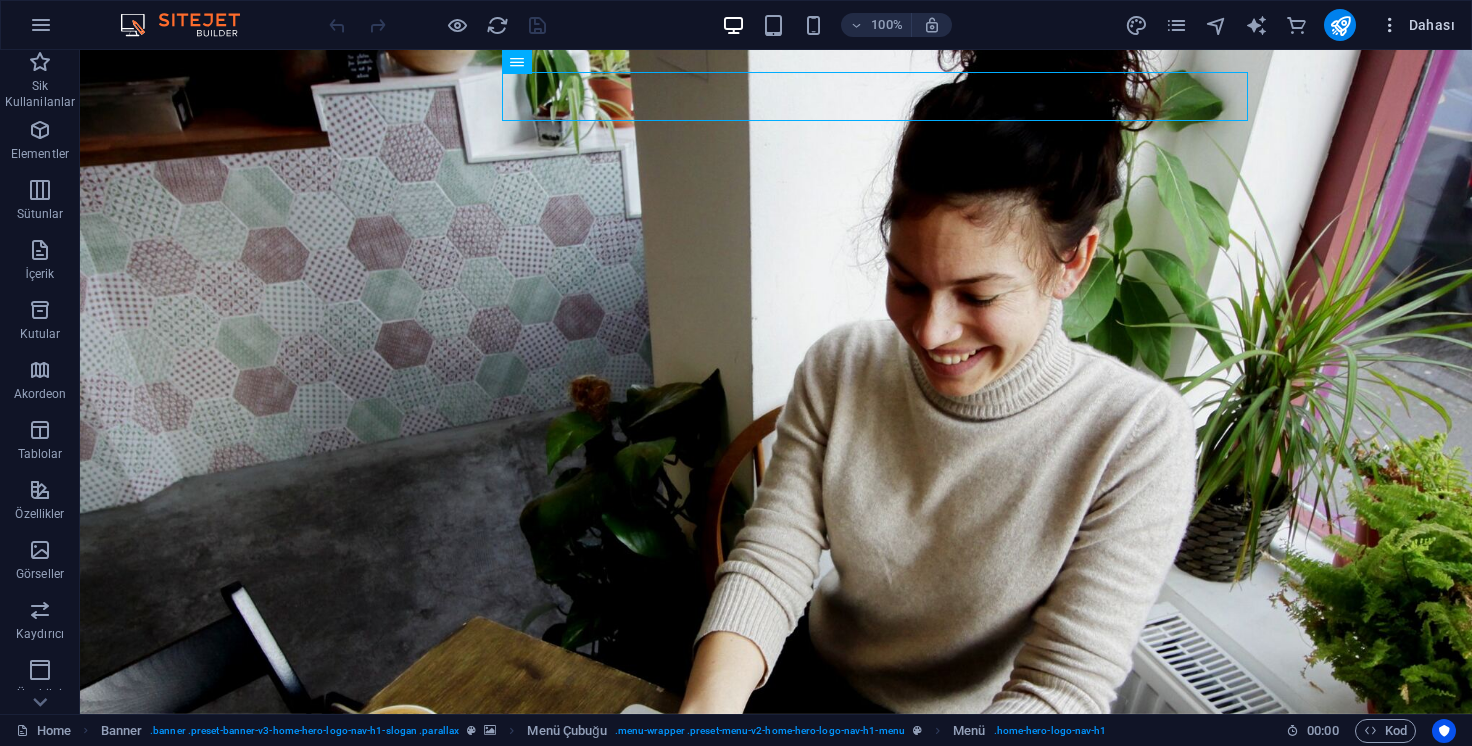 click on "Dahası" at bounding box center (1417, 25) 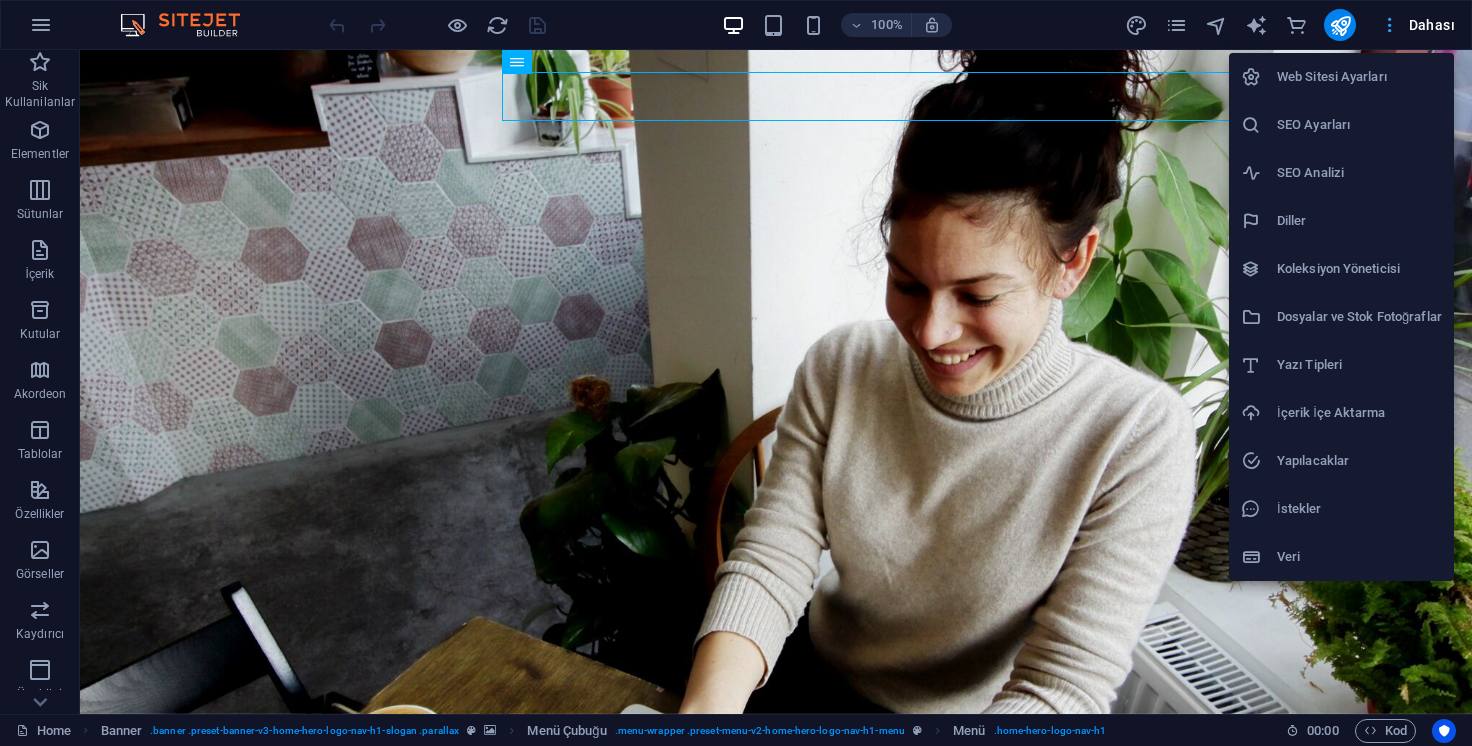 click at bounding box center [736, 373] 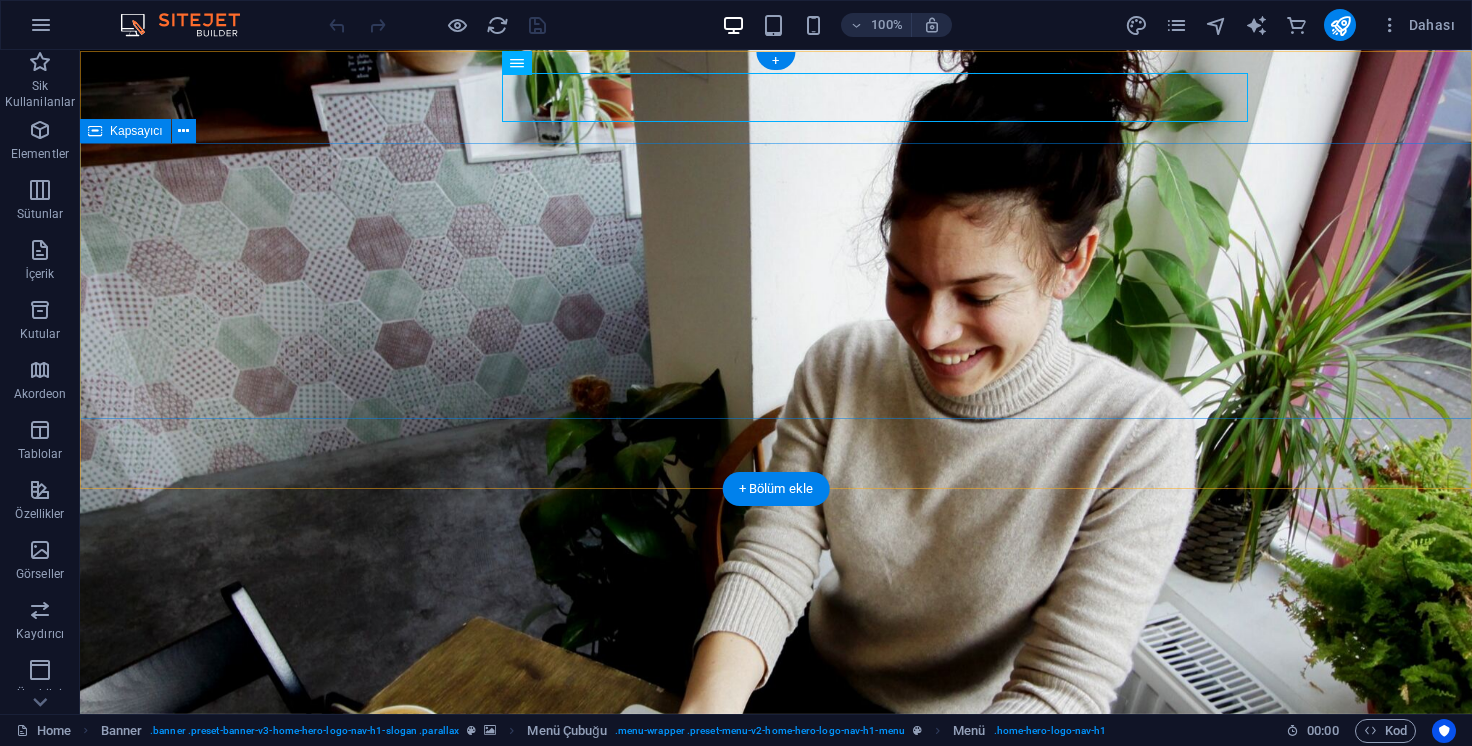 scroll, scrollTop: 0, scrollLeft: 0, axis: both 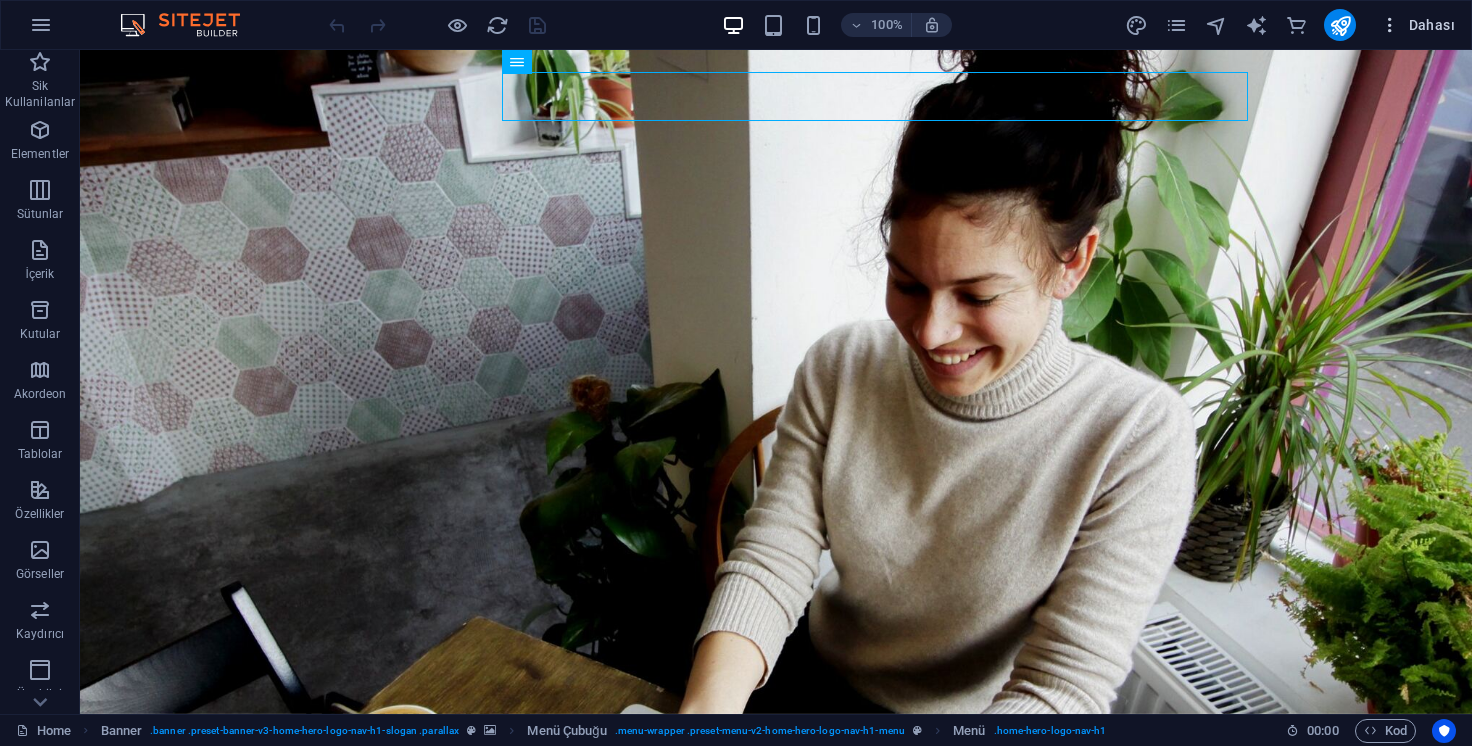 click on "Dahası" at bounding box center [1417, 25] 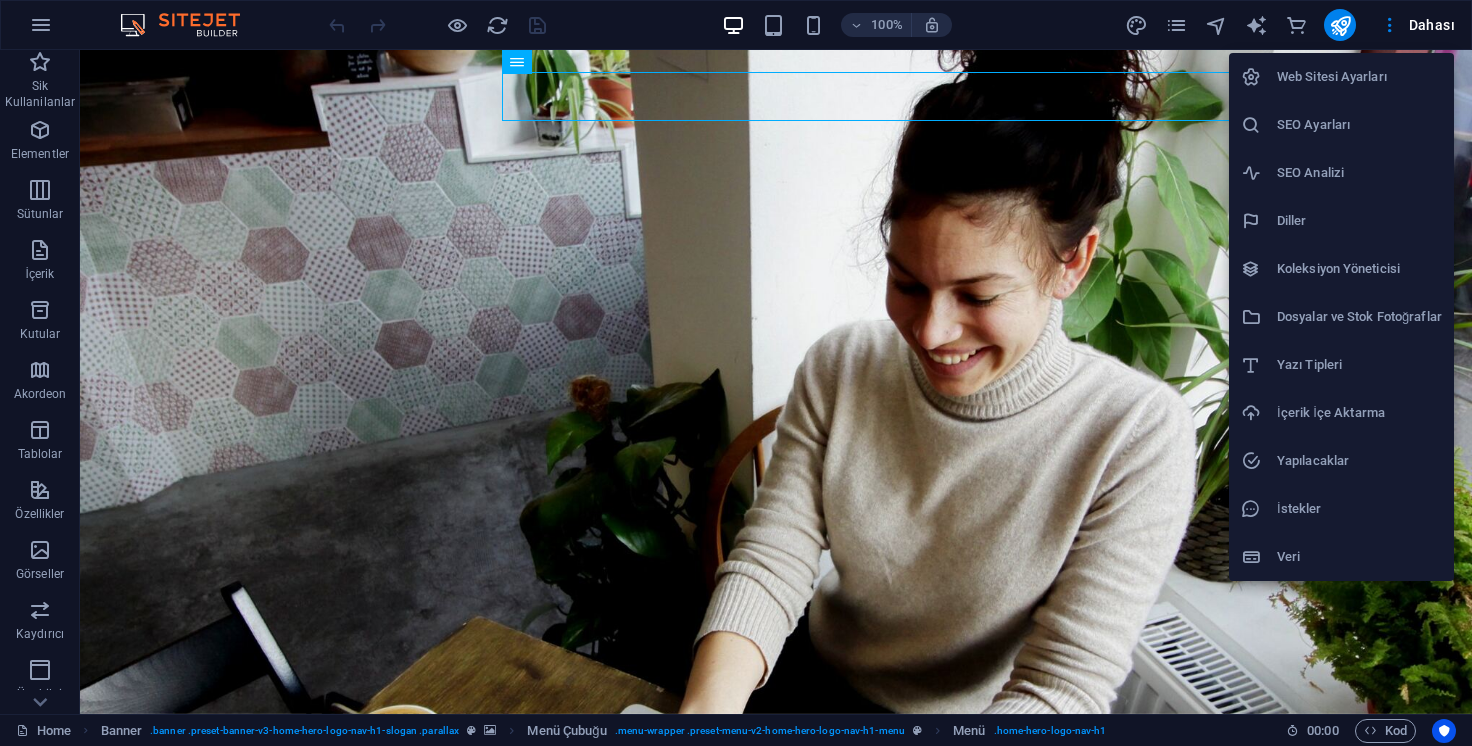 click on "Web Sitesi Ayarları" at bounding box center (1359, 77) 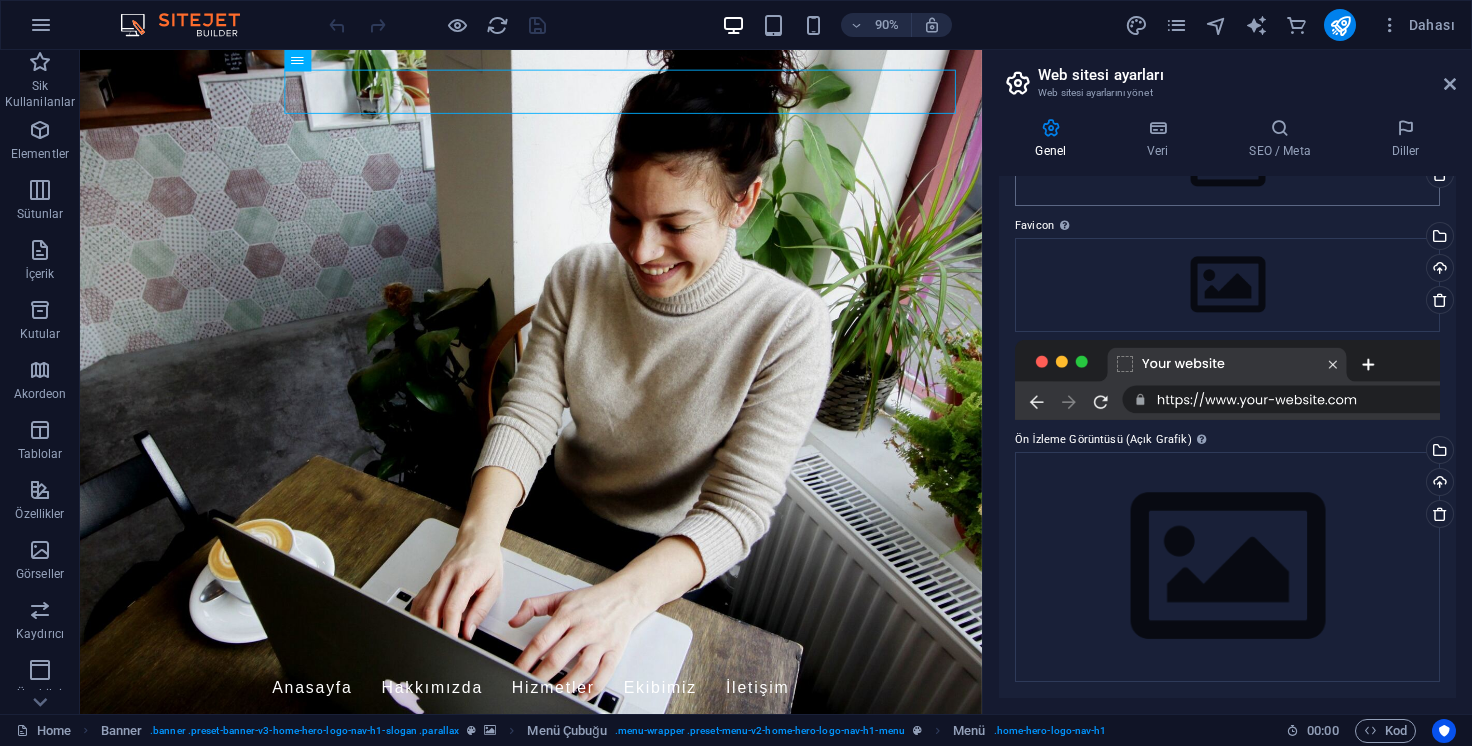 scroll, scrollTop: 159, scrollLeft: 0, axis: vertical 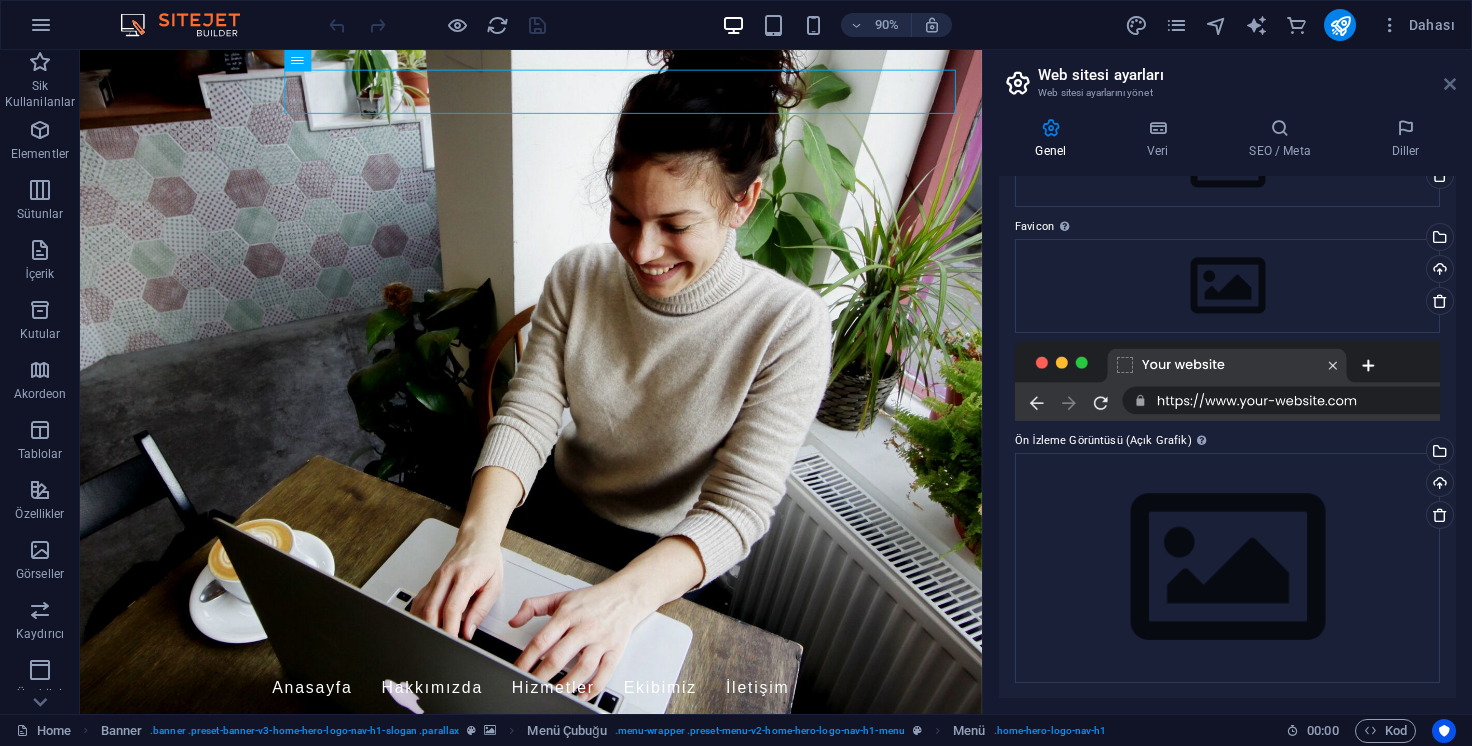 click at bounding box center (1450, 84) 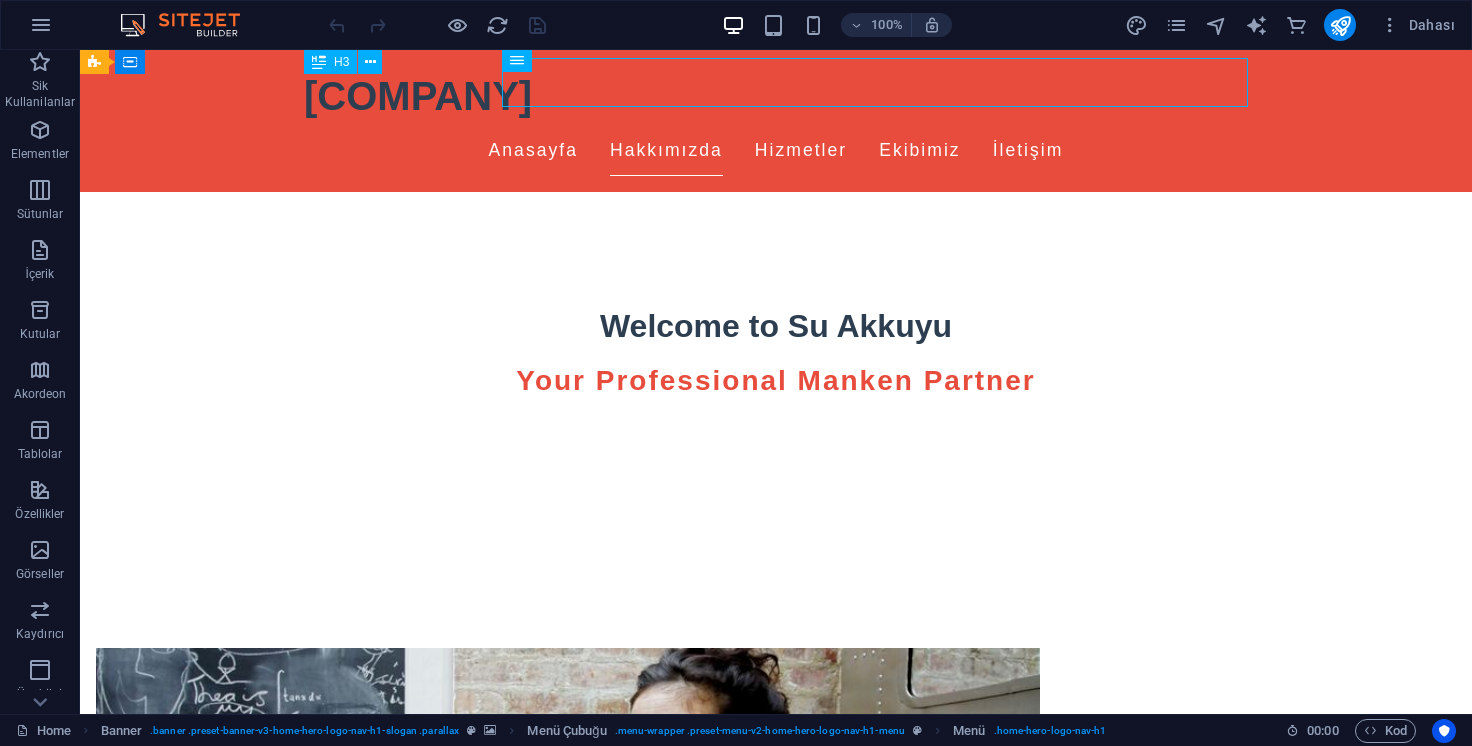 scroll, scrollTop: 534, scrollLeft: 0, axis: vertical 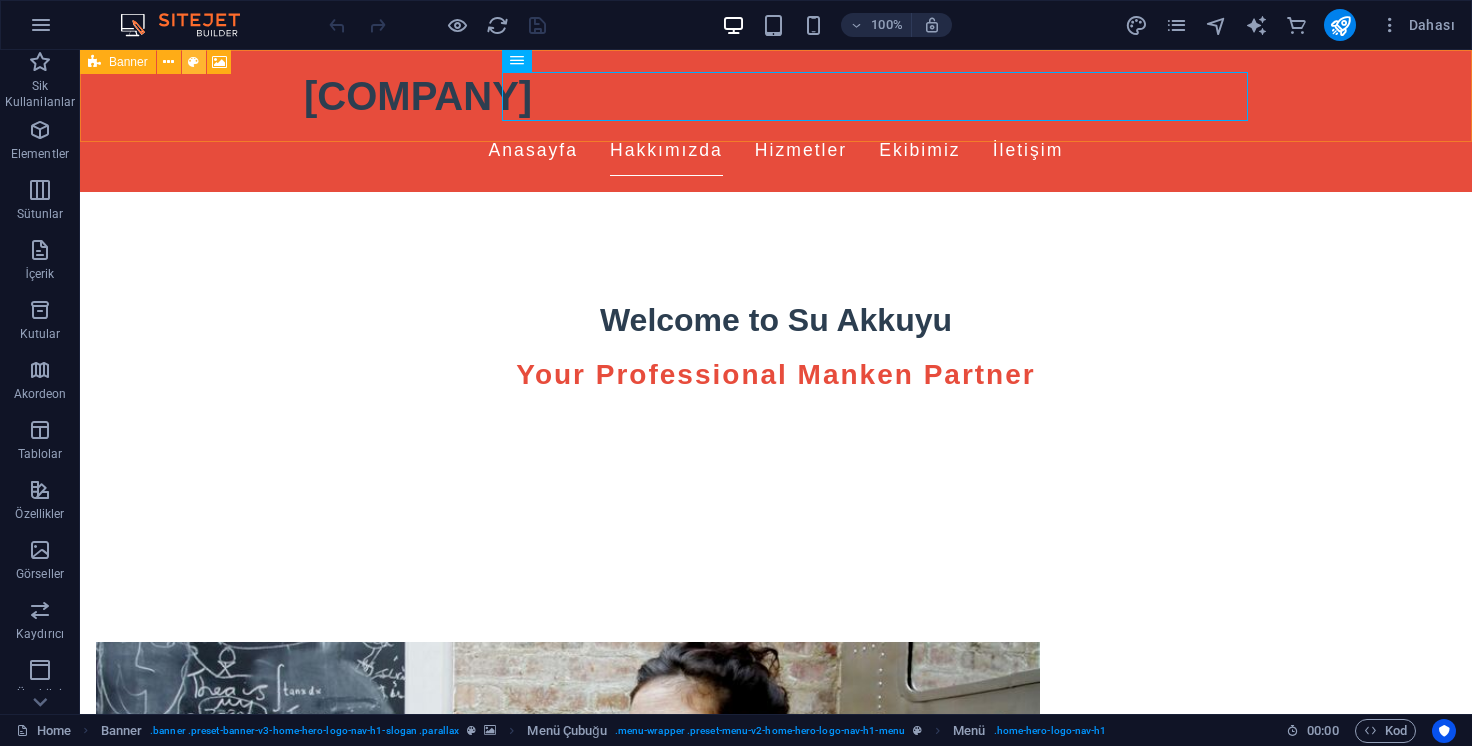 click at bounding box center [193, 62] 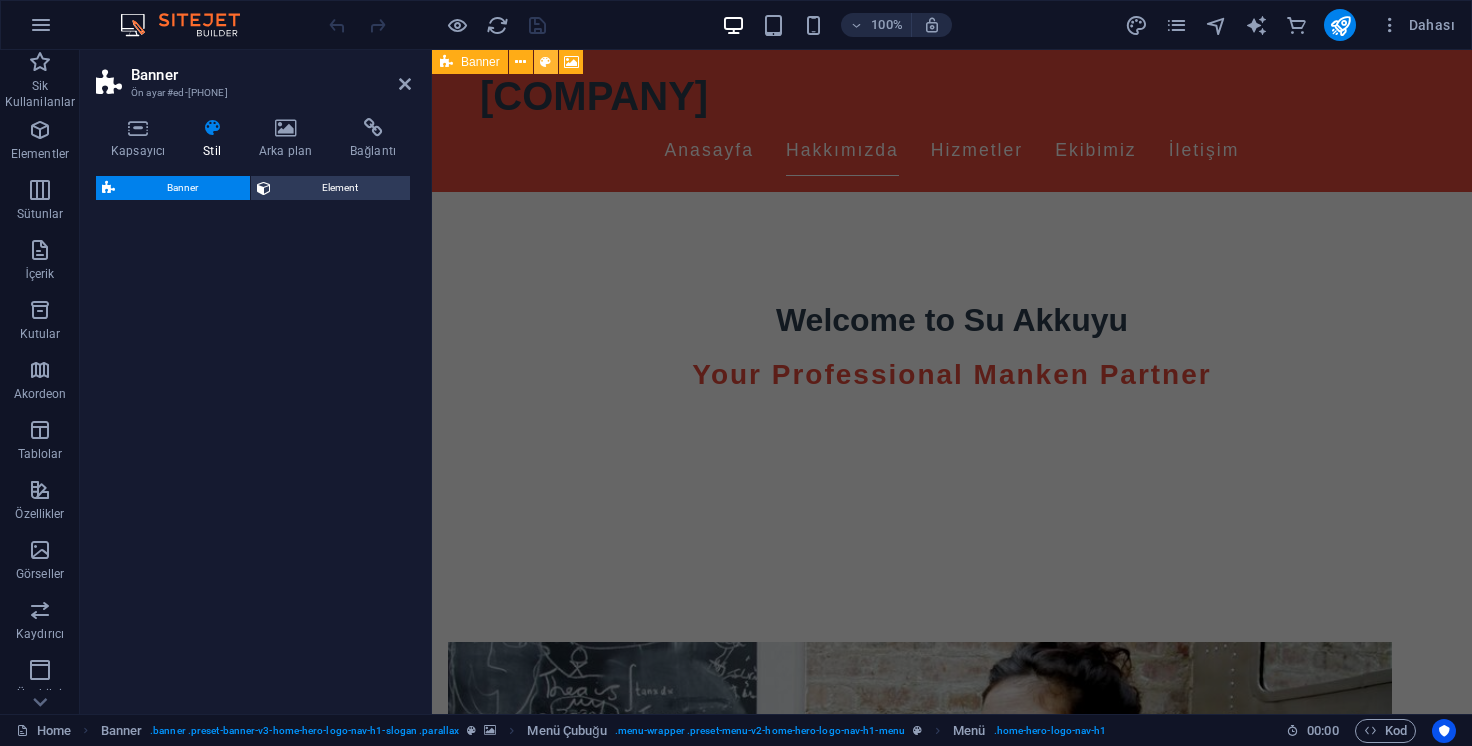 scroll, scrollTop: 0, scrollLeft: 0, axis: both 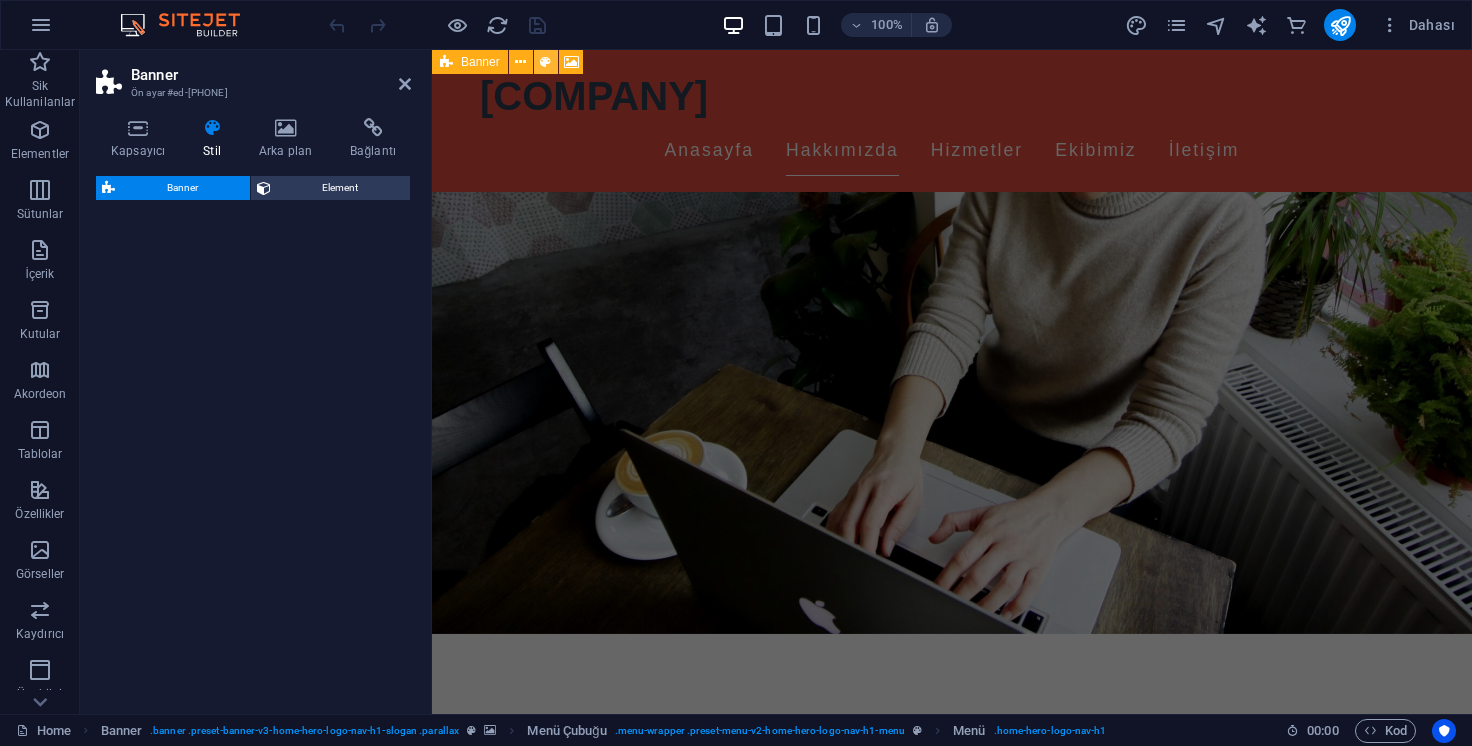 select on "preset-banner-v3-home-hero-logo-nav-h1-slogan" 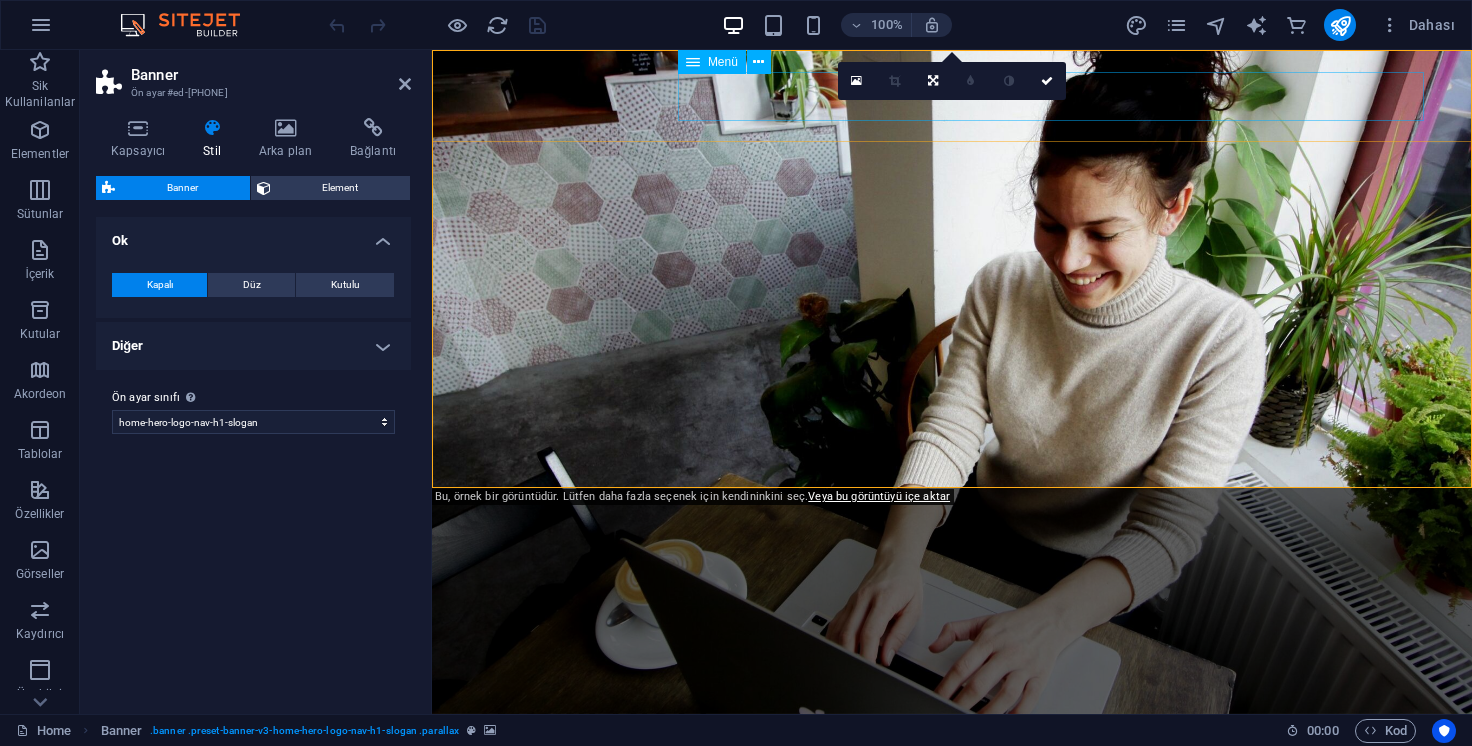 click on "Menü" at bounding box center (723, 62) 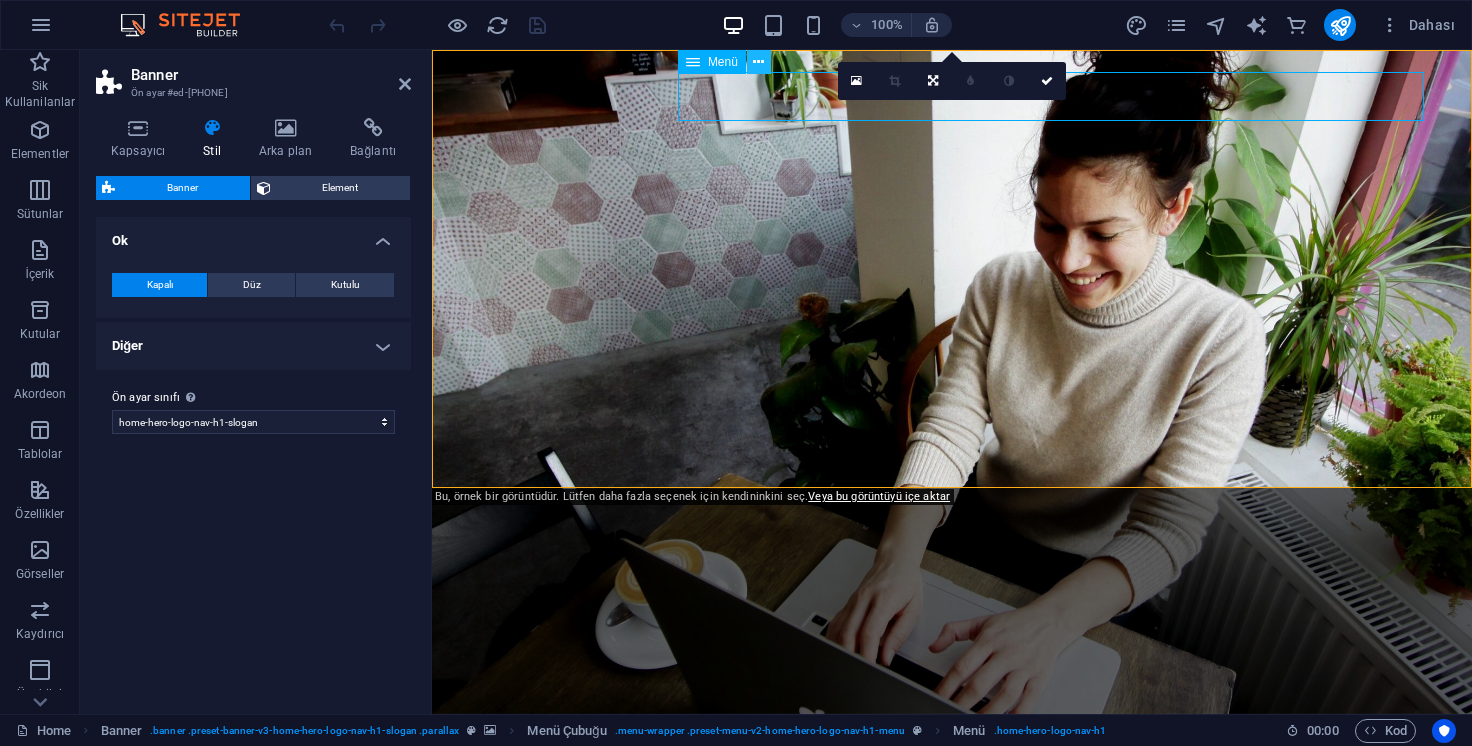 click at bounding box center [759, 62] 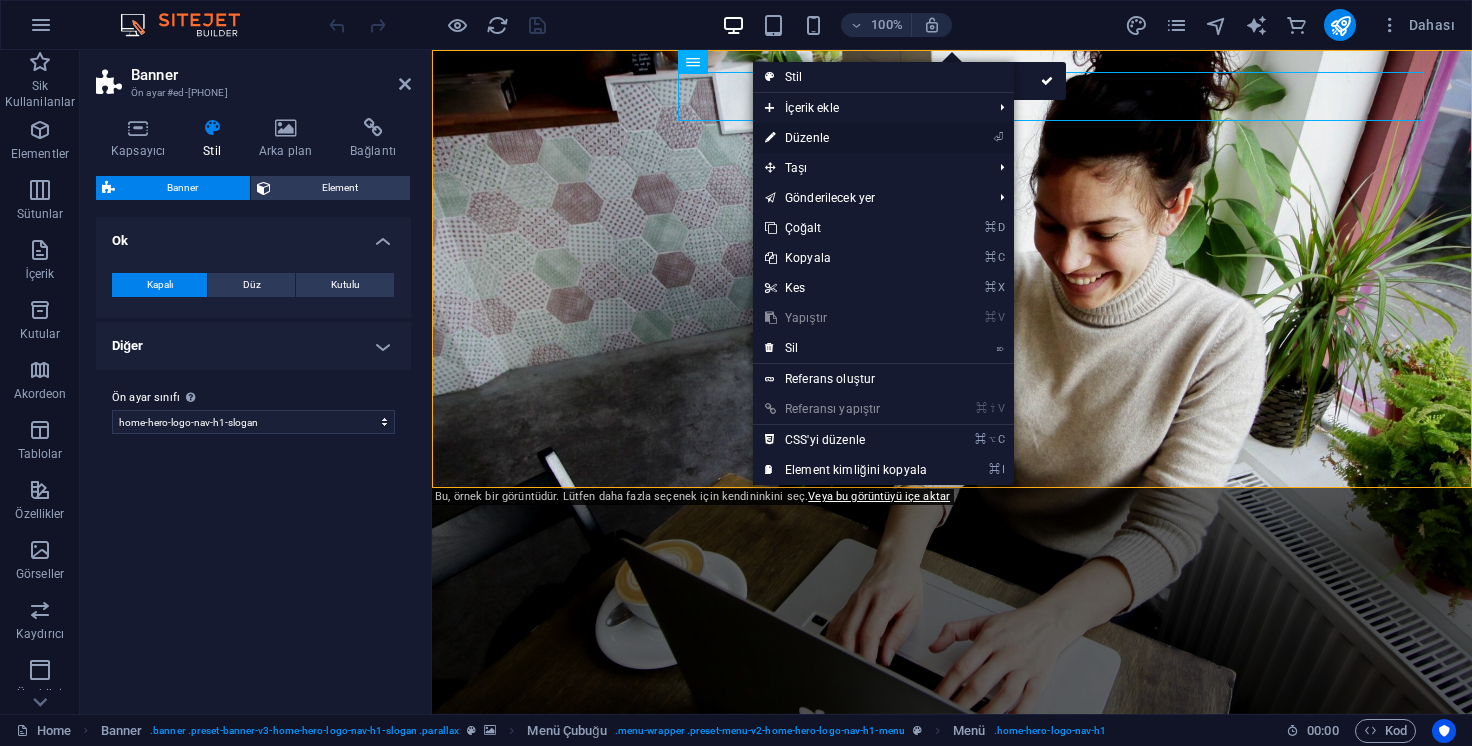click on "⏎  Düzenle" at bounding box center [846, 138] 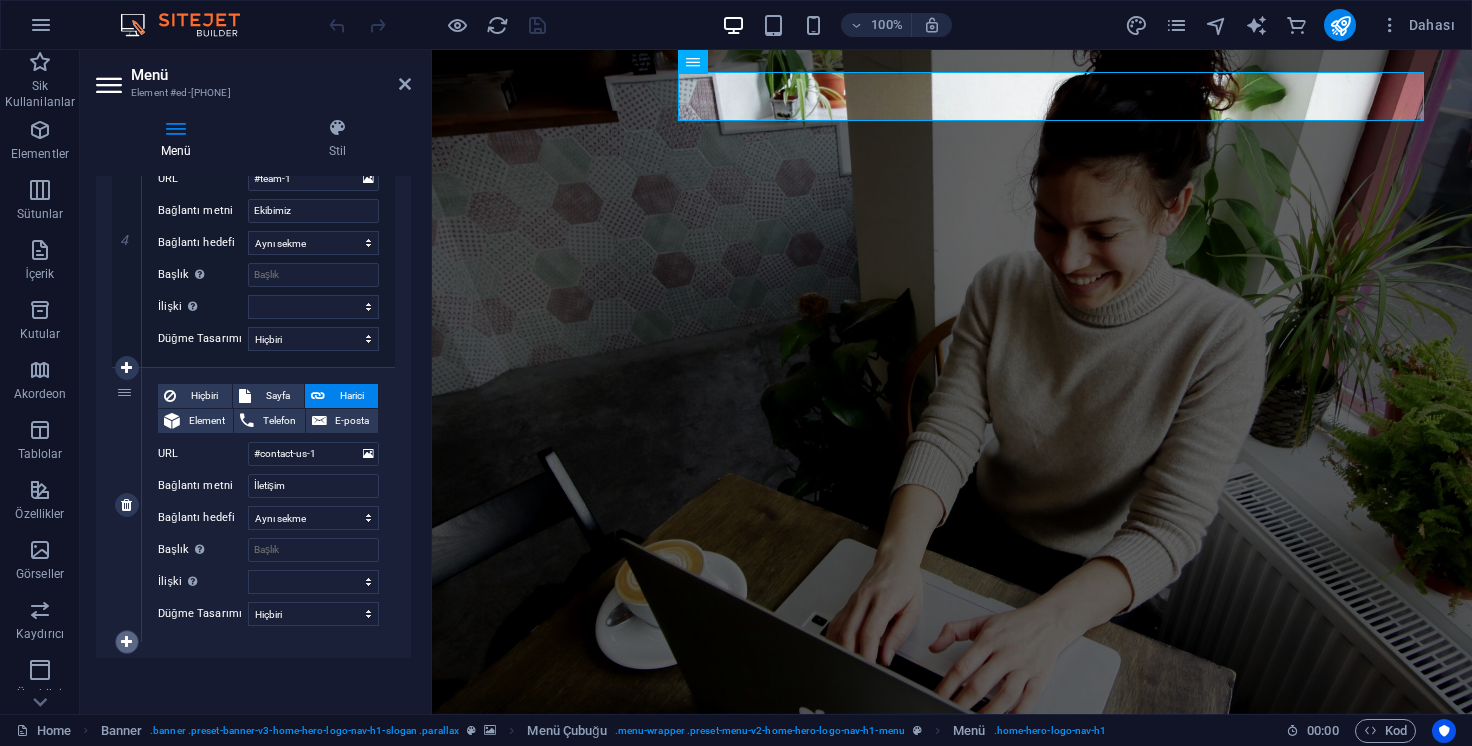 scroll, scrollTop: 1098, scrollLeft: 0, axis: vertical 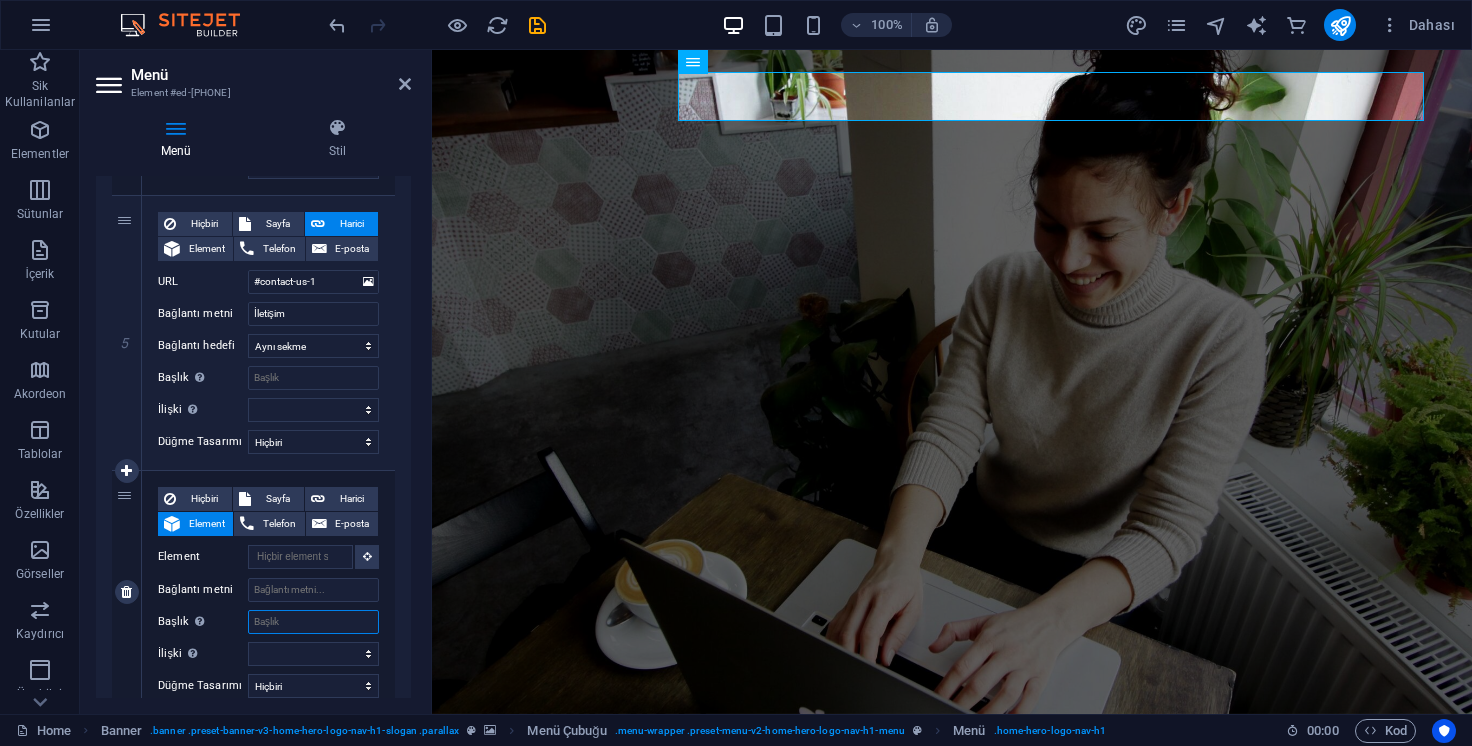 click on "Başlık Ek bağlantı tanımının bağlantı metniyle aynı olmaması gerekir. Başlık, genellikle fare elementin üzerine geldiğinde bir araç ipucu metni olarak gösterilir. Belirsizse boş bırak." at bounding box center (313, 622) 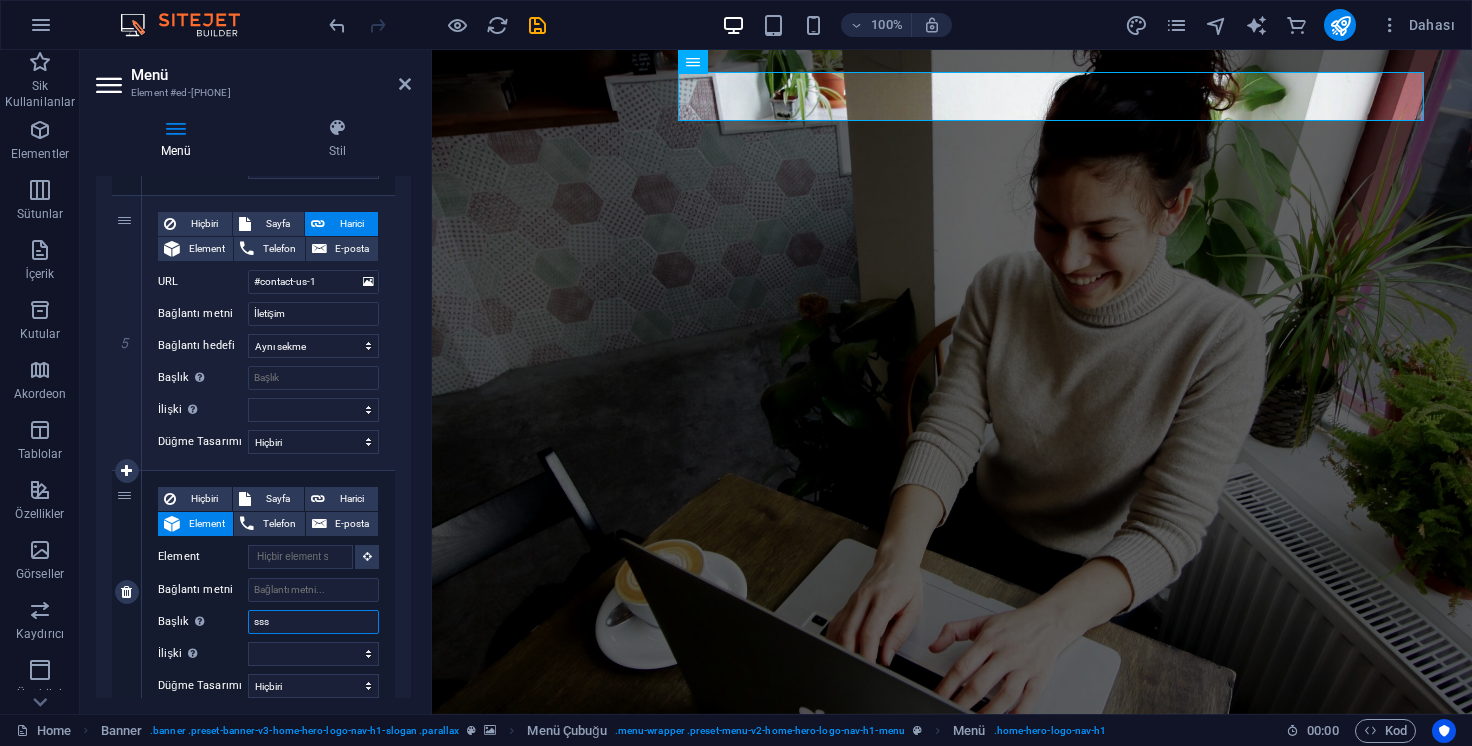 type on "ssss" 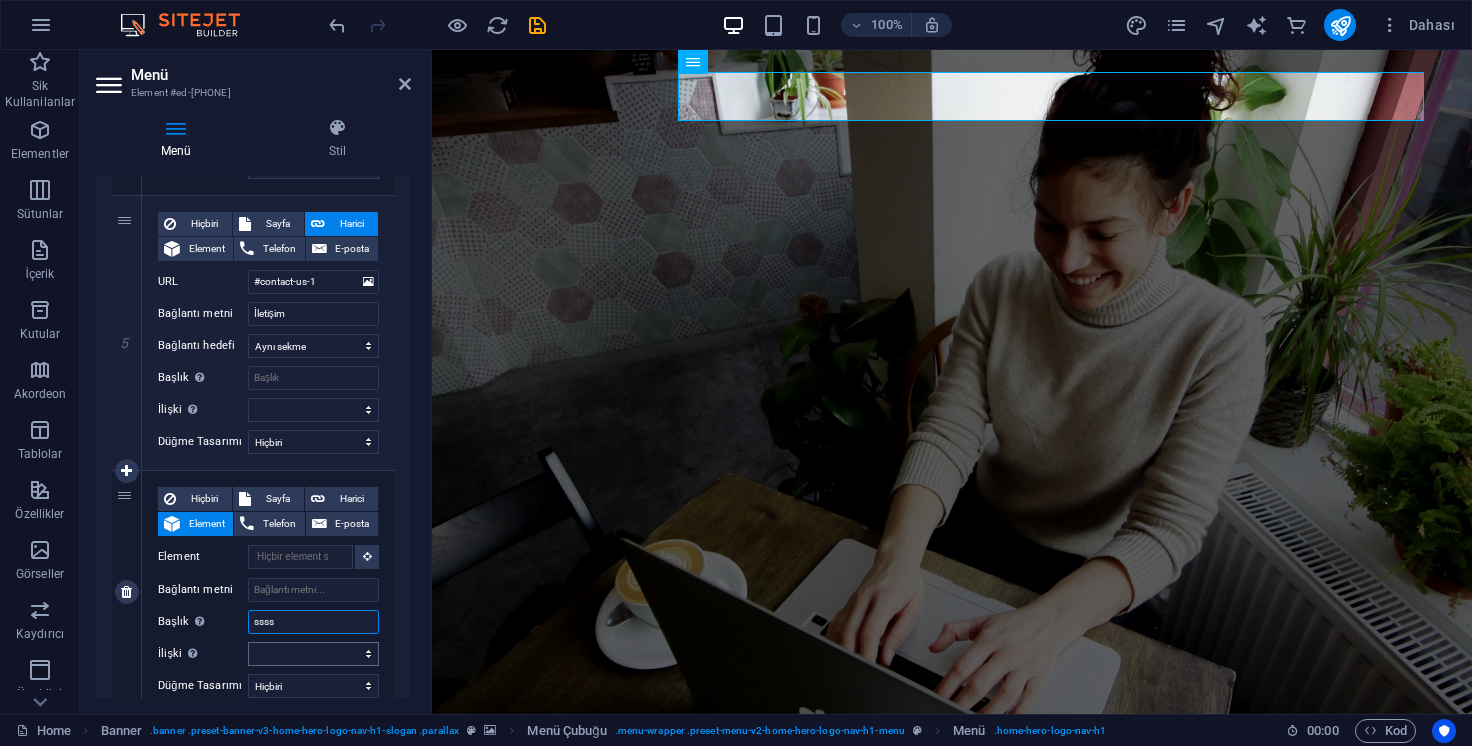 select 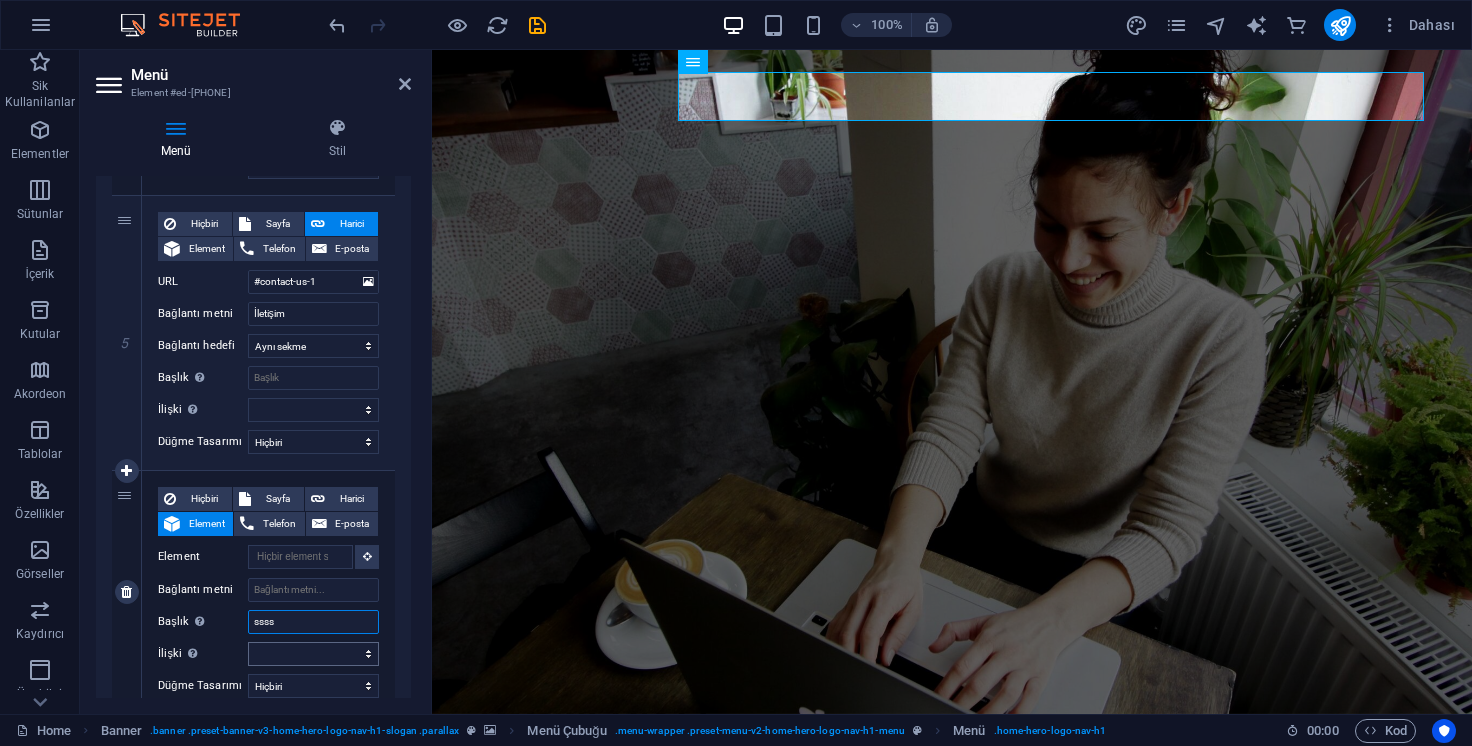 type on "ssss" 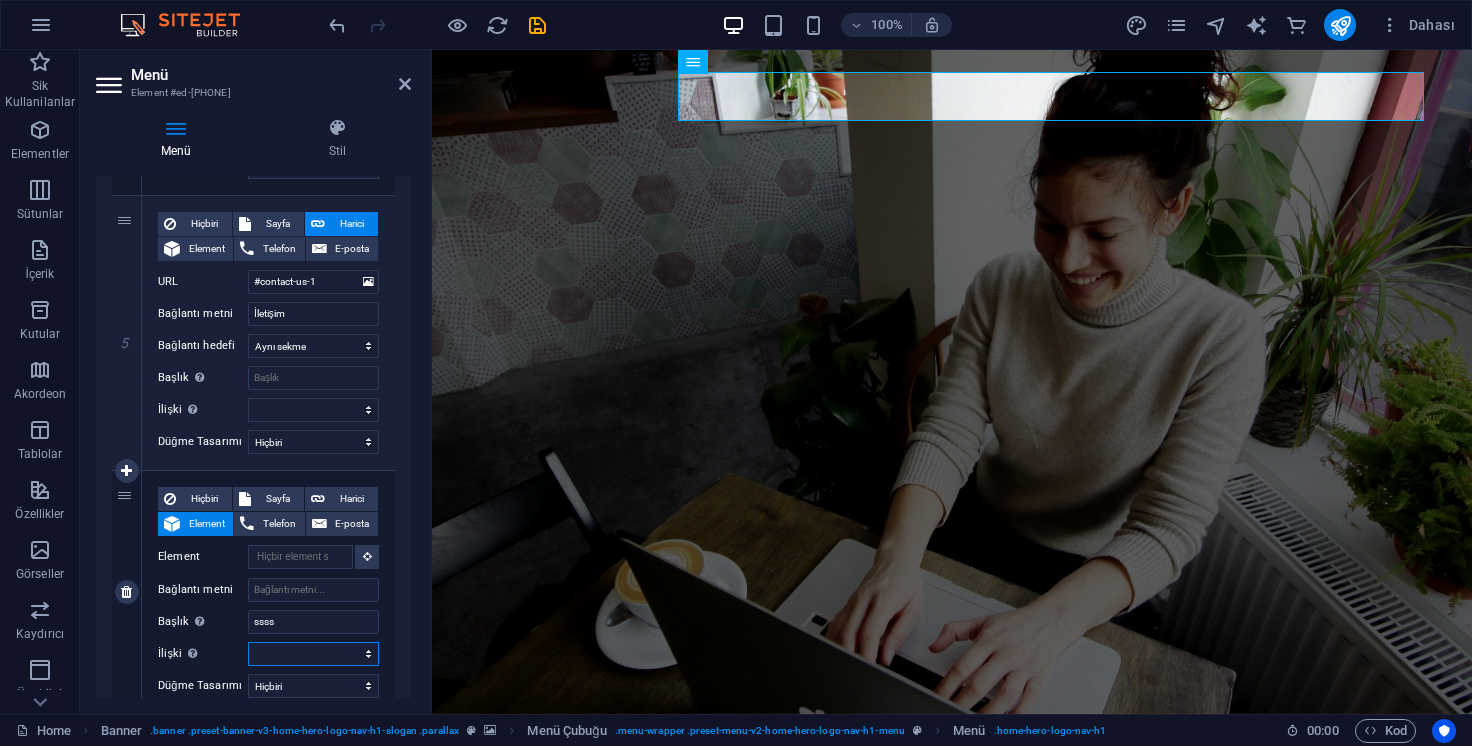 click on "alternate oluşturan bookmark harici yardım lisans ileri nofollow noreferrer noopener önceki arayın etiket" at bounding box center [313, 654] 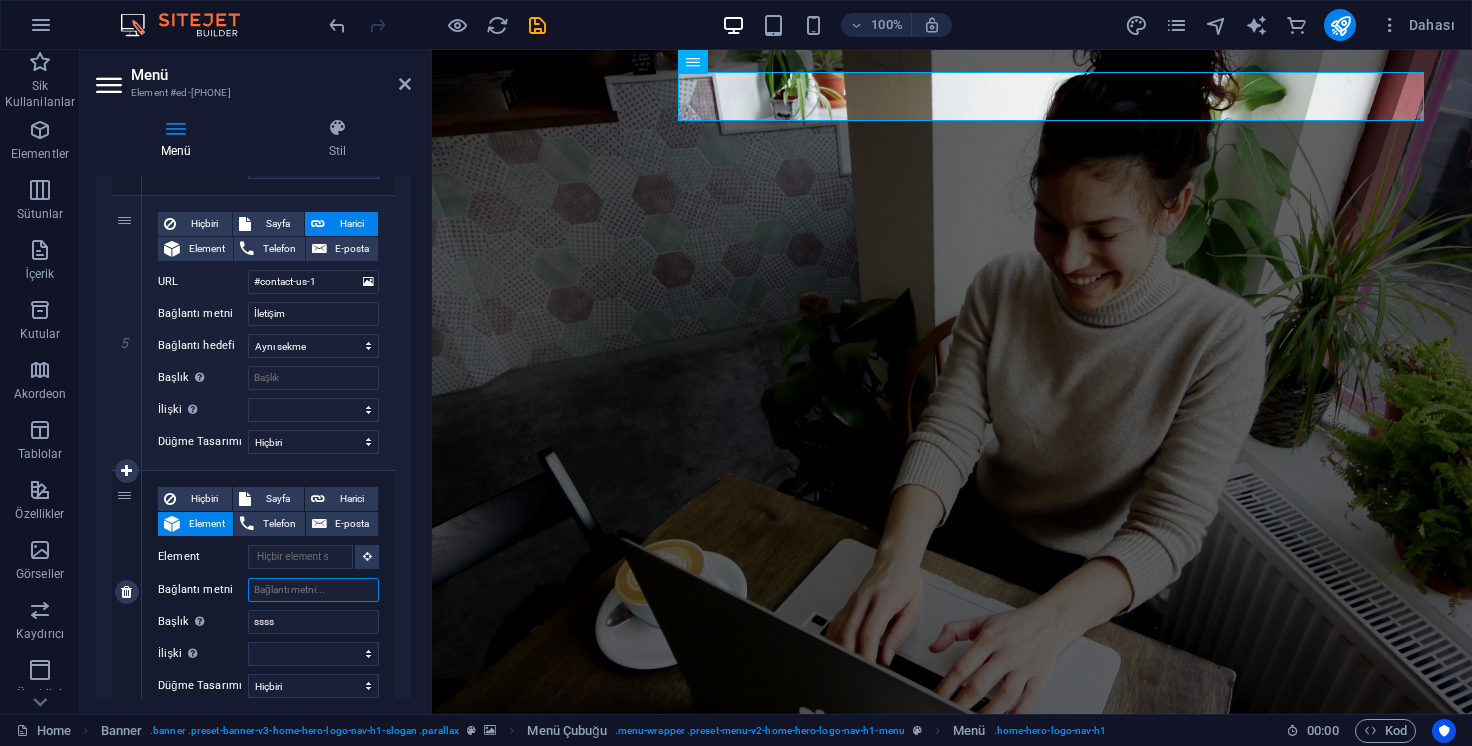 click on "Bağlantı metni" at bounding box center [313, 590] 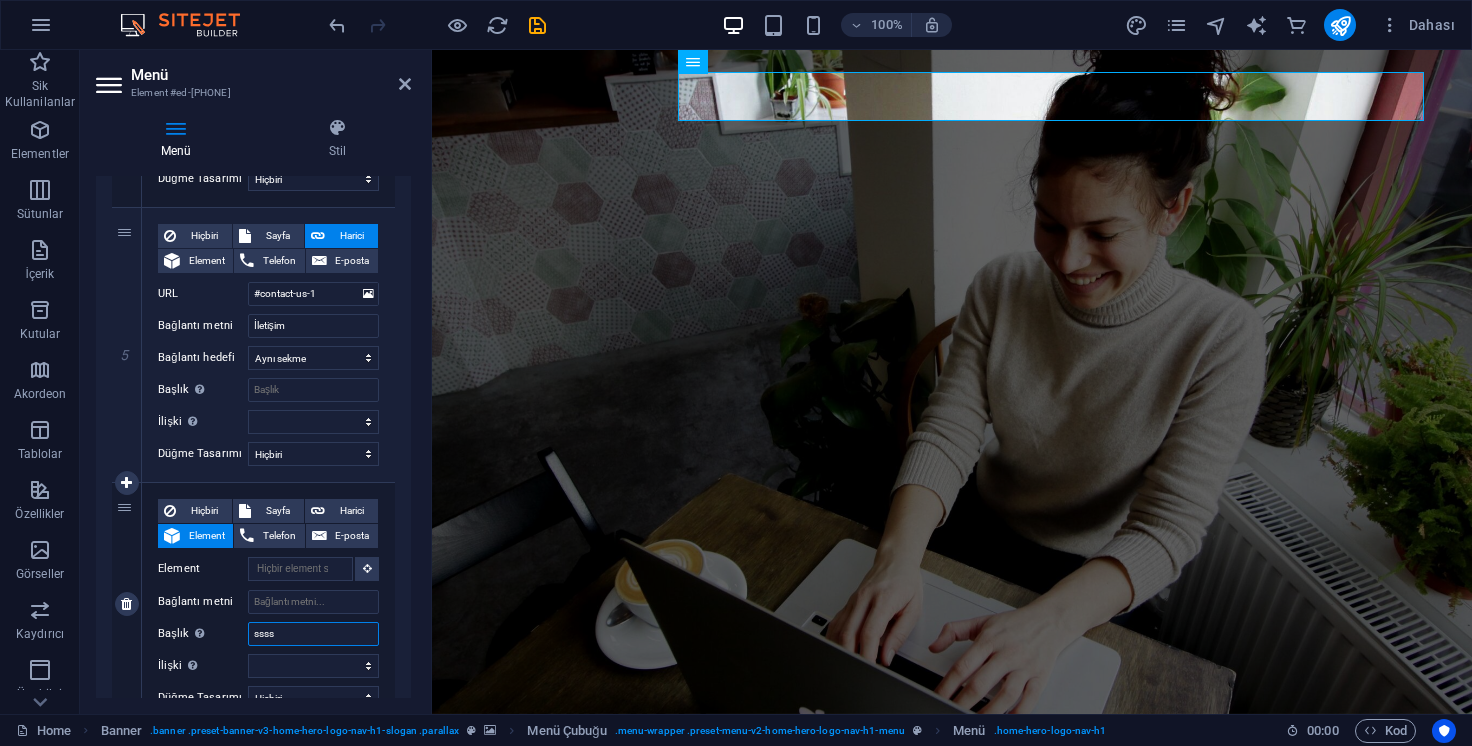 click on "ssss" at bounding box center [313, 634] 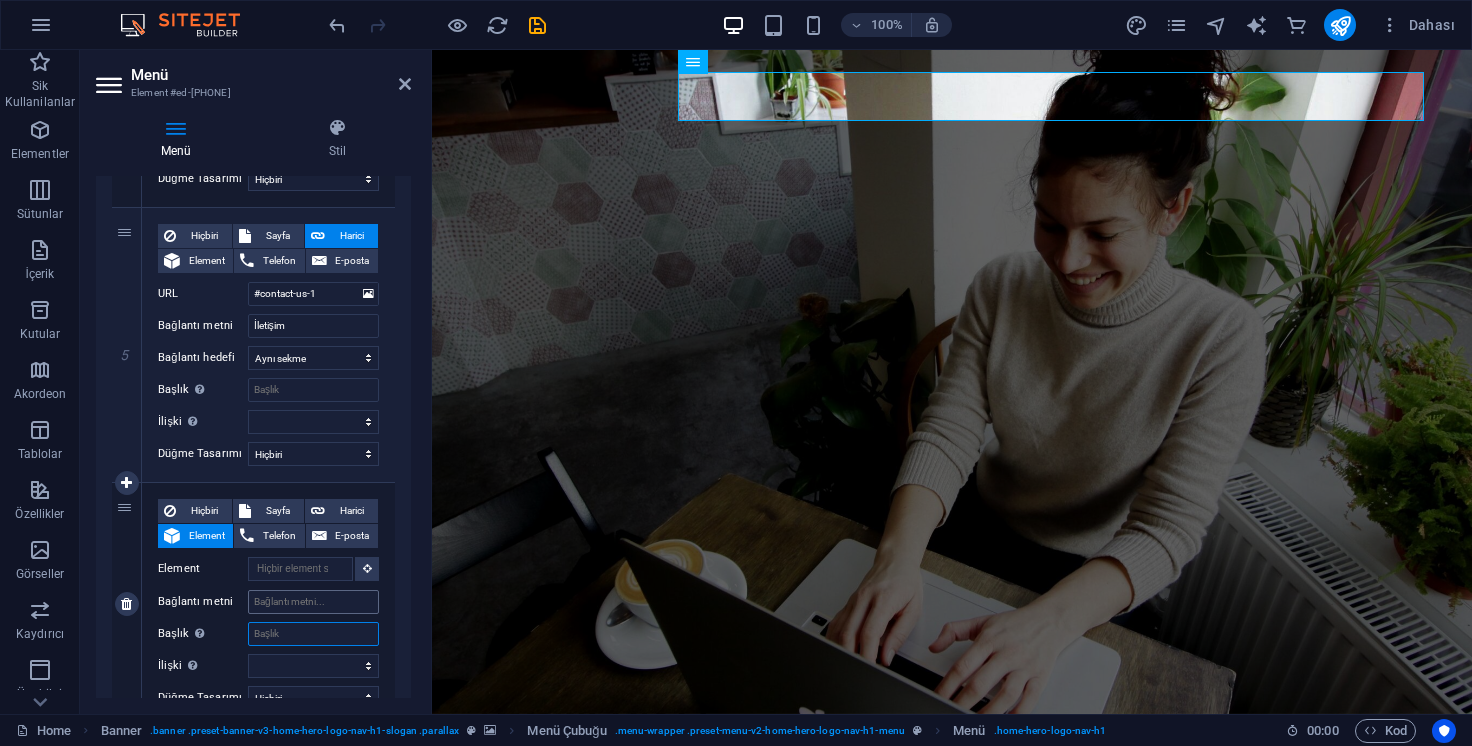 select 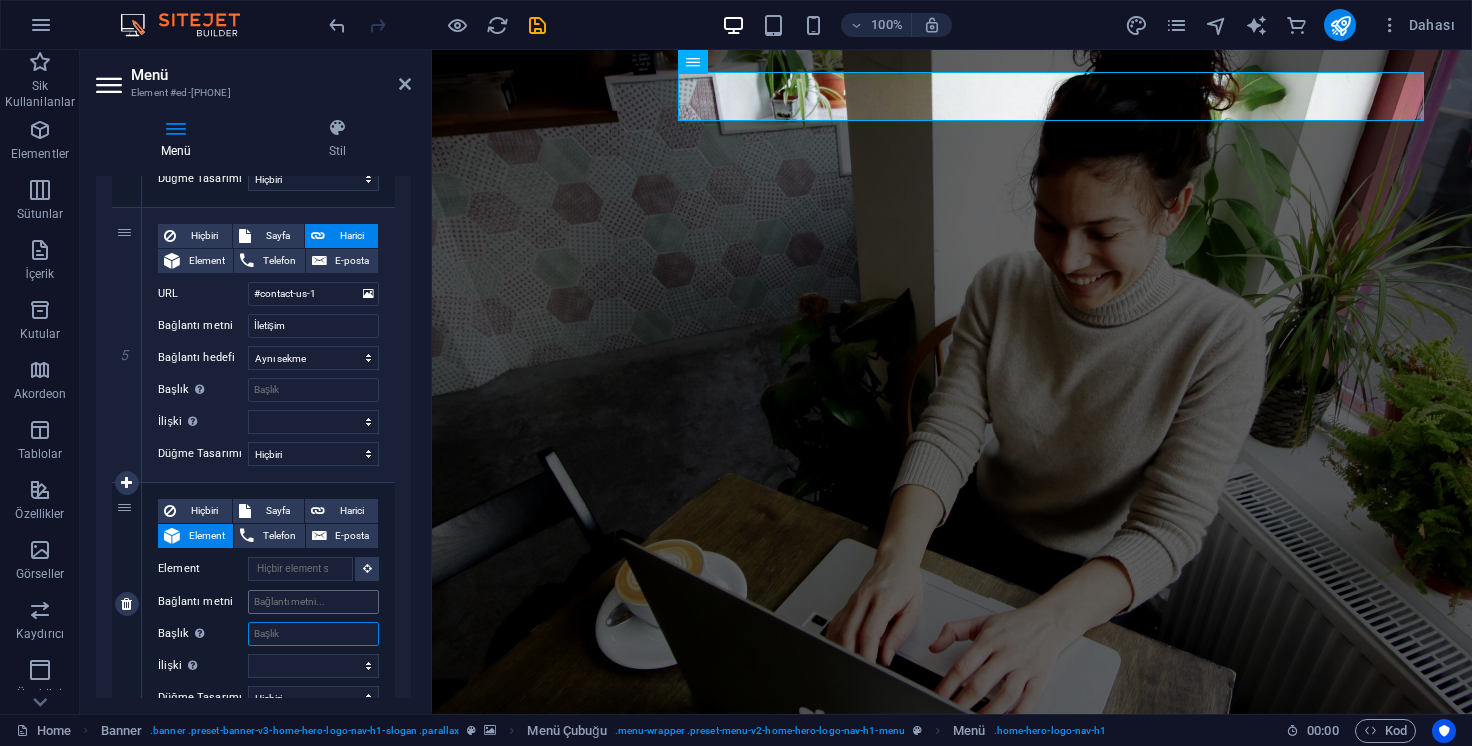 type 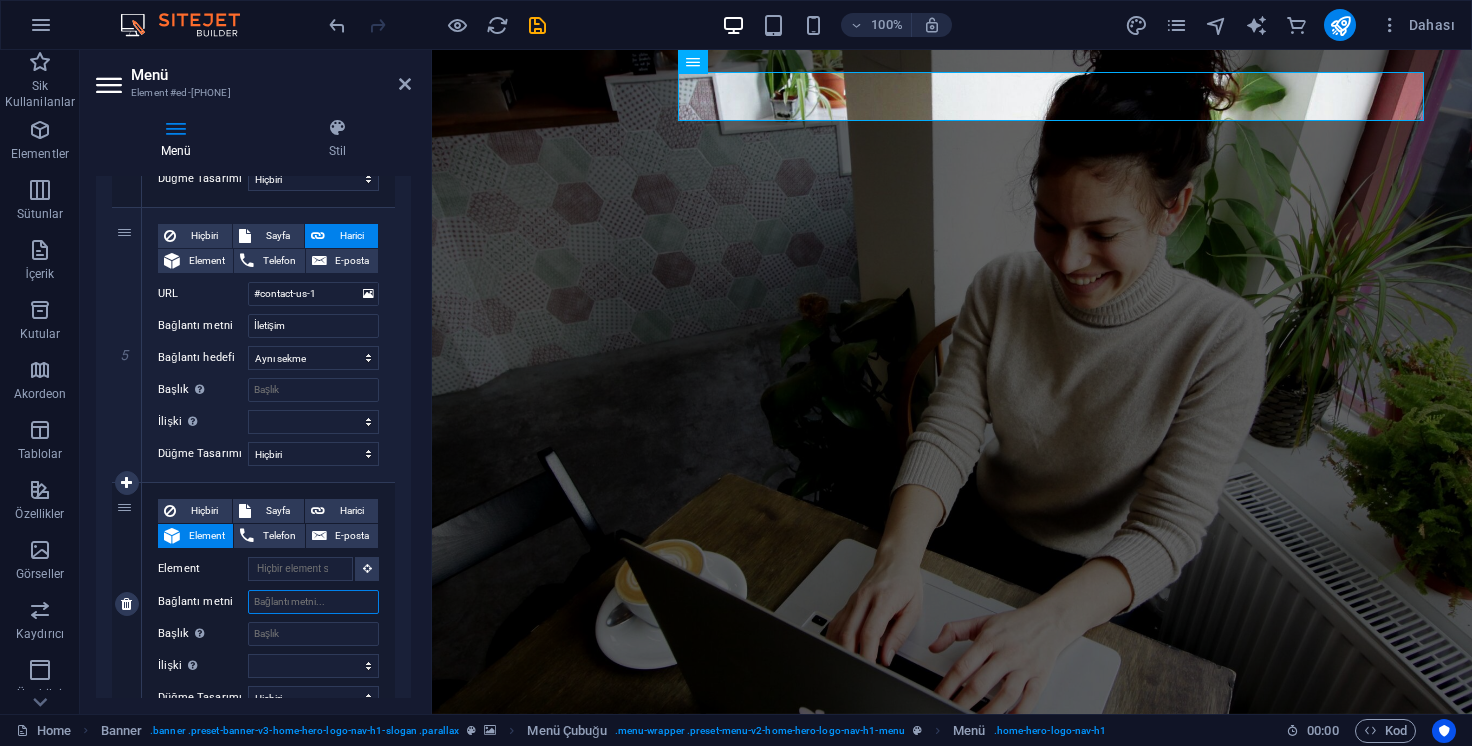 click on "Bağlantı metni" at bounding box center [313, 602] 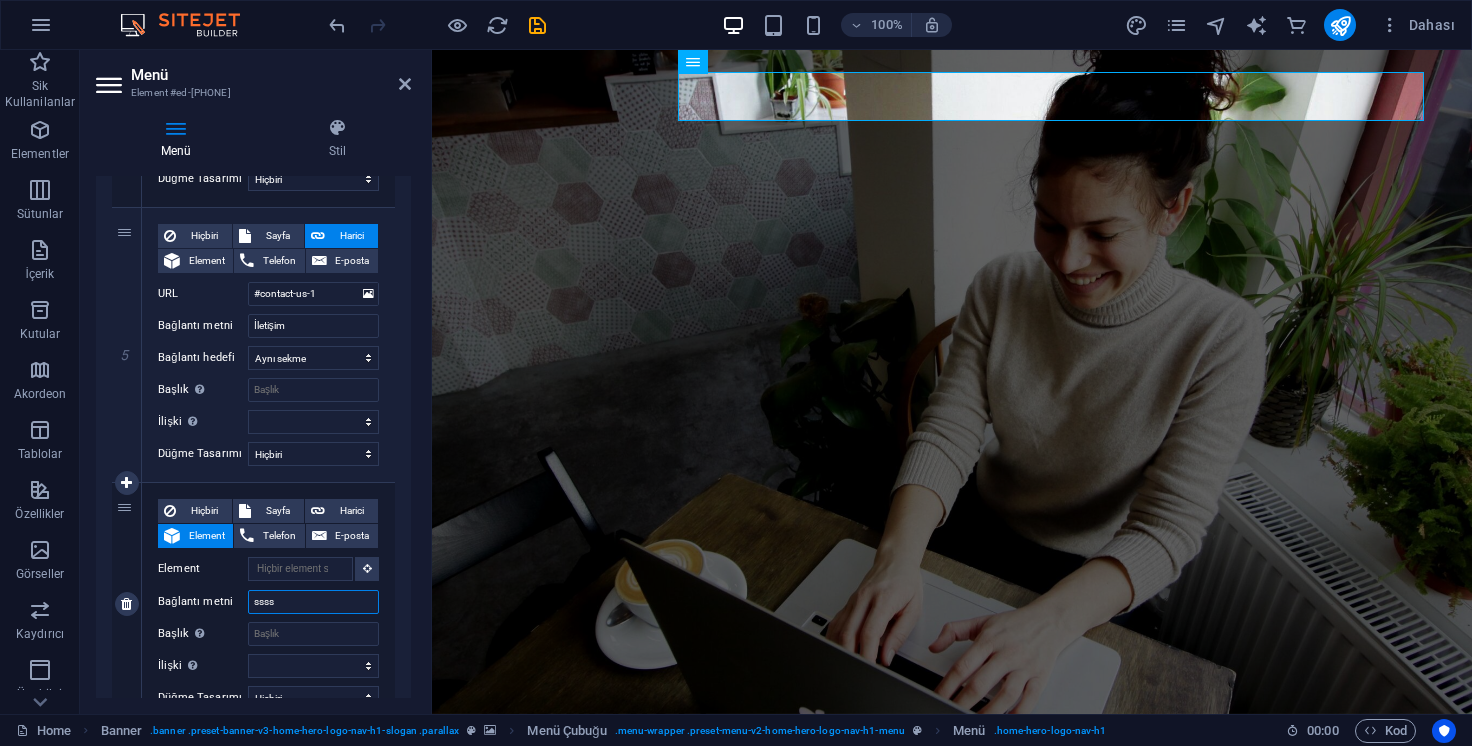 select 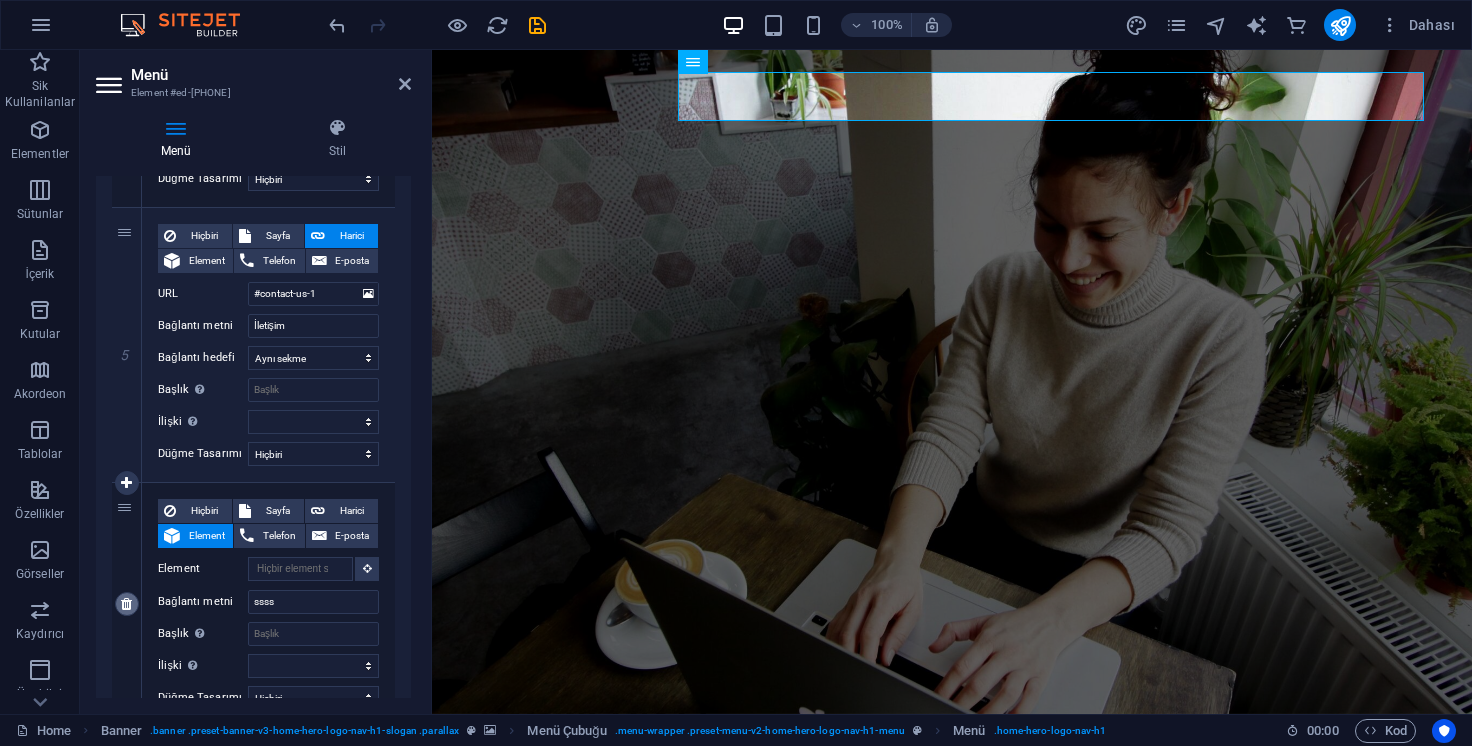 click at bounding box center [126, 604] 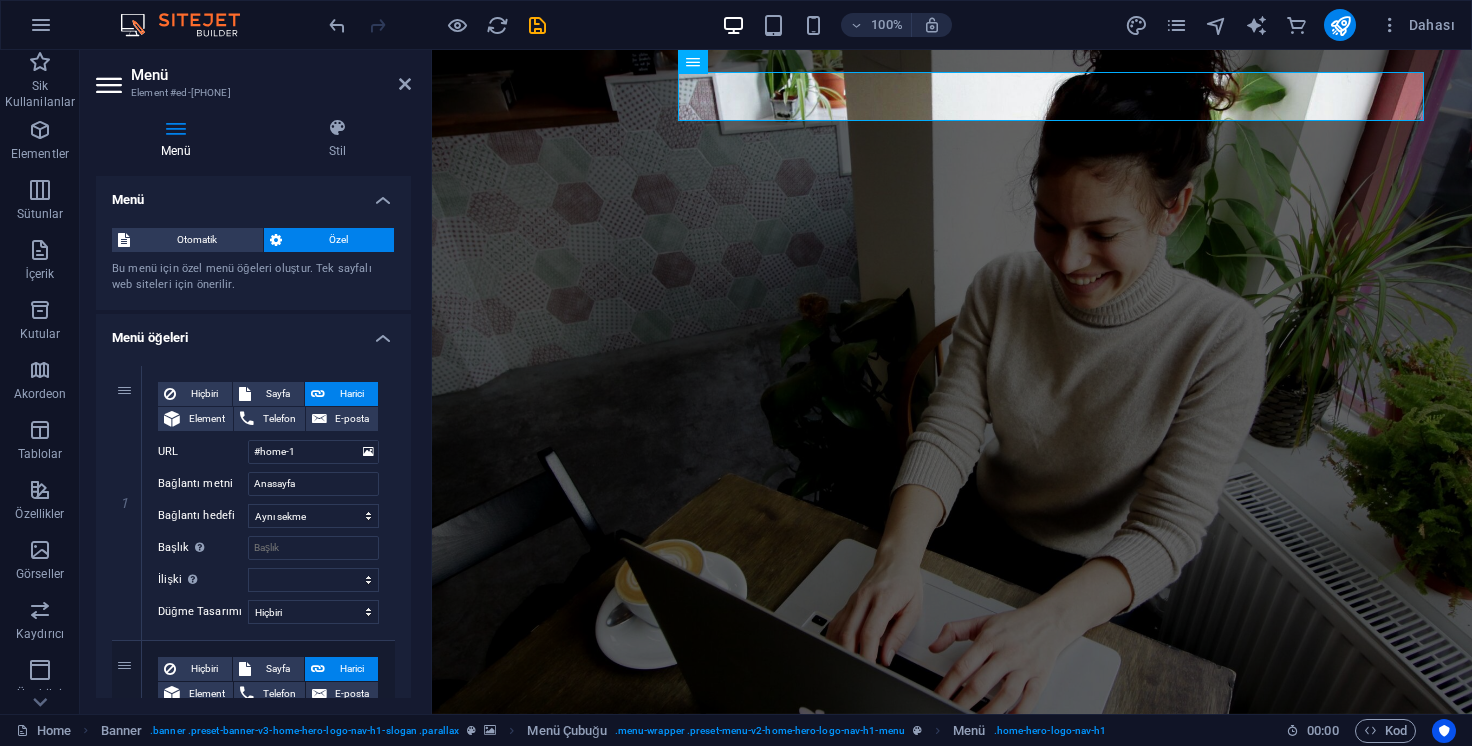 scroll, scrollTop: 0, scrollLeft: 0, axis: both 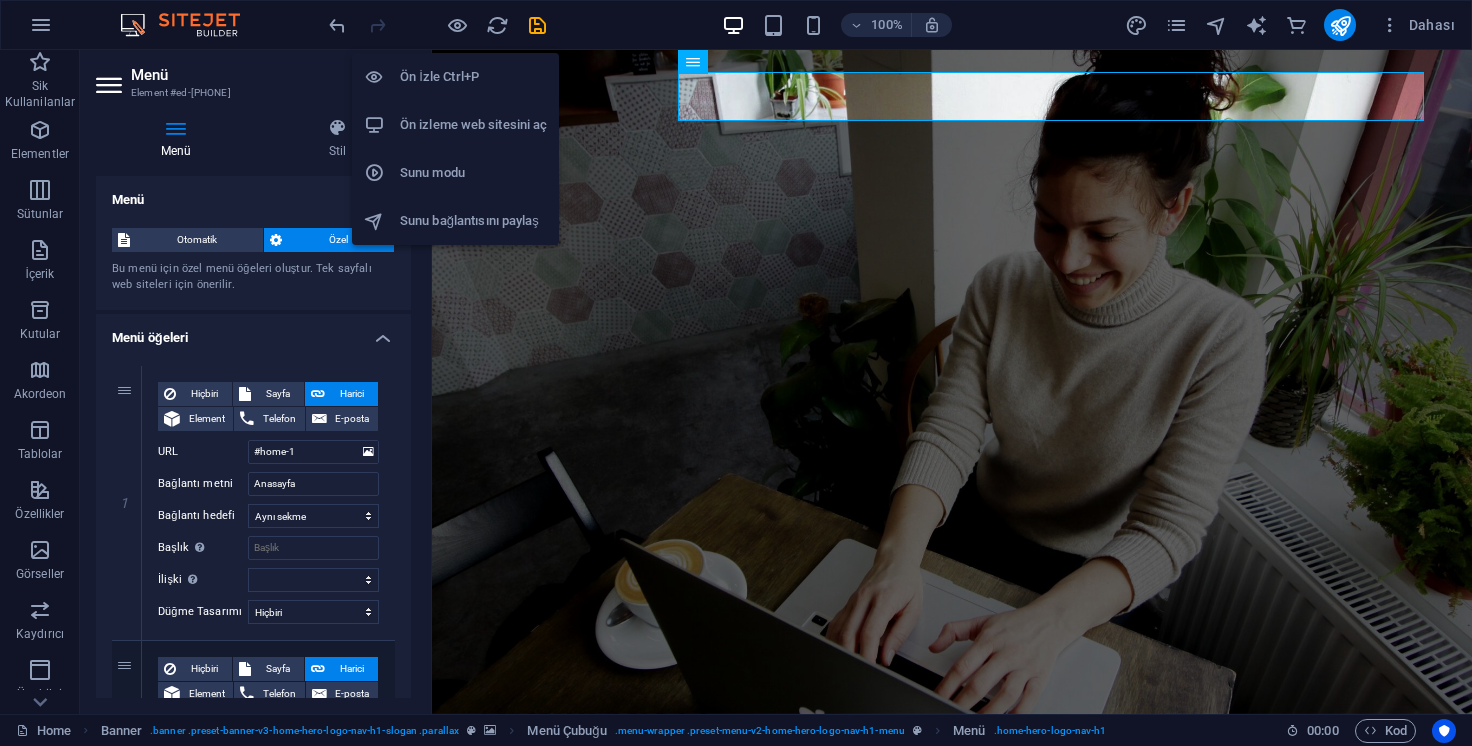 click on "Ön izleme web sitesini aç" at bounding box center [473, 125] 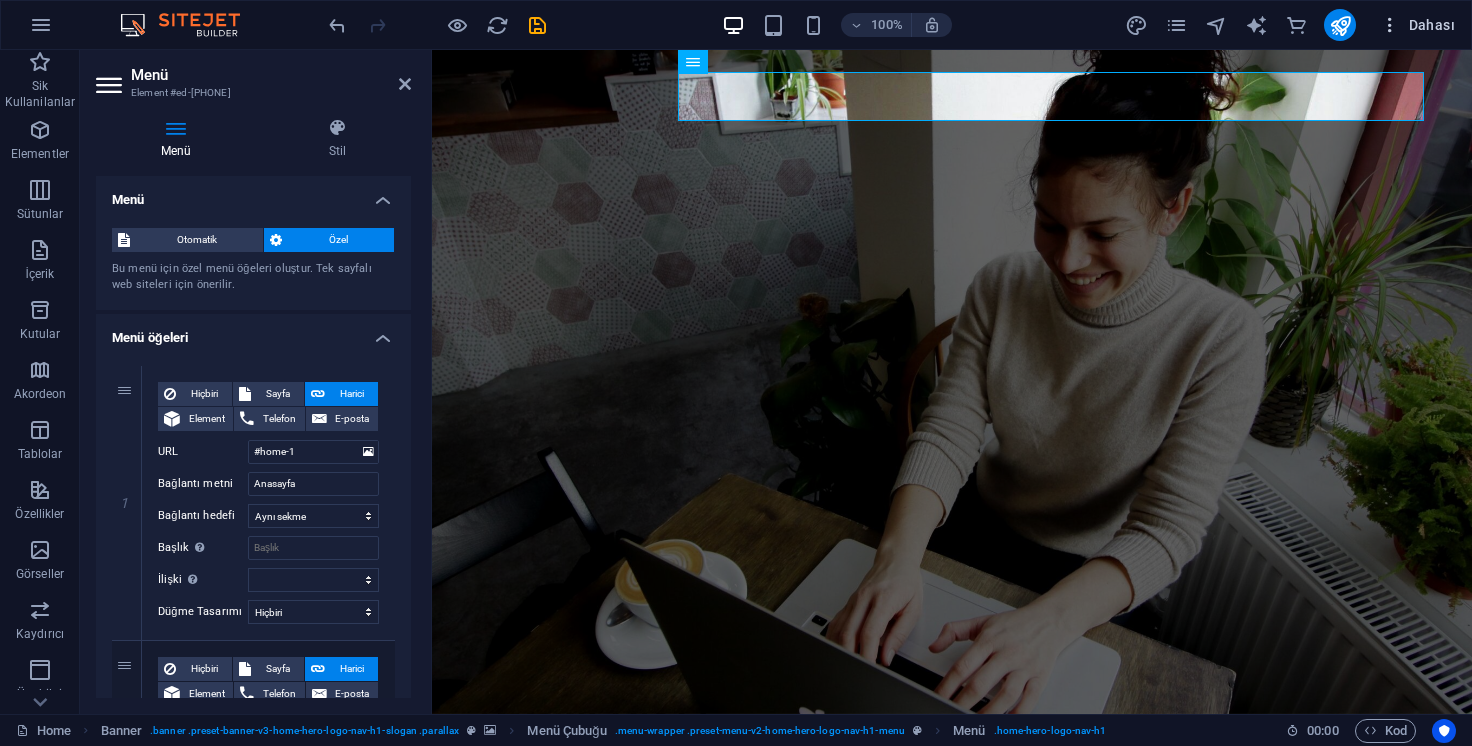 click on "Dahası" at bounding box center (1417, 25) 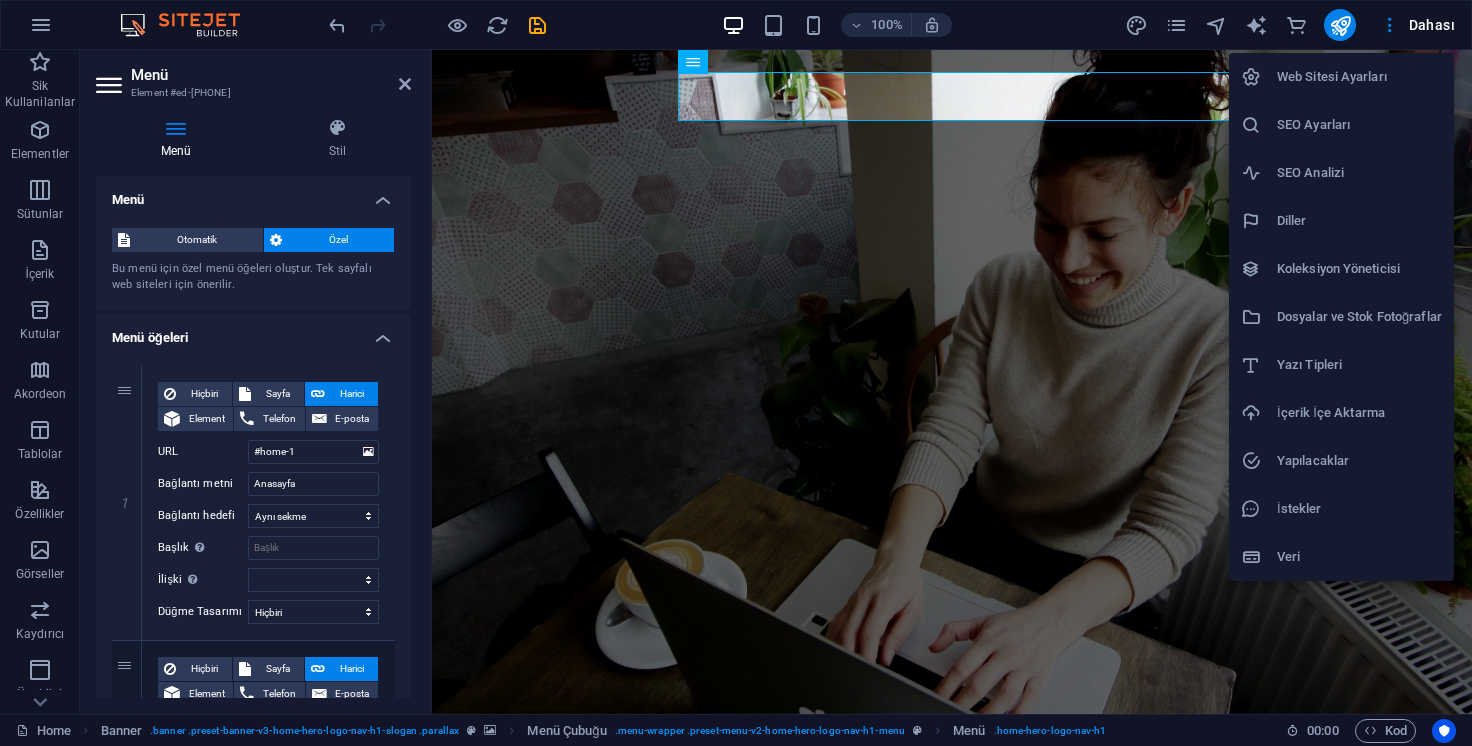 click at bounding box center [736, 373] 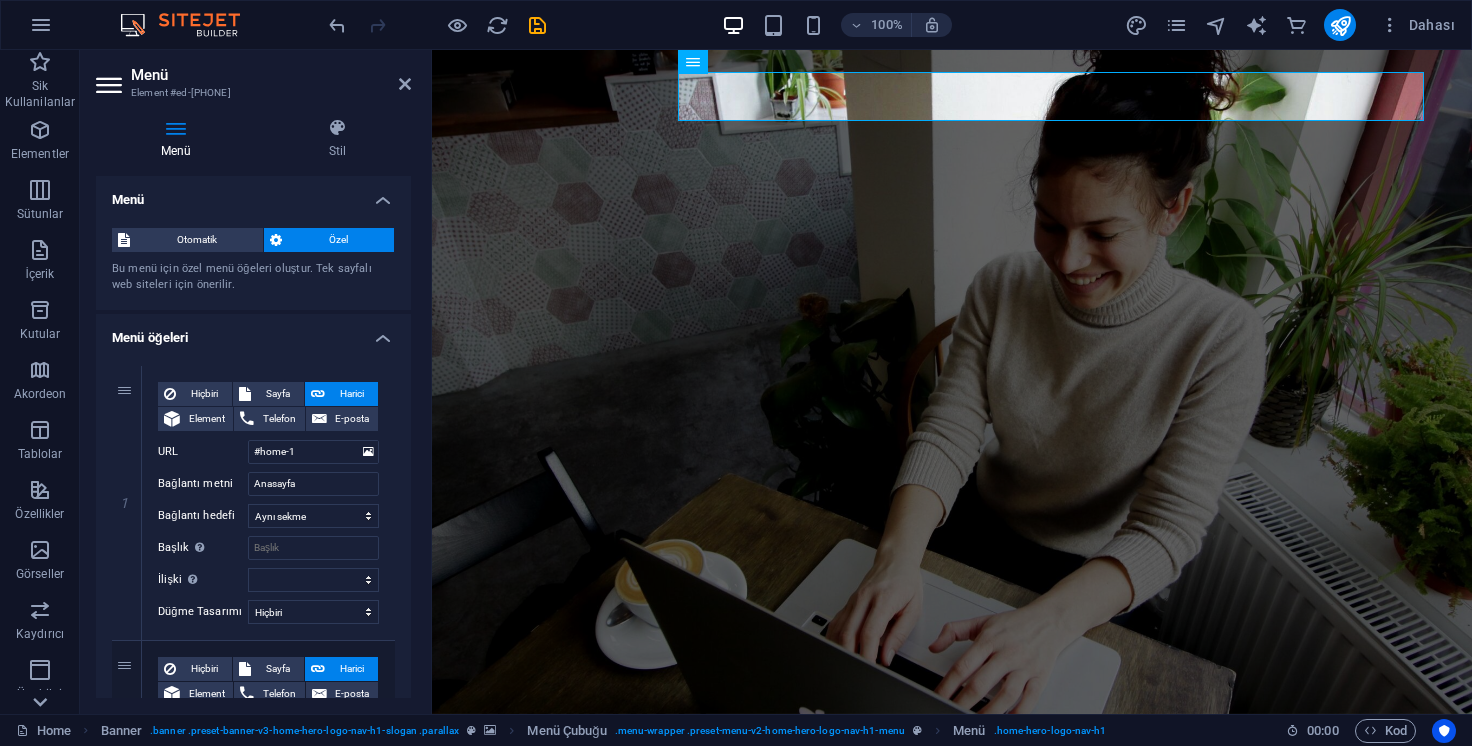 click 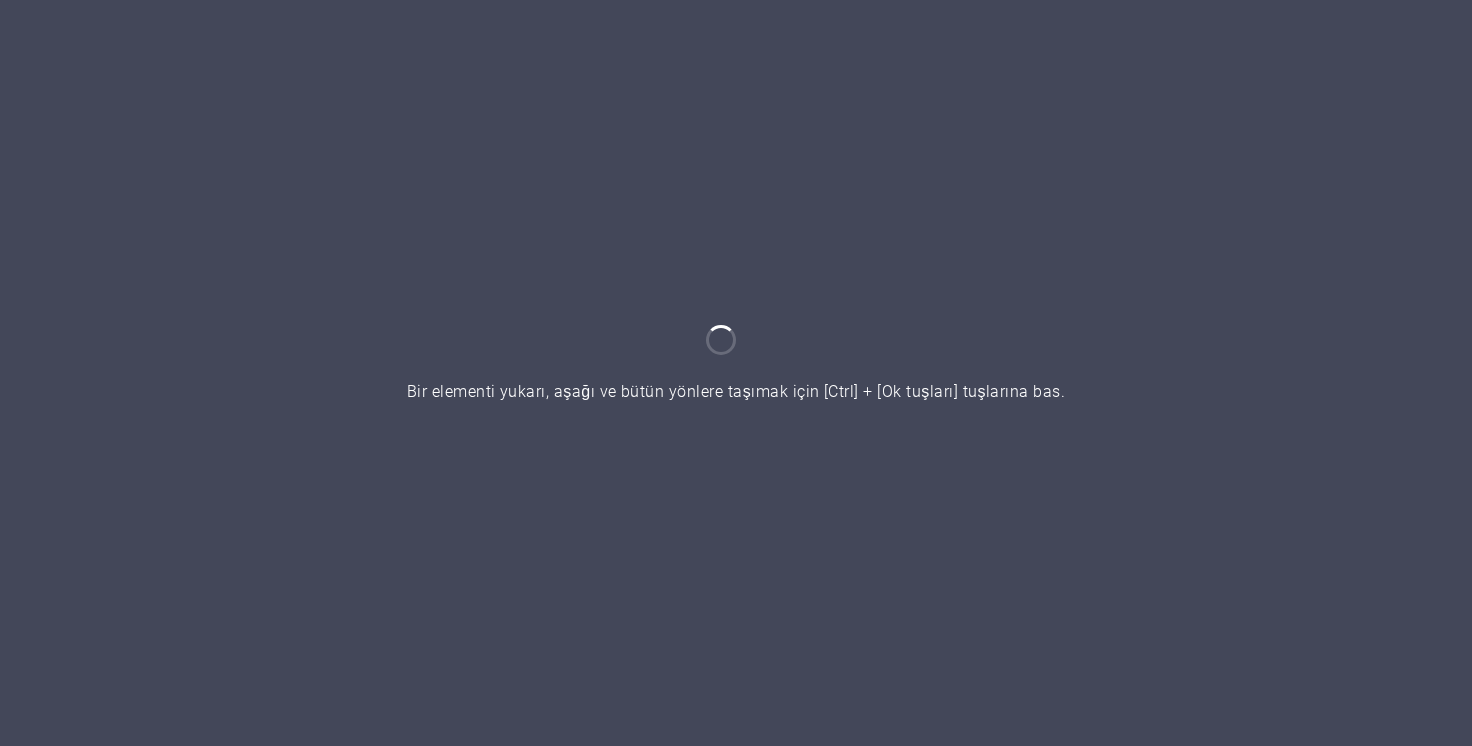 scroll, scrollTop: 0, scrollLeft: 0, axis: both 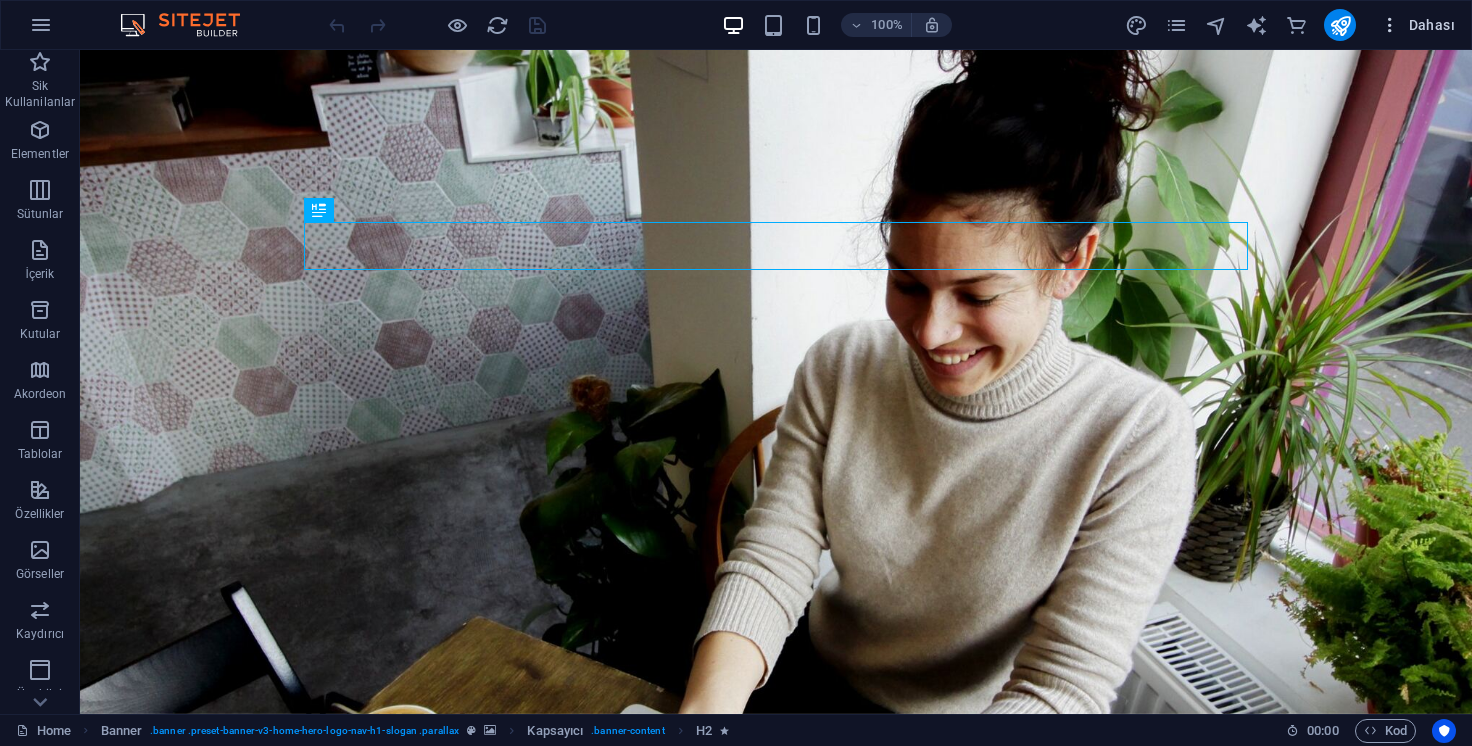 click at bounding box center (1390, 25) 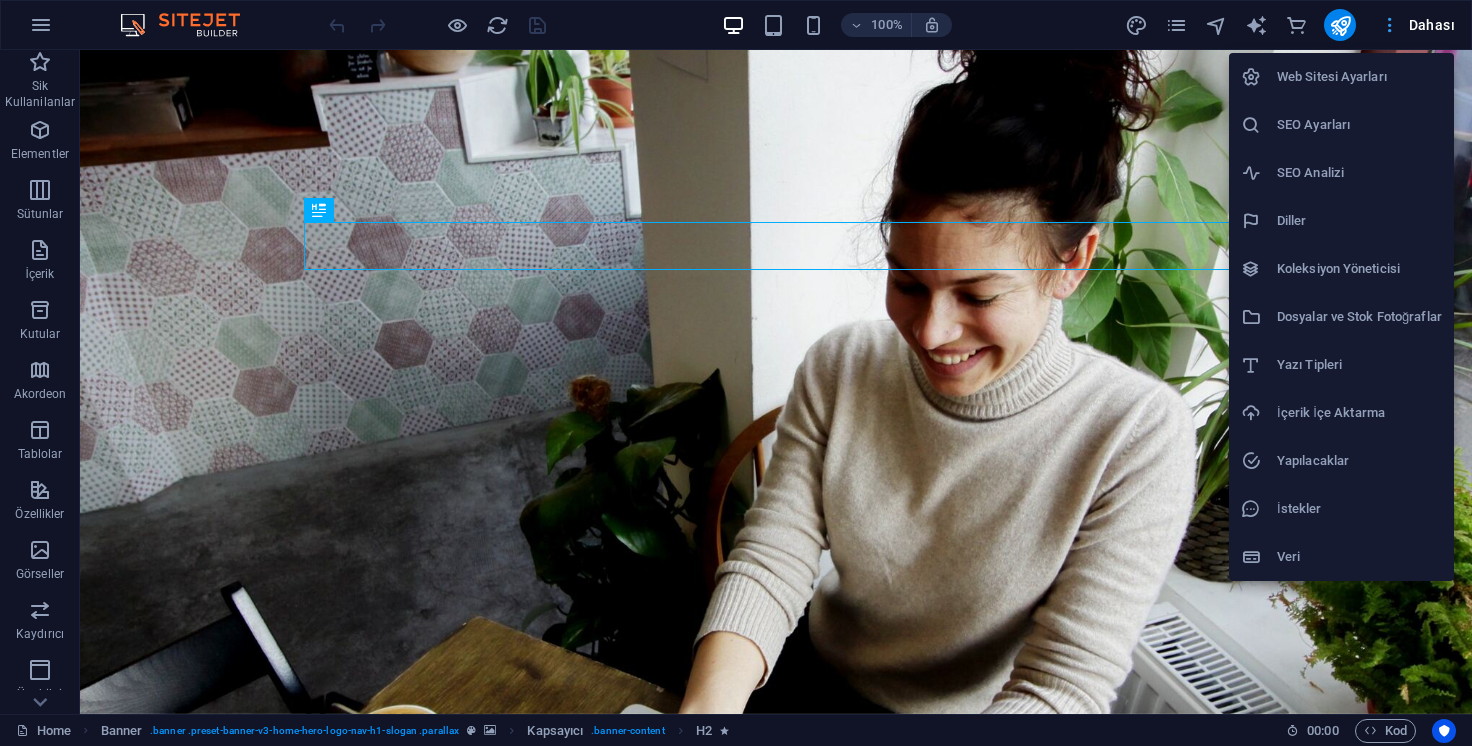 click at bounding box center [736, 373] 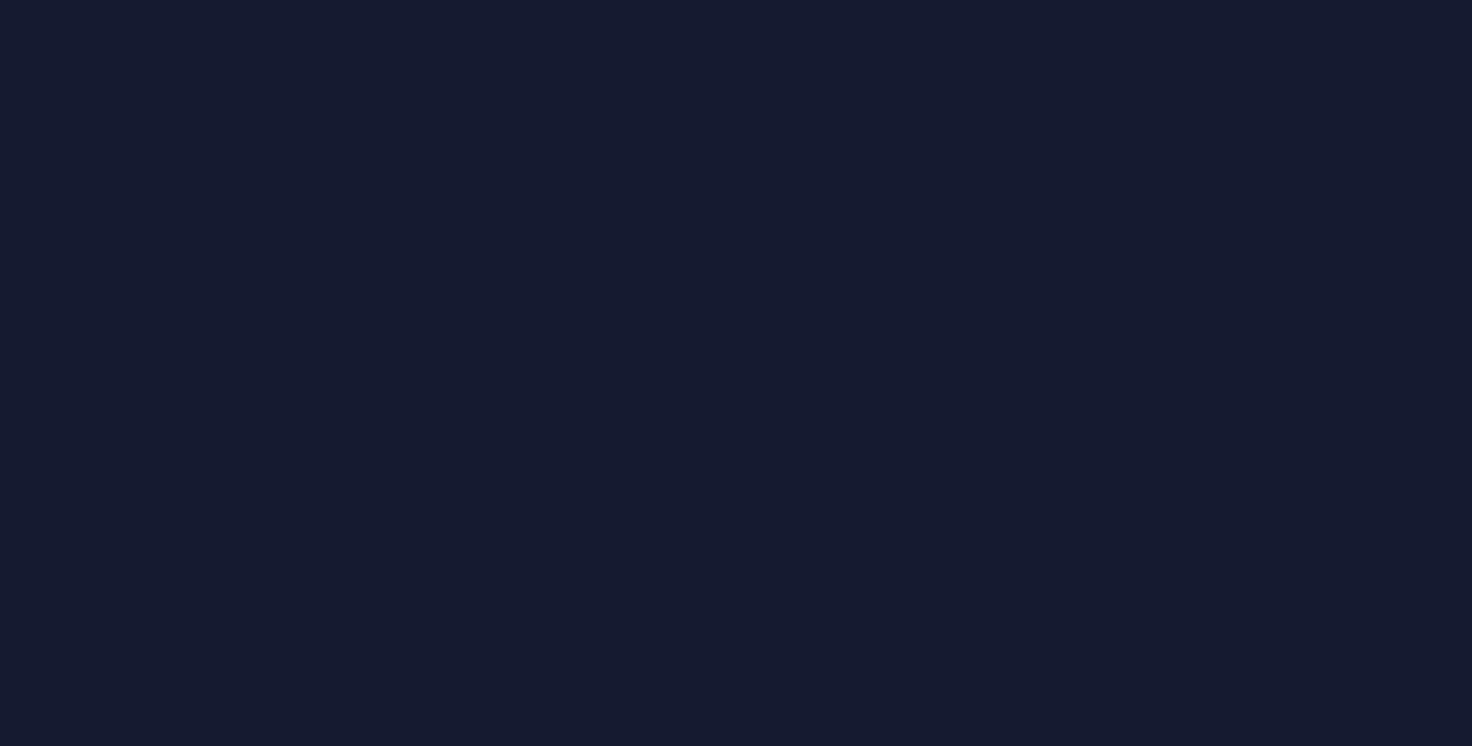 scroll, scrollTop: 0, scrollLeft: 0, axis: both 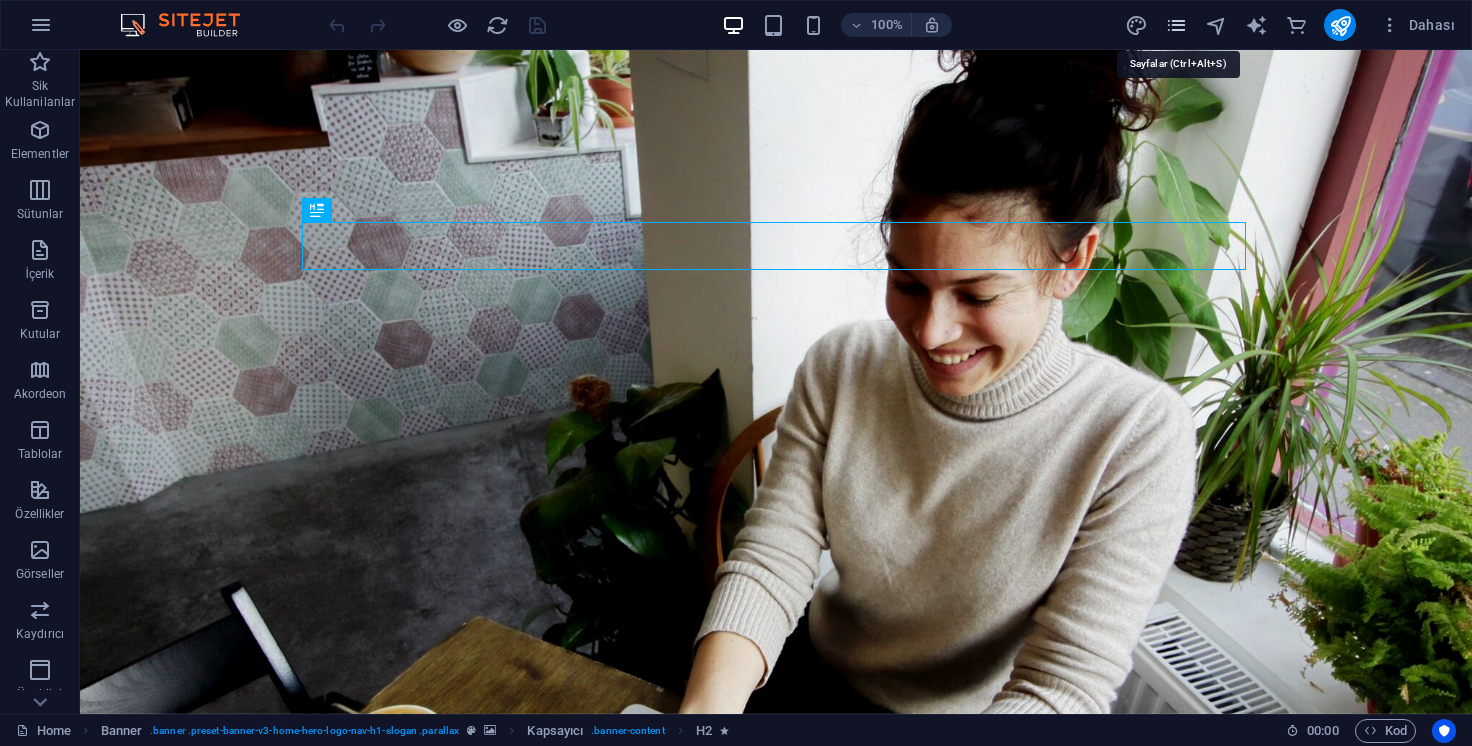 click at bounding box center [1176, 25] 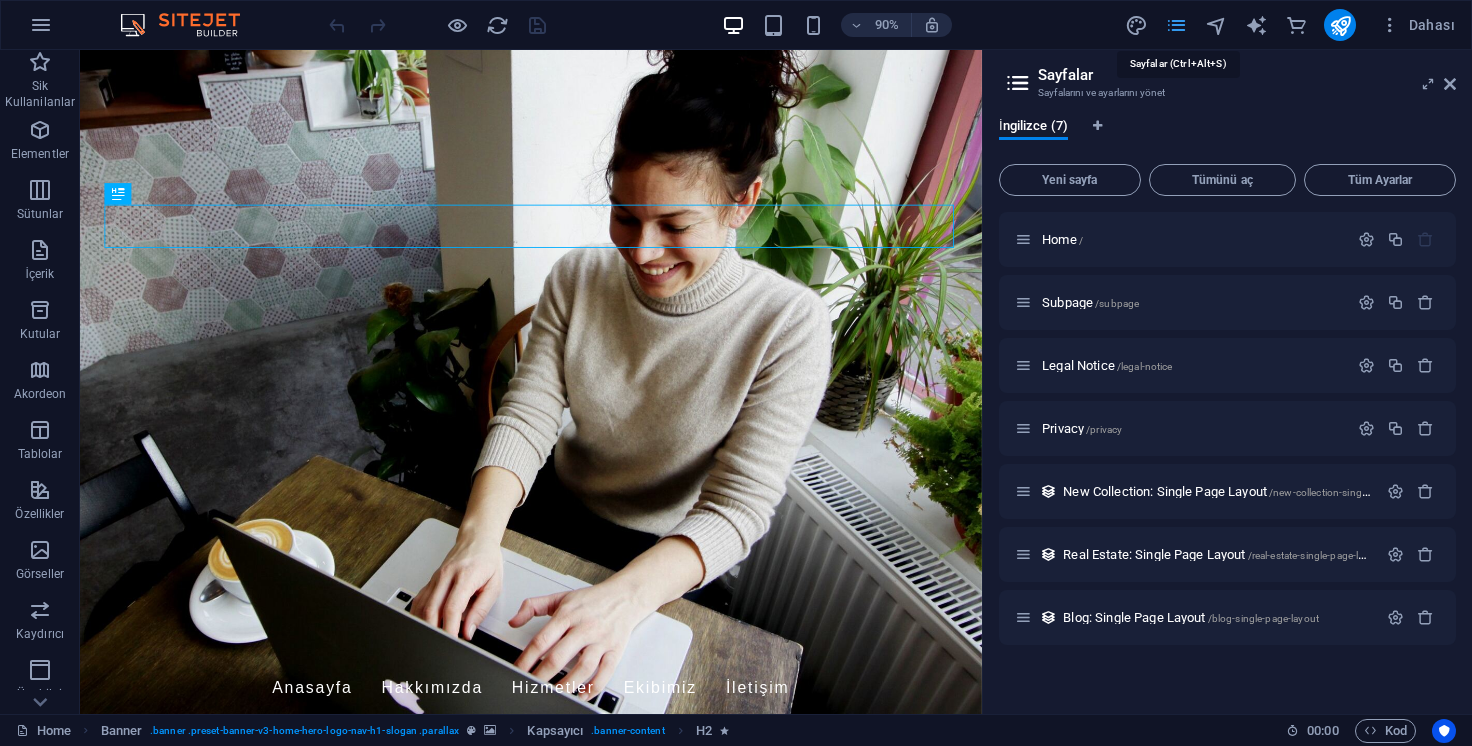 click at bounding box center (1176, 25) 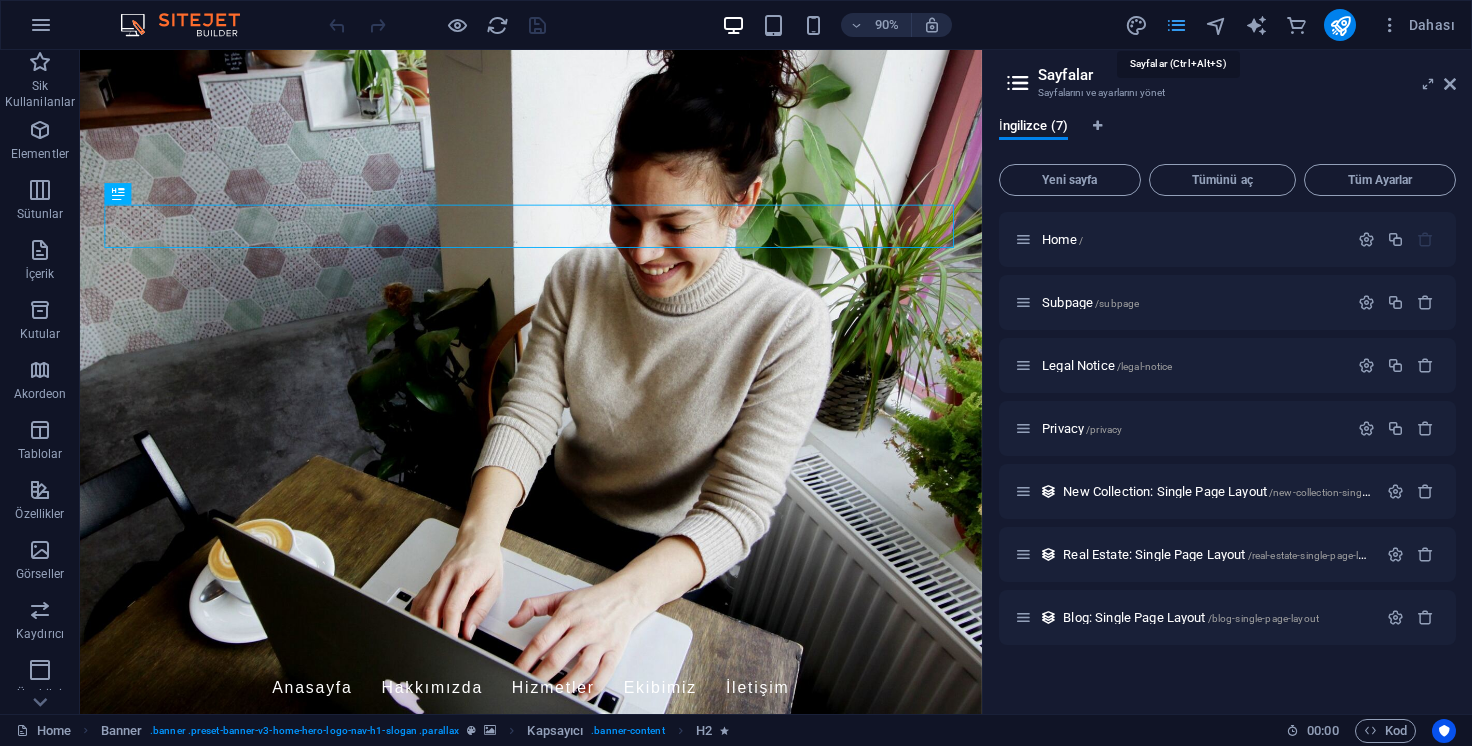 click at bounding box center [1176, 25] 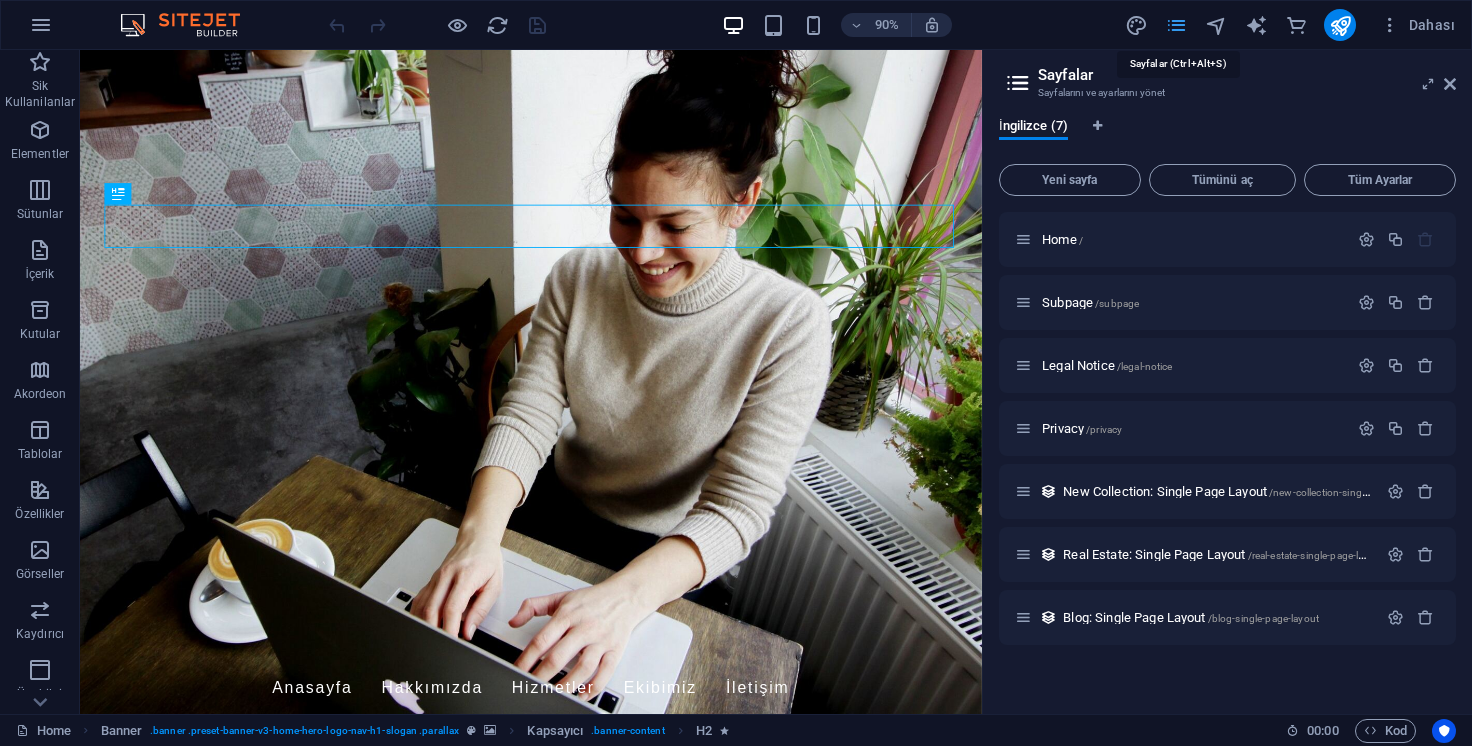 click at bounding box center [1176, 25] 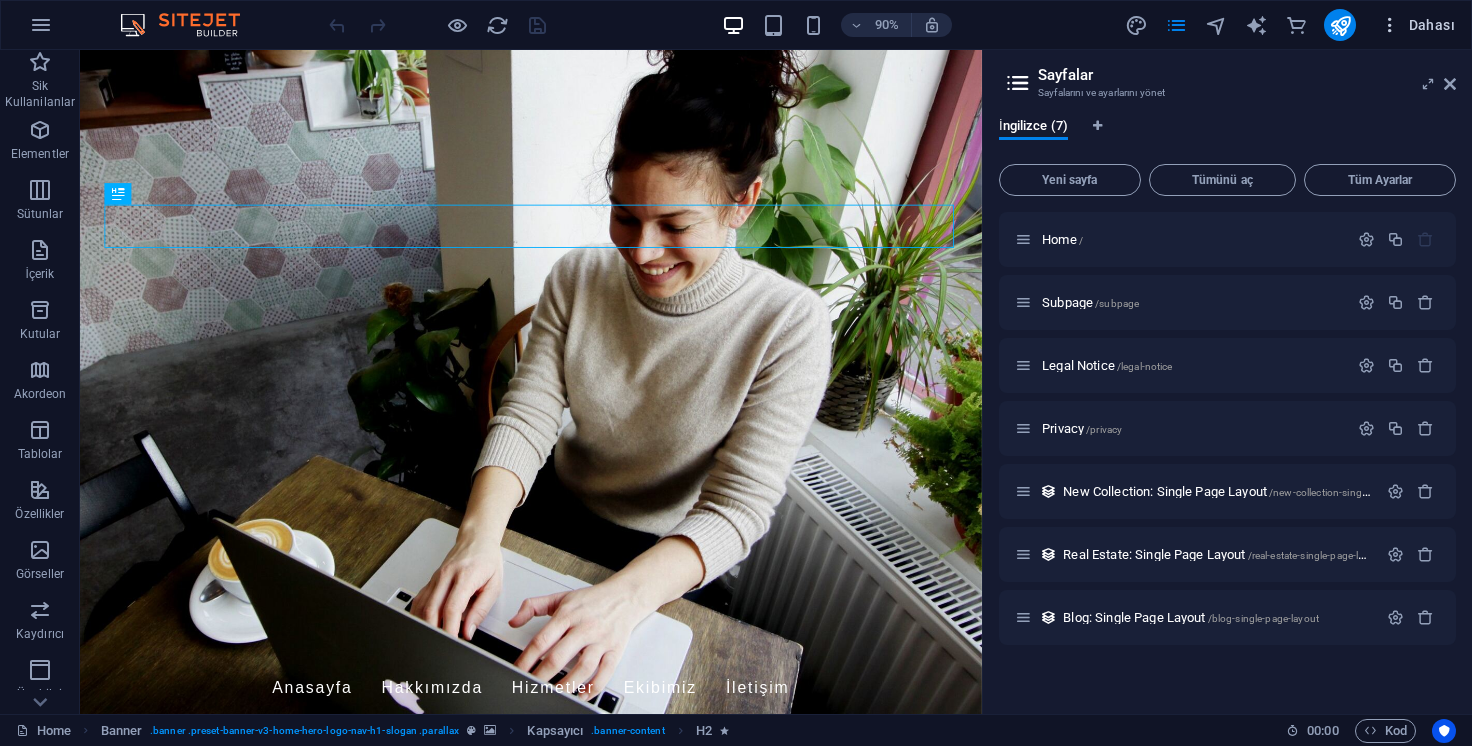 click on "Dahası" at bounding box center (1417, 25) 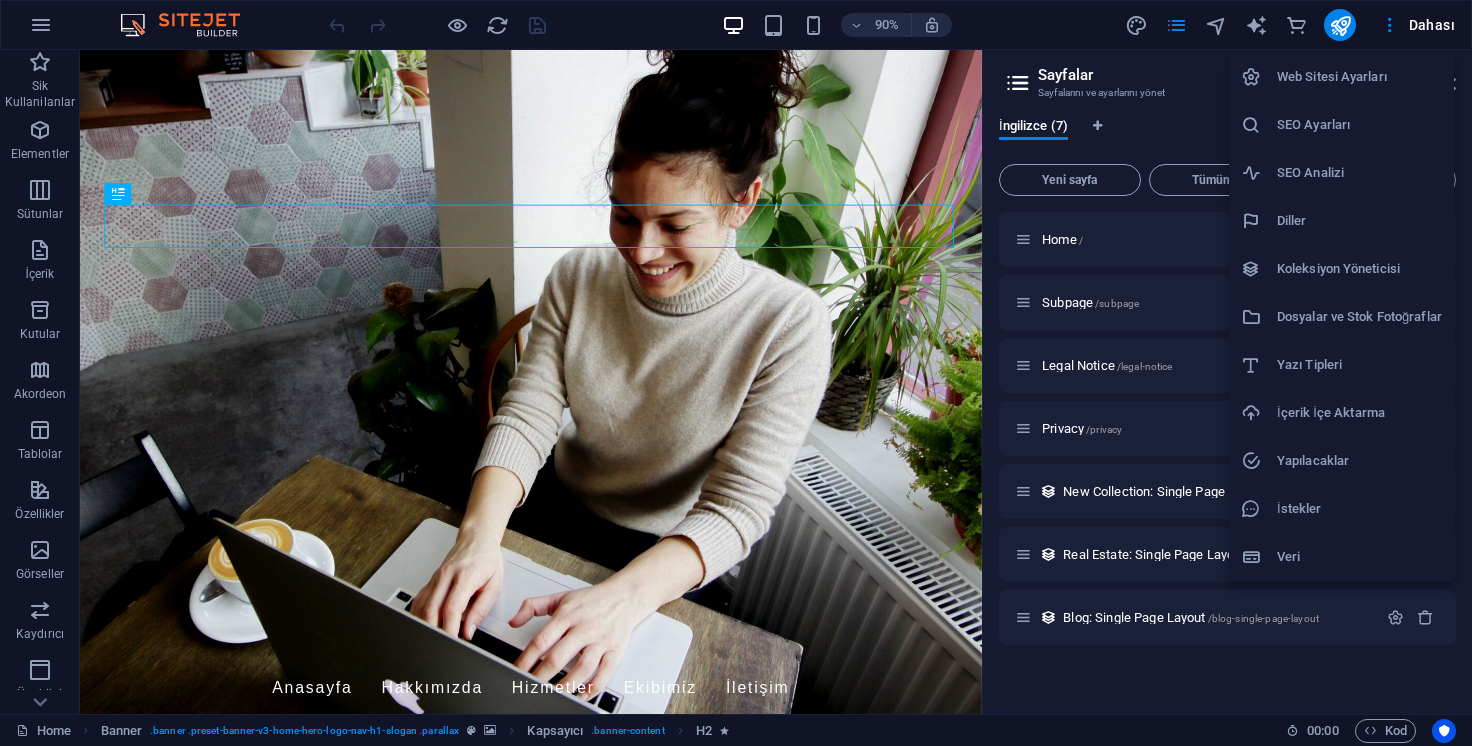 click on "Web Sitesi Ayarları" at bounding box center [1359, 77] 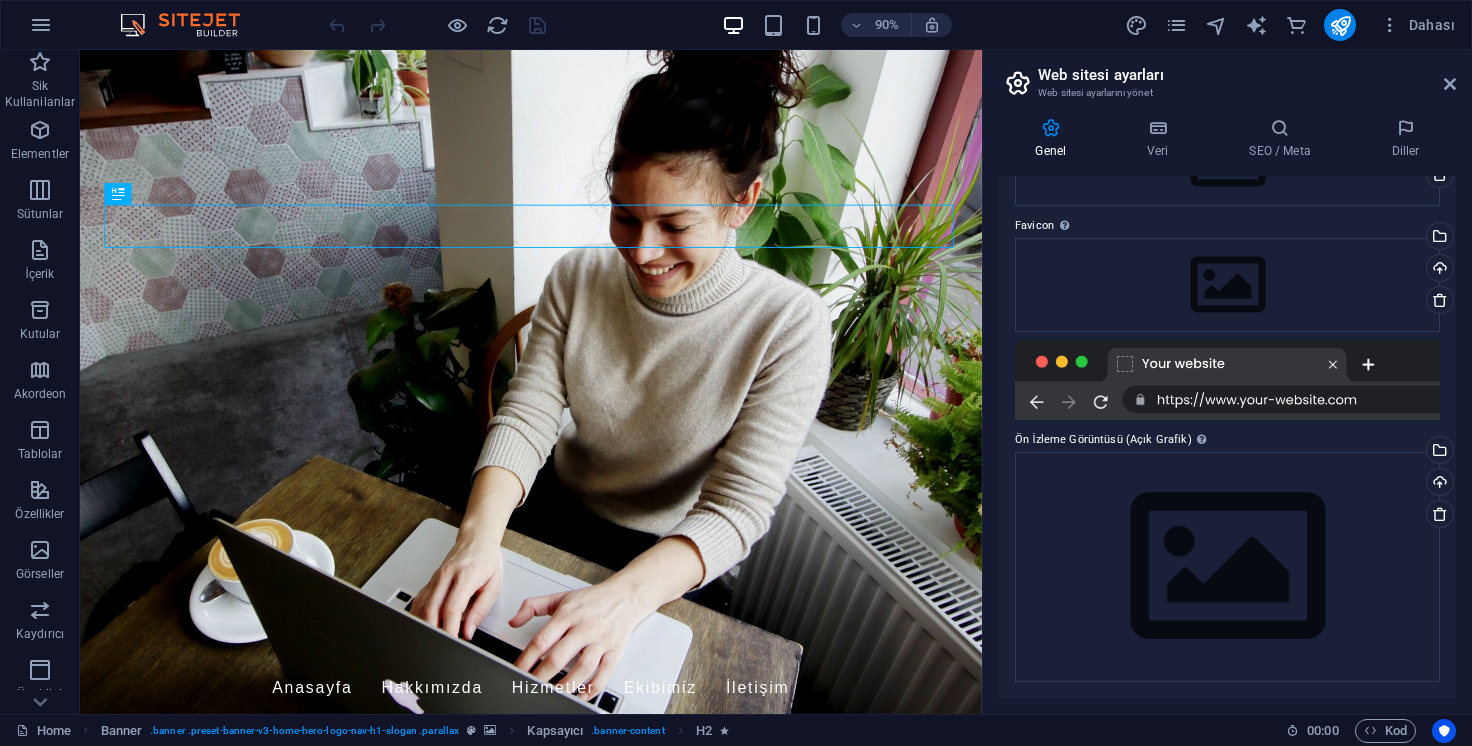 scroll, scrollTop: 159, scrollLeft: 0, axis: vertical 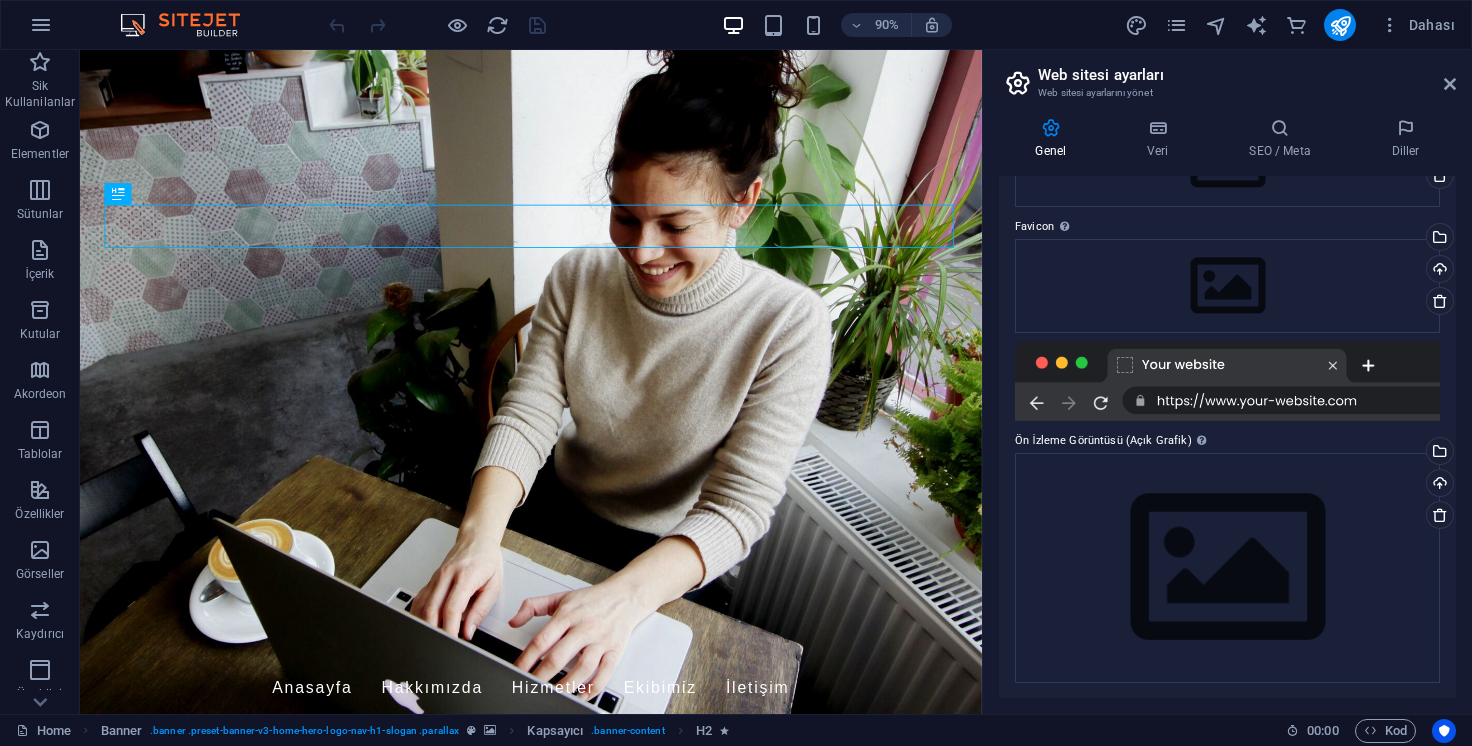 click at bounding box center [1227, 381] 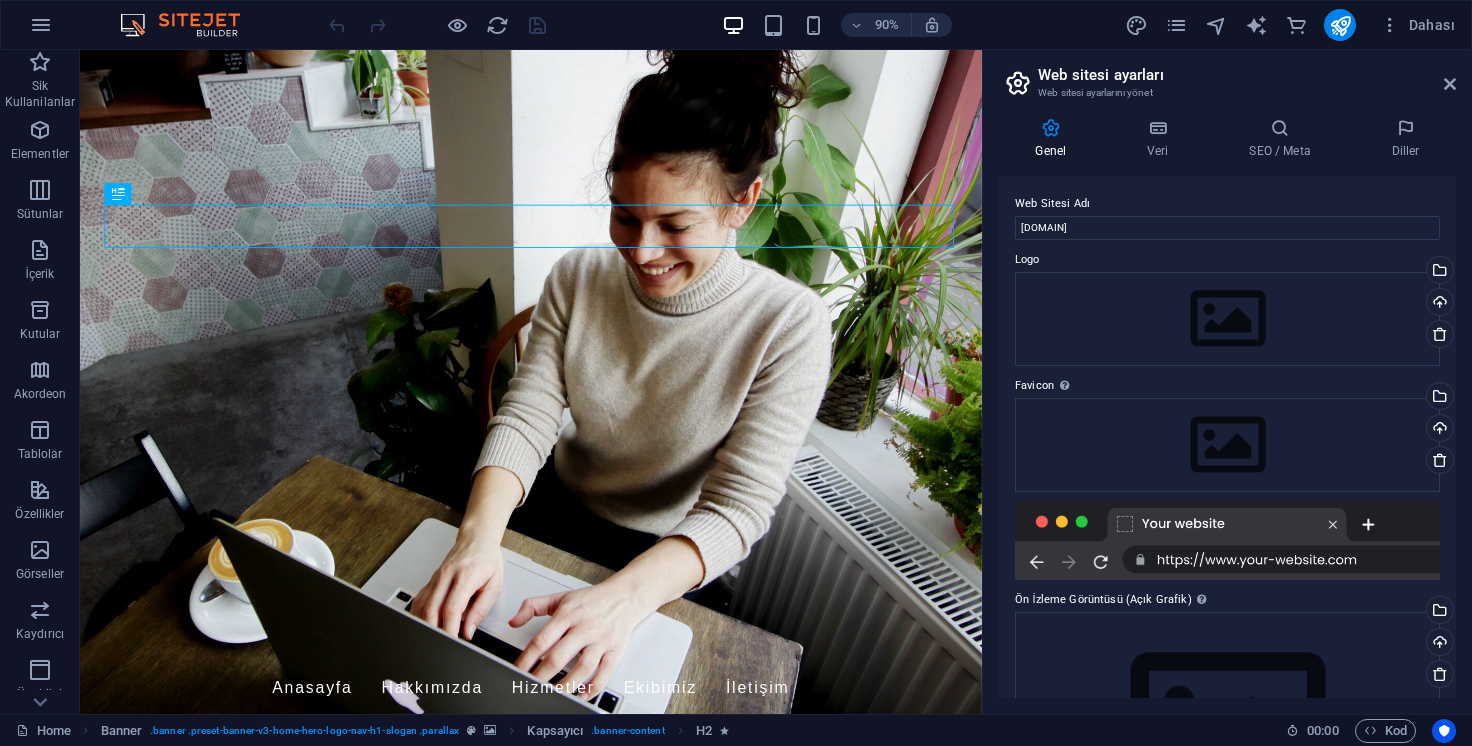scroll, scrollTop: 0, scrollLeft: 0, axis: both 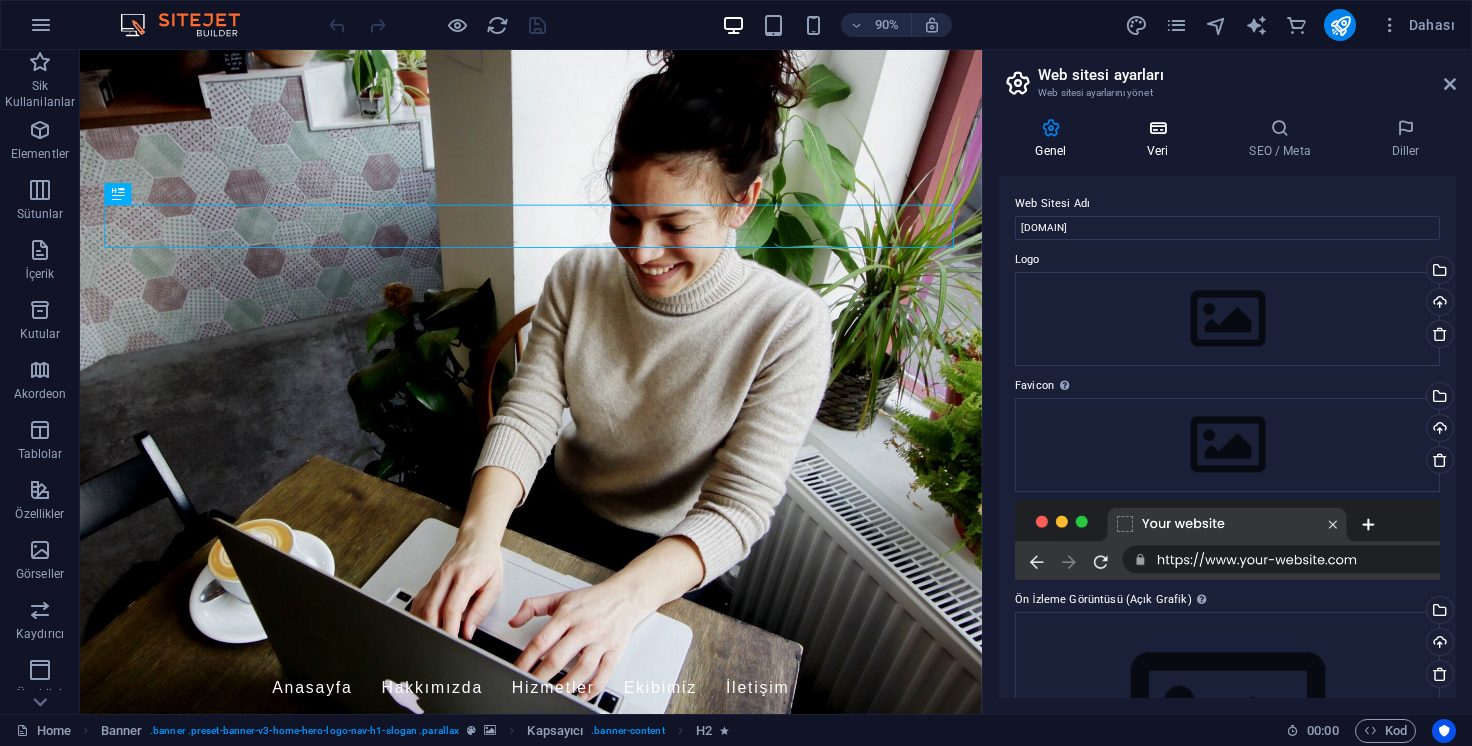 click on "Veri" at bounding box center (1162, 139) 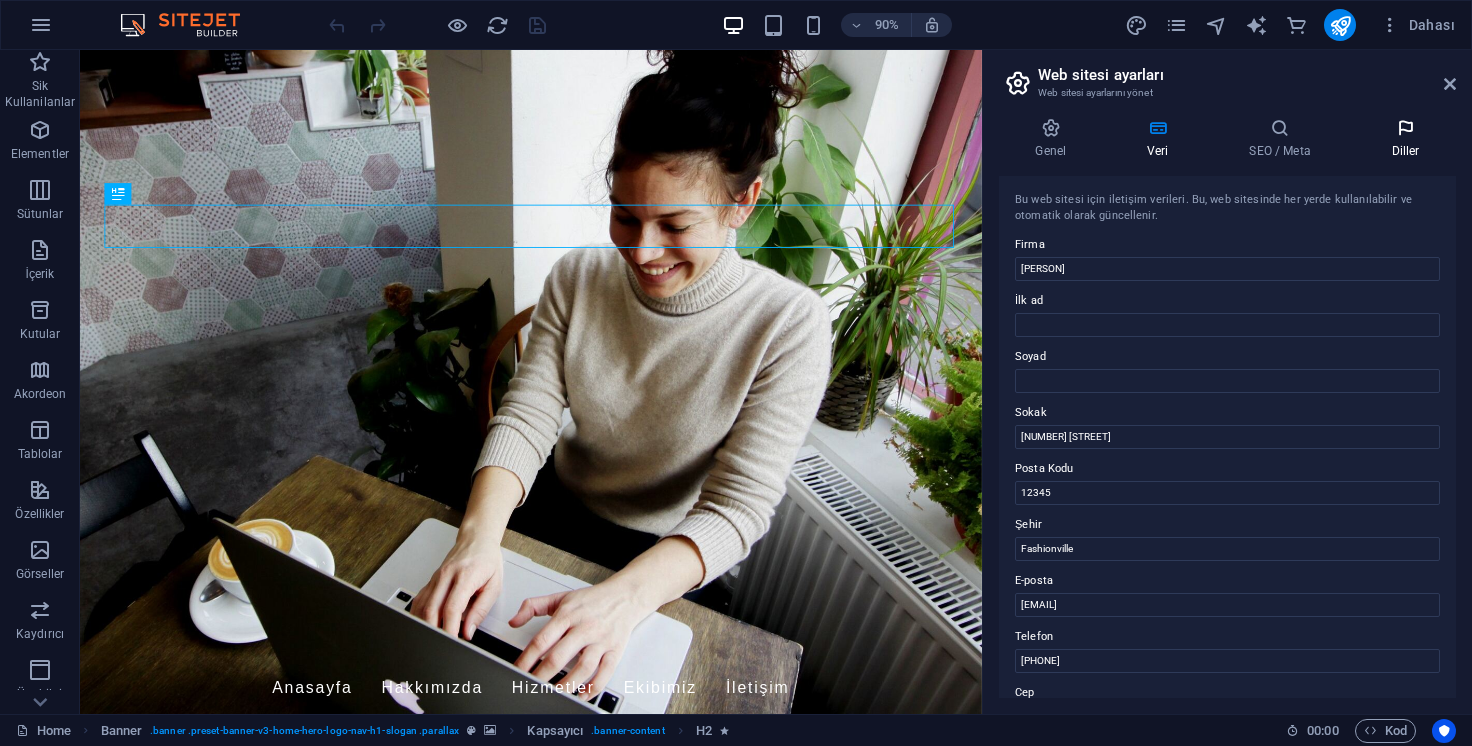scroll, scrollTop: 0, scrollLeft: 0, axis: both 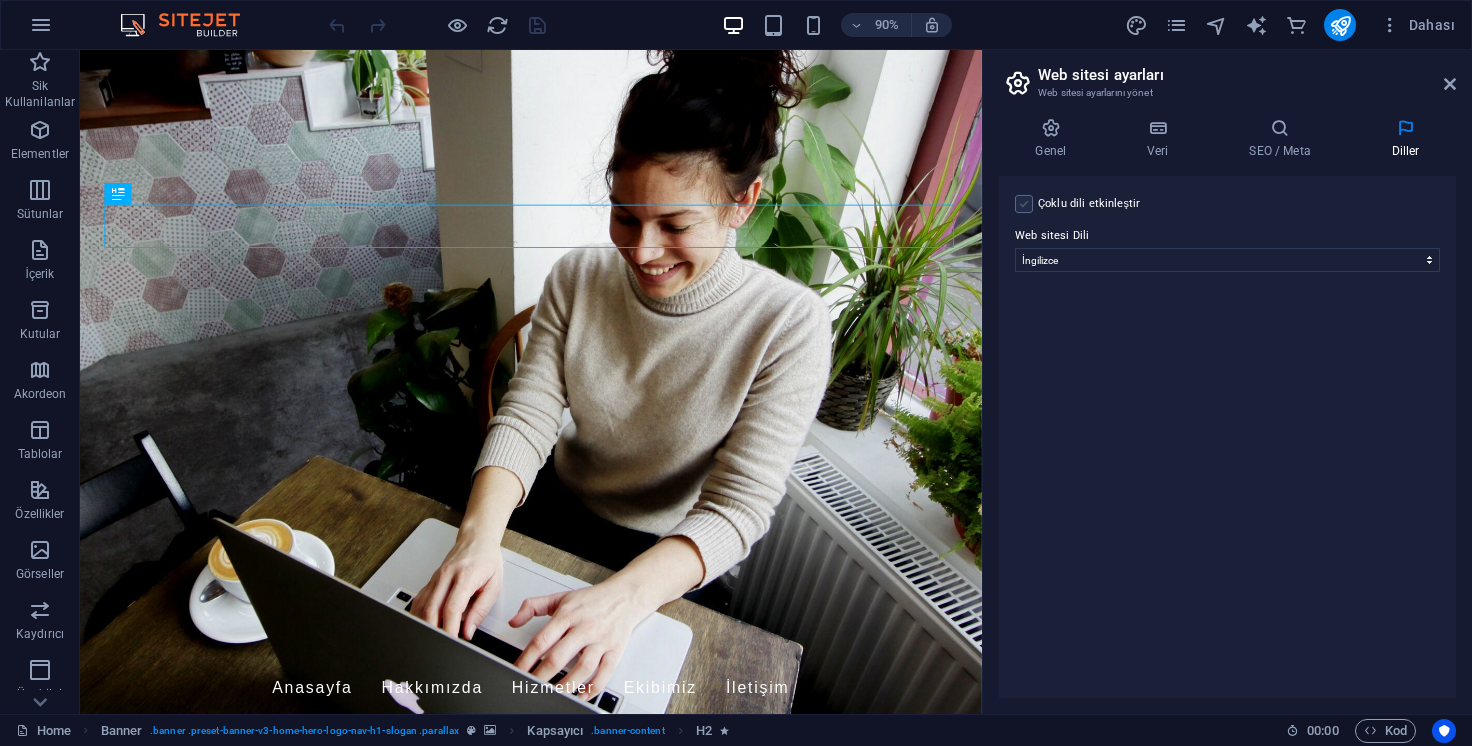 click at bounding box center (1024, 204) 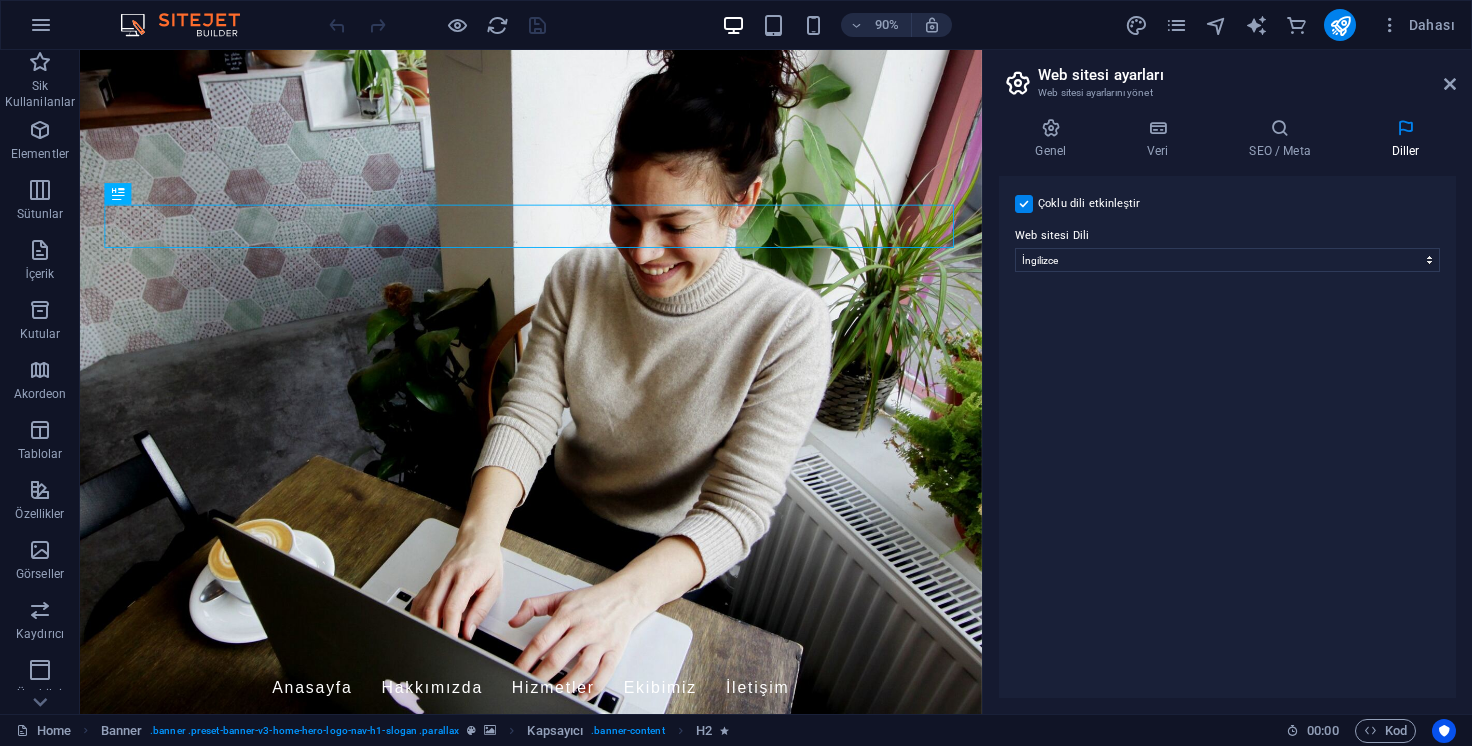 select 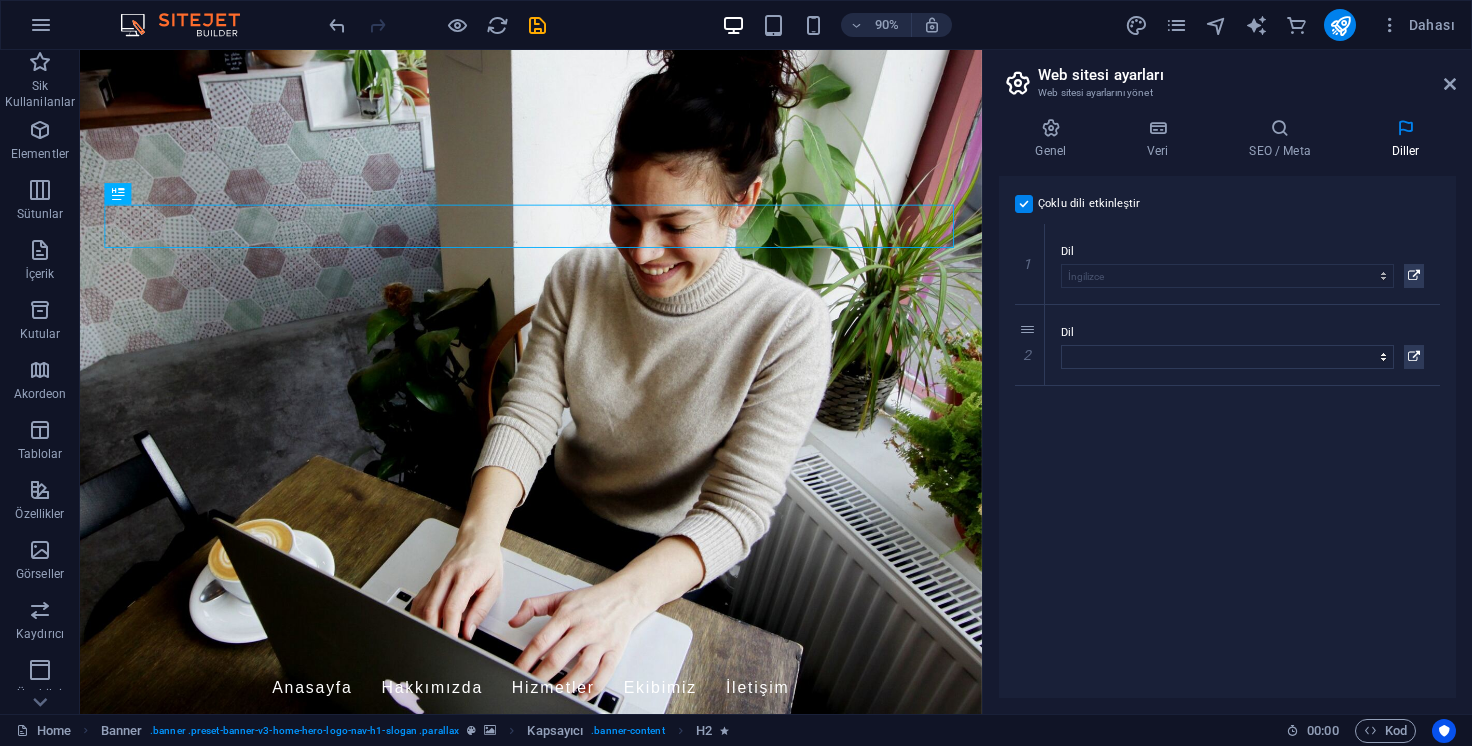 click at bounding box center [1024, 204] 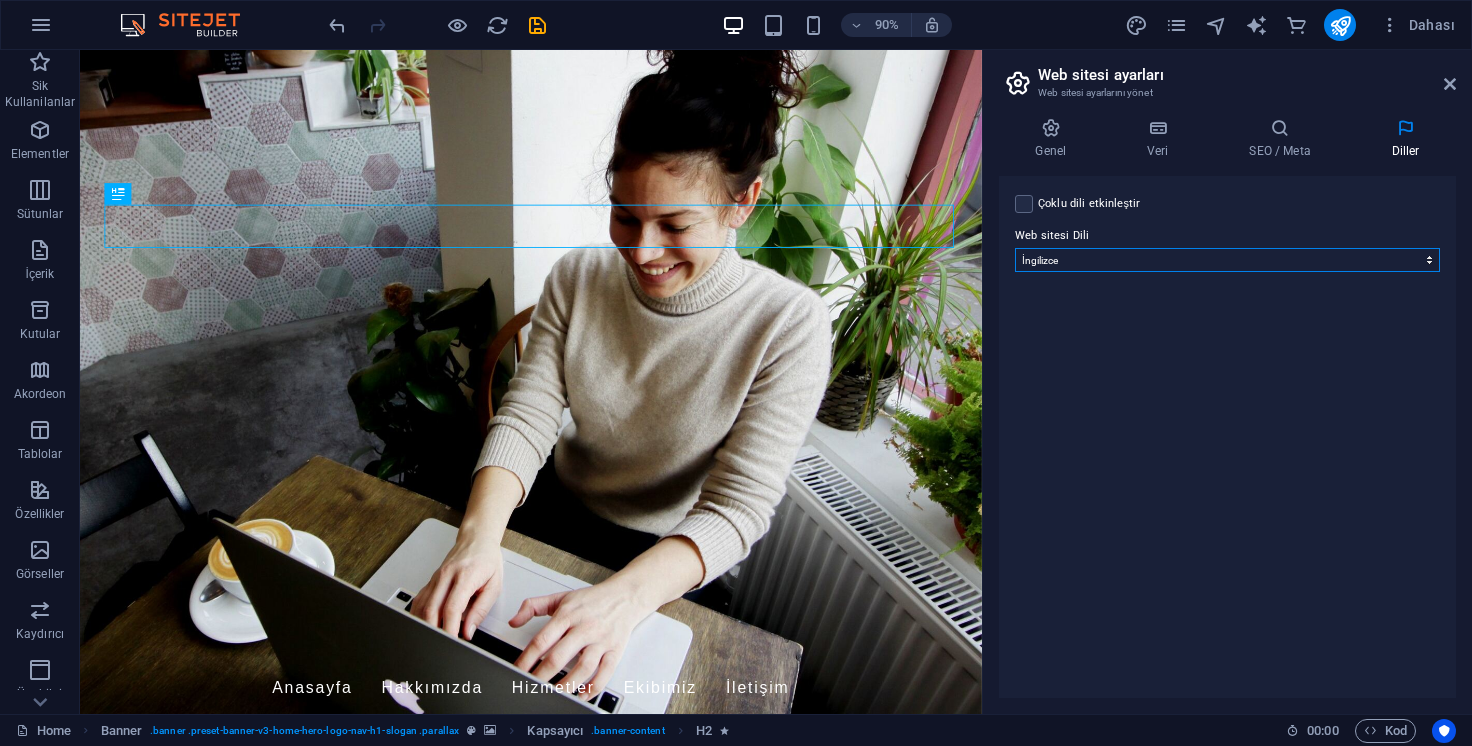 click on "Abkhazian Afar Afrikaans Akan Albanian Almanca Amharic Aragonese Arapça Armenian Assamese Avaric Avestan Aymara Azerbaijani Bambara Bashkir Basque Belarusian Bengalce Bihari languages Bislama Bokmål Bosnian Breton Bulgarca Burmese Central Khmer Chamorro Chechen Church Slavic Chuvash Cornish Corsican Cree Çekçe Çince Danca Dzongkha Endonezce Esperanto Estonian Ewe Faroese Farsça Felemenkçe Fijian Fince Fransızca Fulah Gaelic Galician Ganda Georgian Greenlandic Guaraní Gujarati Haitian Creole Hausa Herero Hırvatça Hintçe Hiri Motu Icelandic Ido Igbo Interlingua Interlingue Inuktitut Inupiaq Irish İbranice İngilizce İspanyolca İtalyanca Japonca Javanese Kannada Kanurice Kashmiri Katalanca Kazakh Kikuyu Kinyarwanda Komi Kongo Korece Kurdish Kwanyama Kyrgyz Lao Latin Lehçe Letonca Limburgish Lingala Litvanyaca Luba-Katanga Luxembourgish Macarca Makedonca Malagasy Malay Malayalam Maldivian Maltaca Manx Maori Marathi Marshallese Mongolian Nauru Navajo Ndonga Nepali North Ndebele Northern Sami Nuosu" at bounding box center (1227, 260) 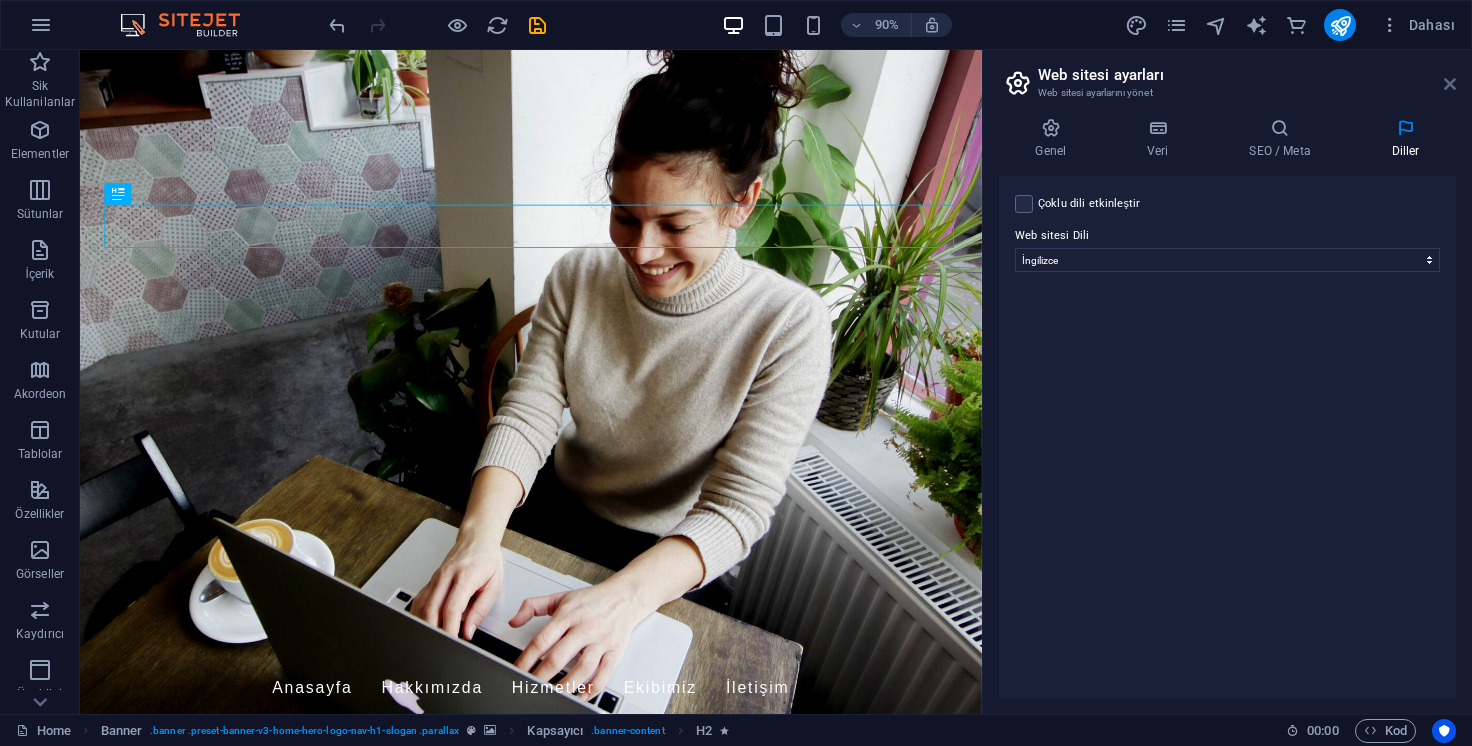 click at bounding box center [1450, 84] 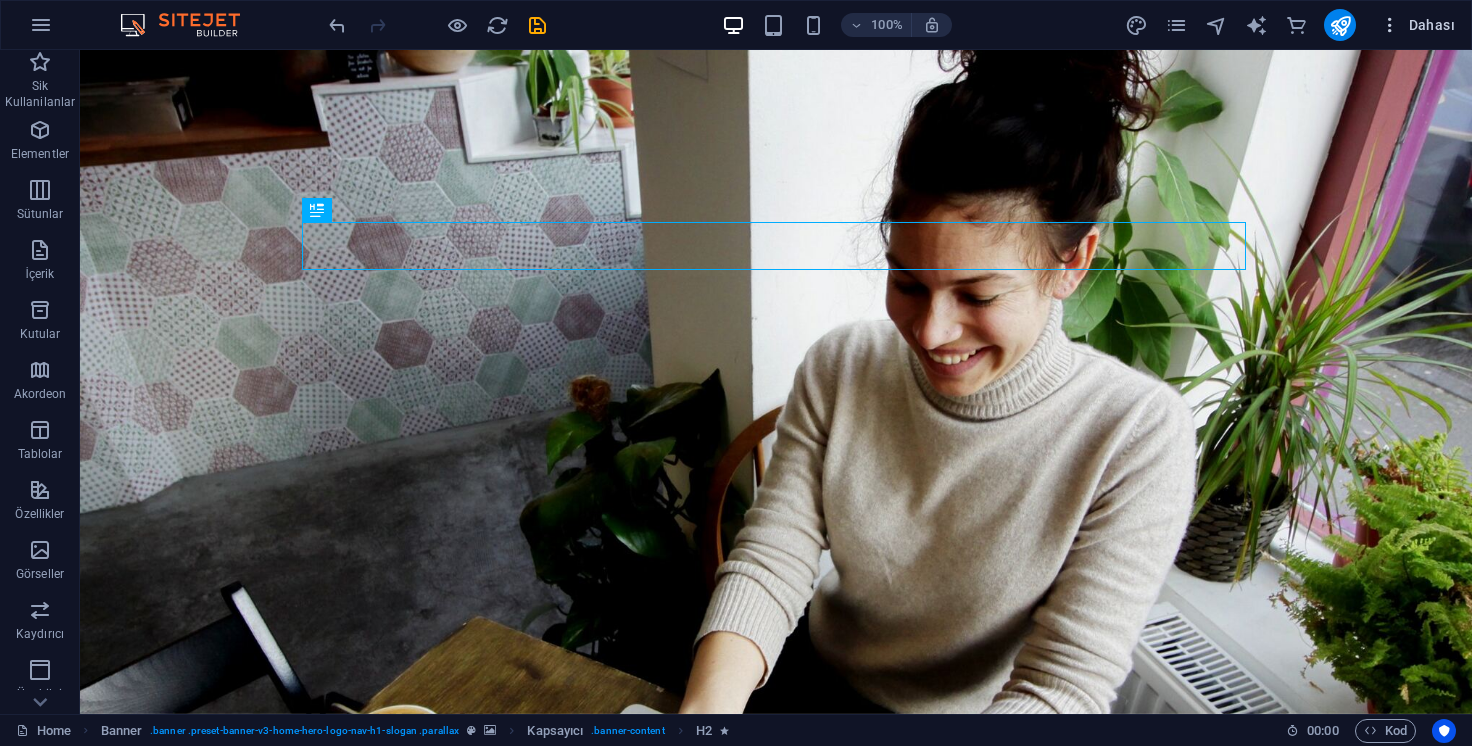 click on "Dahası" at bounding box center (1417, 25) 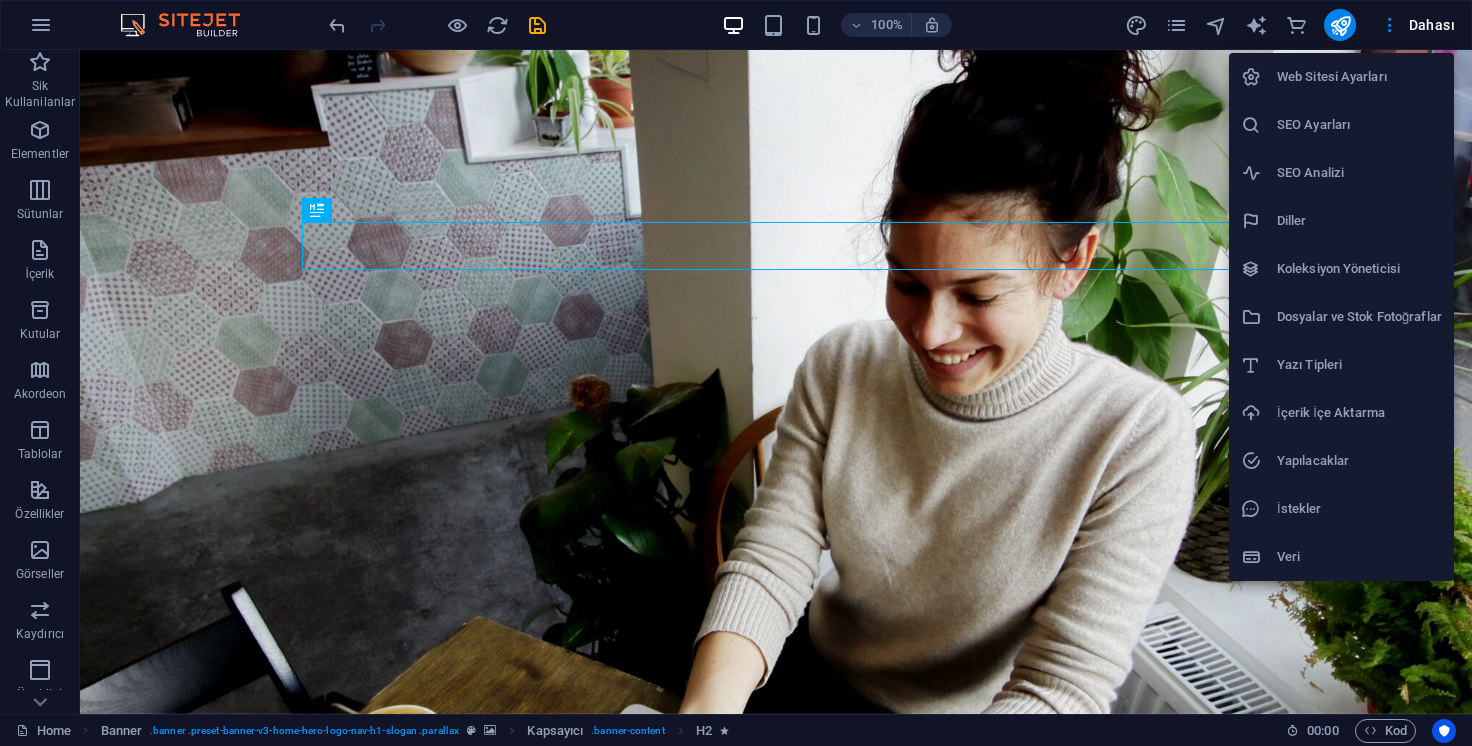 click at bounding box center [736, 373] 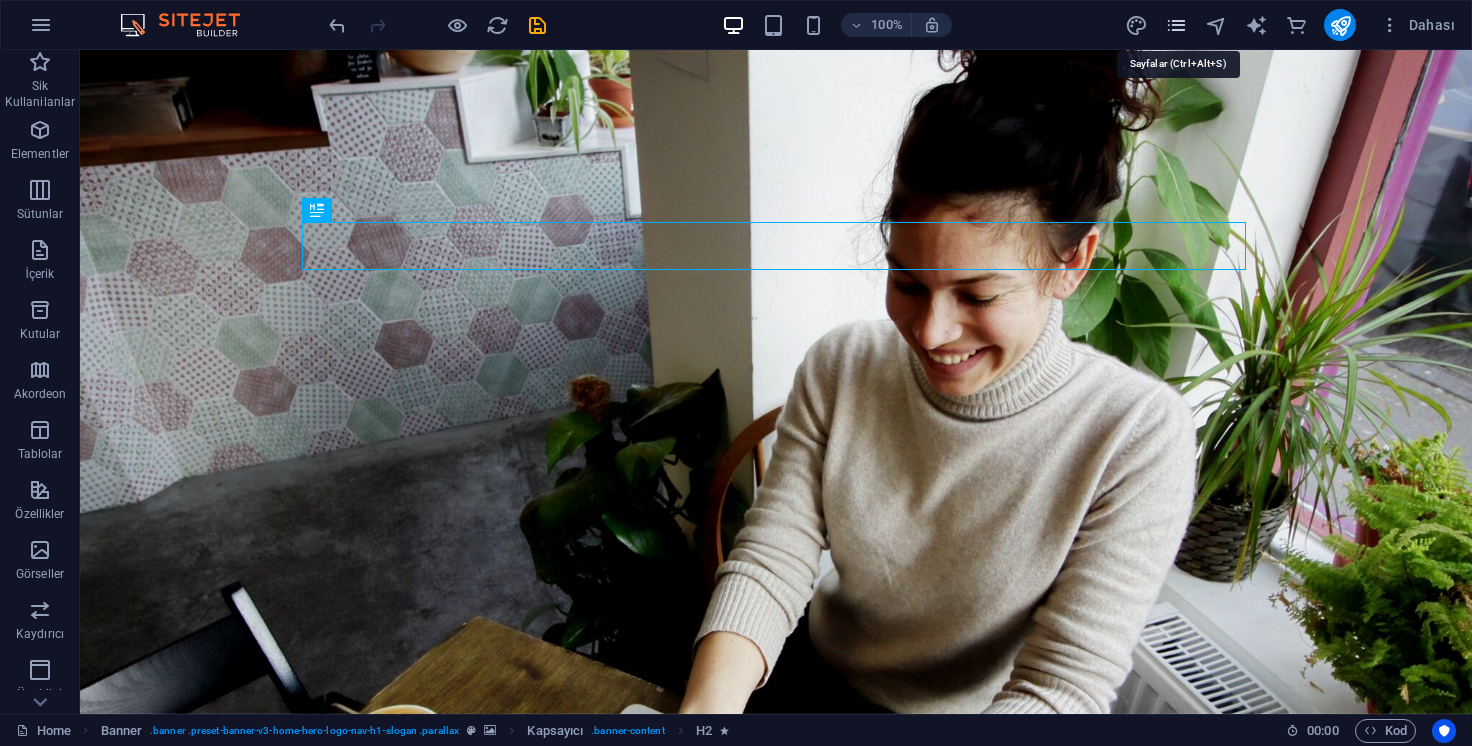 click at bounding box center (1176, 25) 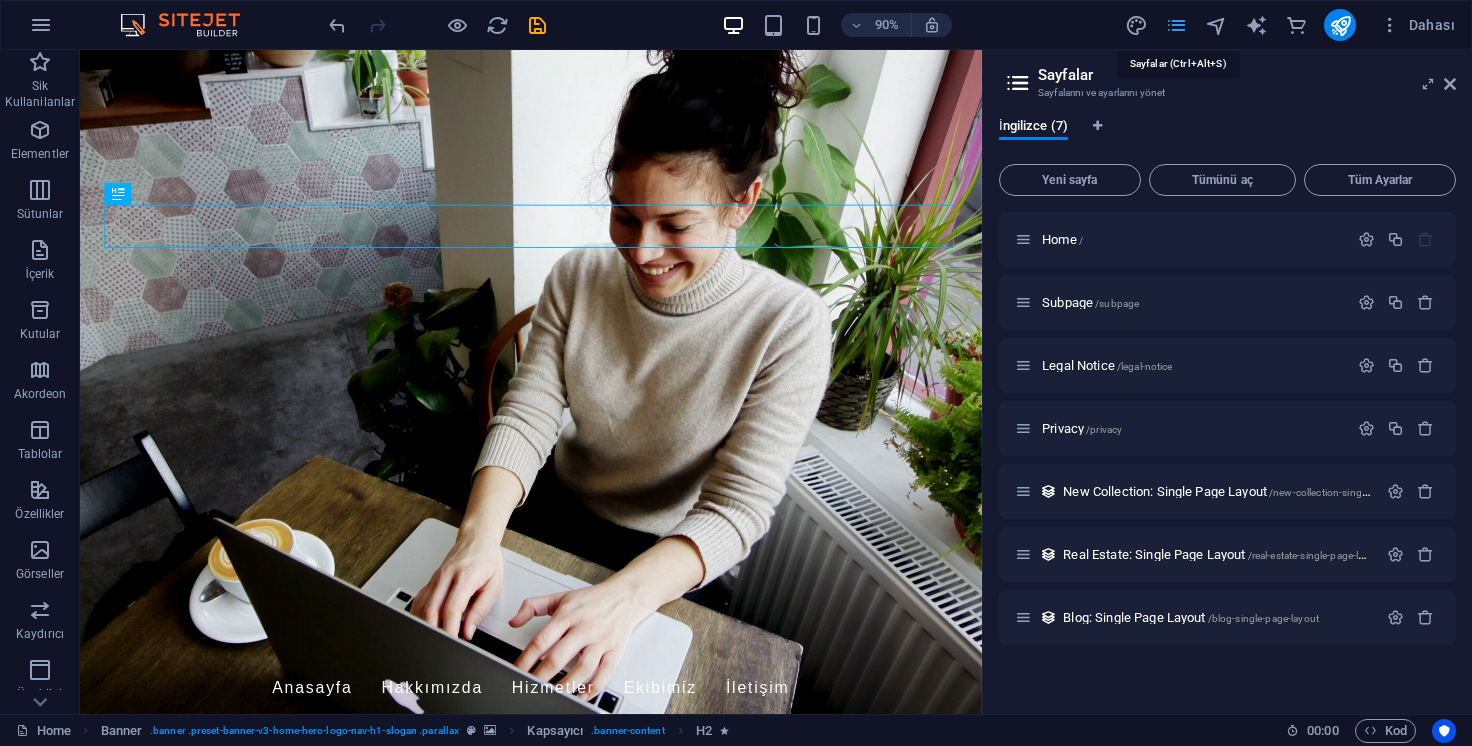 click at bounding box center [1176, 25] 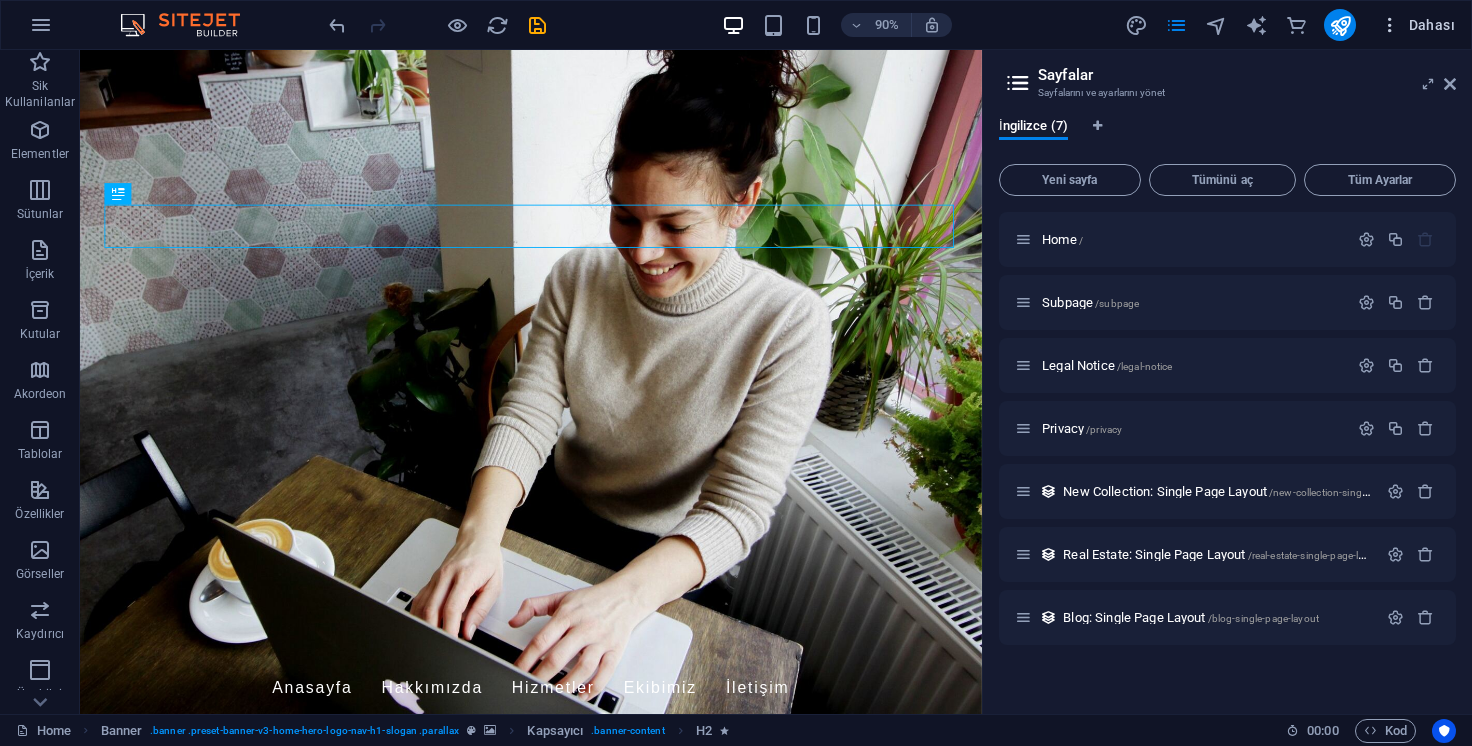 click on "Dahası" at bounding box center (1417, 25) 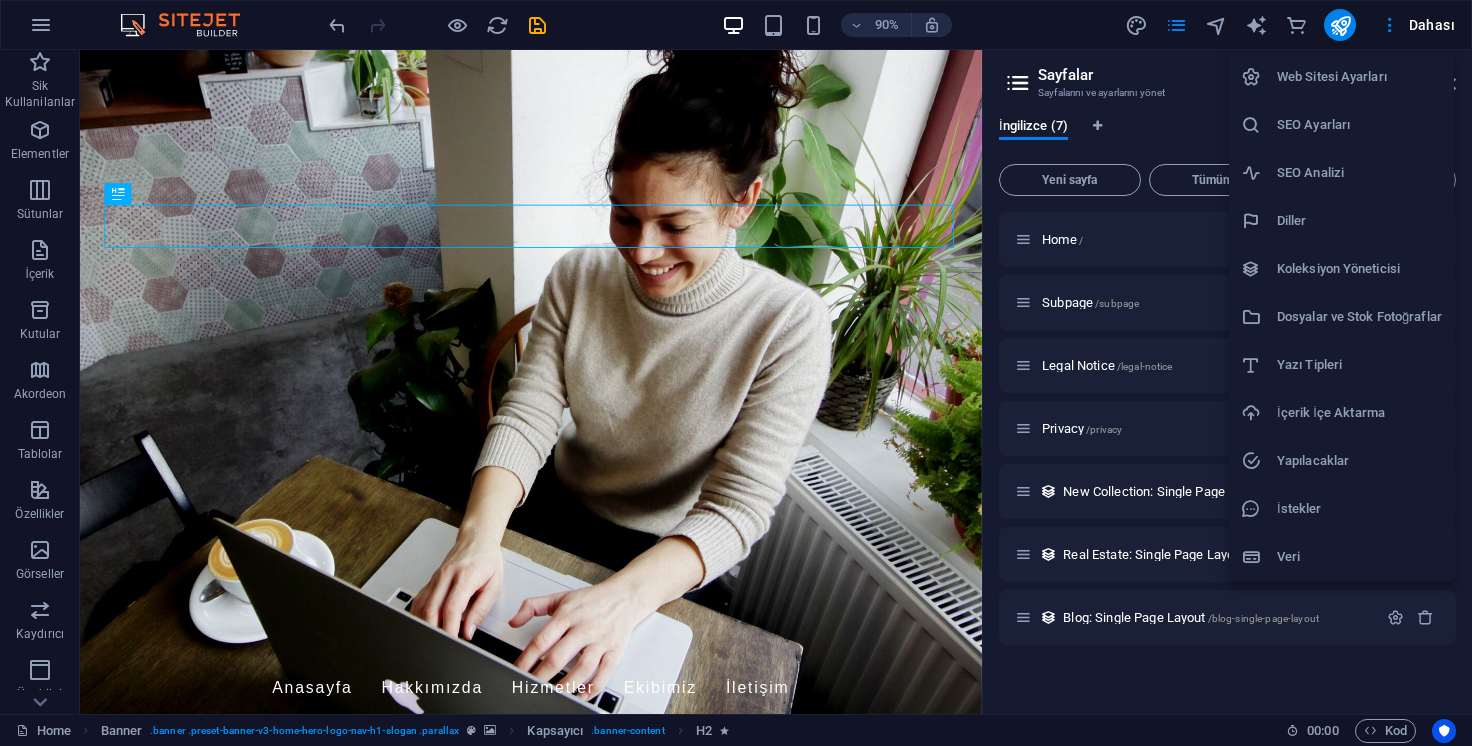 click at bounding box center (736, 373) 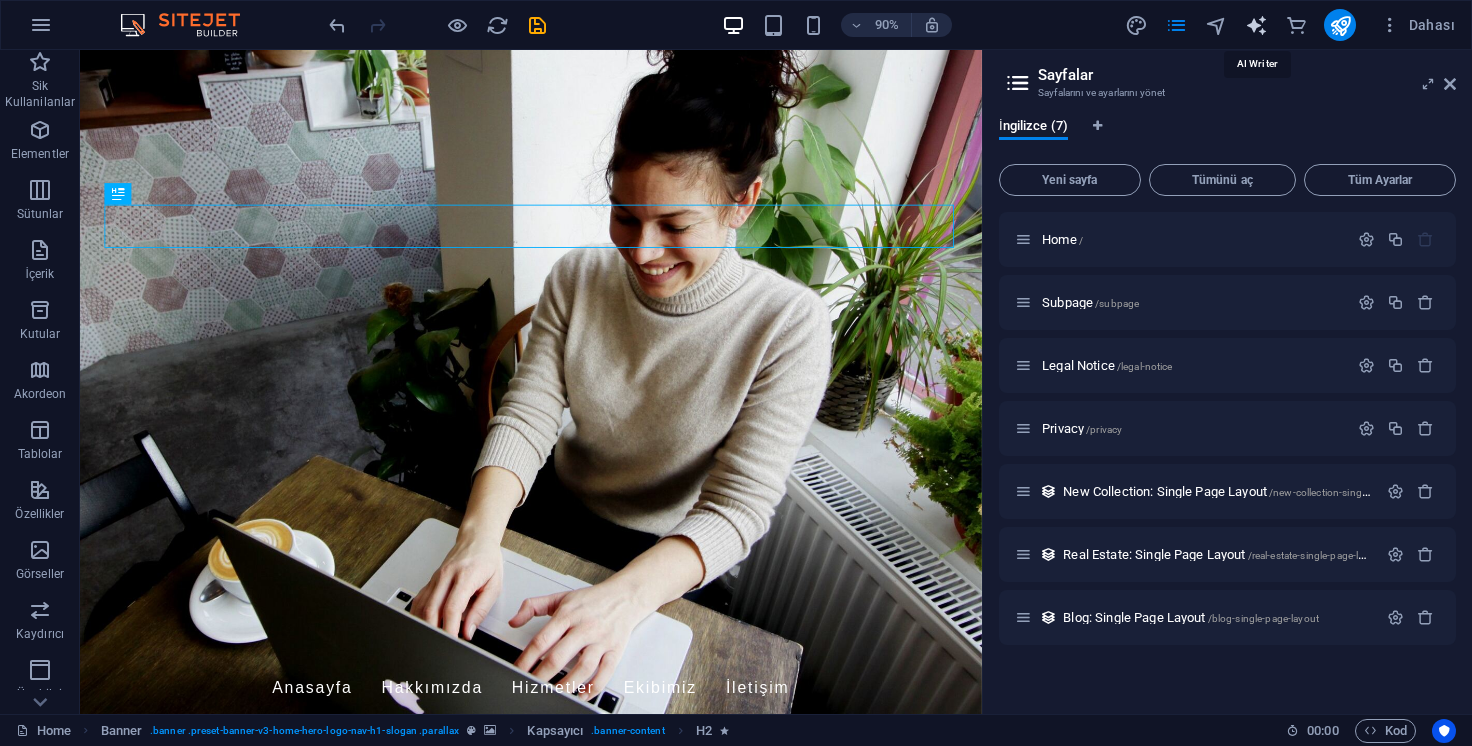click at bounding box center (1256, 25) 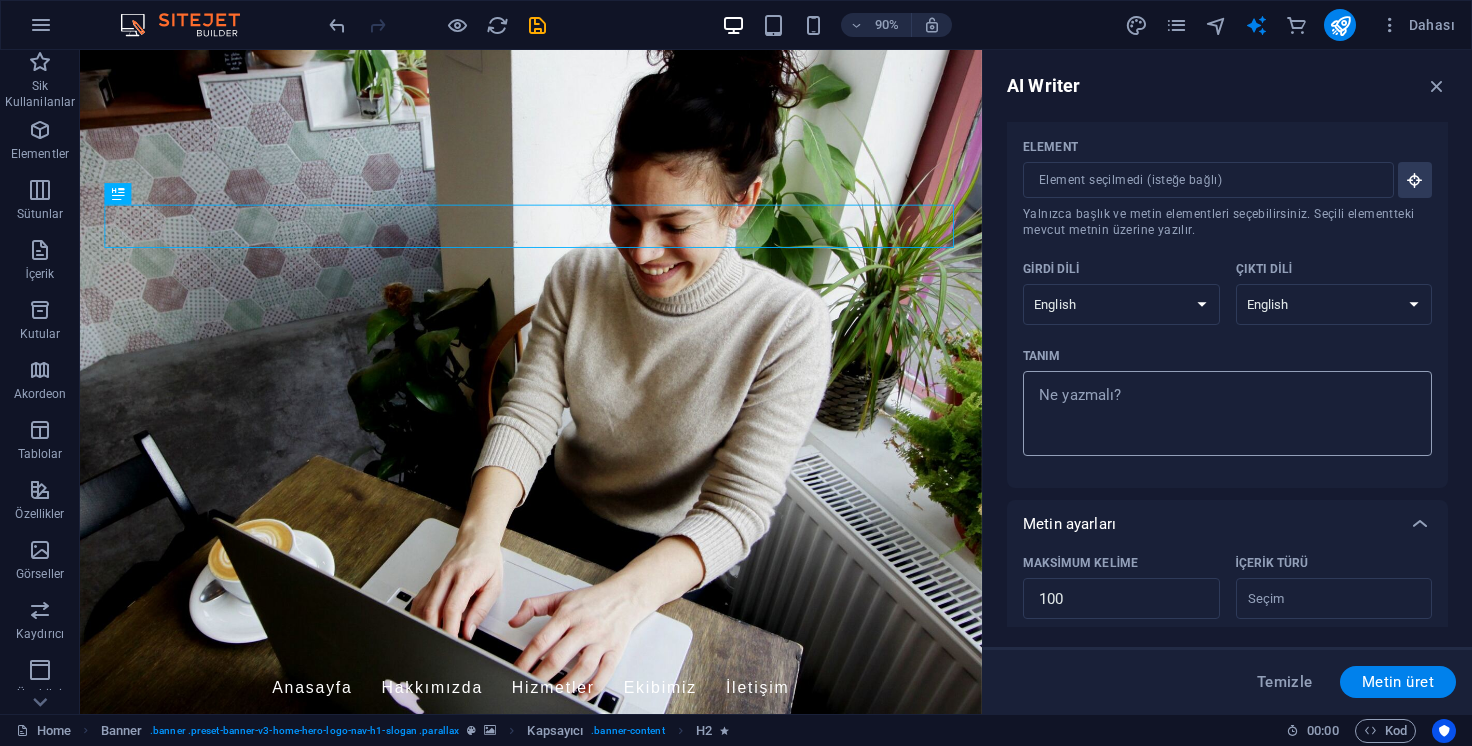 scroll, scrollTop: 47, scrollLeft: 0, axis: vertical 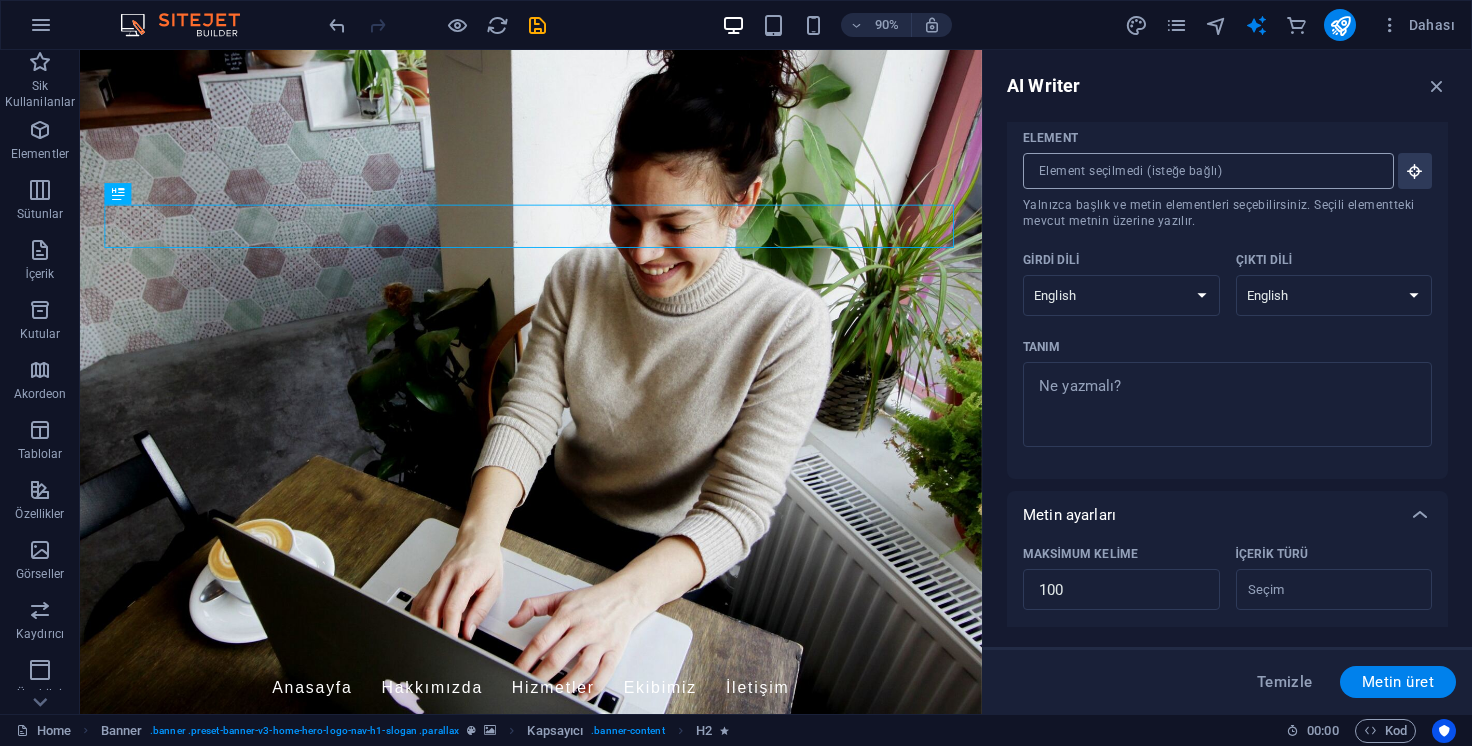 click on "Element ​ Yalnızca başlık ve metin elementleri seçebilirsiniz. Seçili elementteki mevcut metnin üzerine yazılır." at bounding box center [1201, 171] 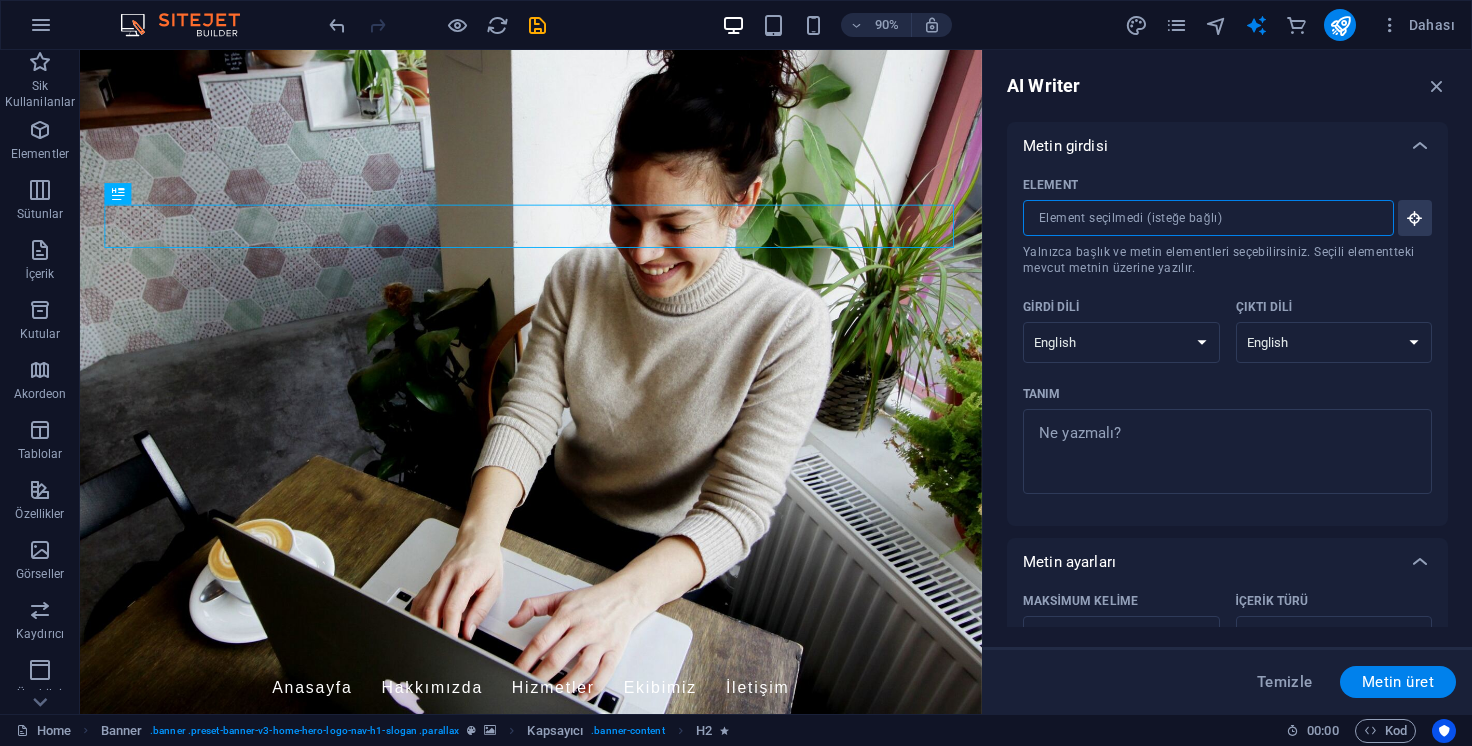 scroll, scrollTop: 0, scrollLeft: 0, axis: both 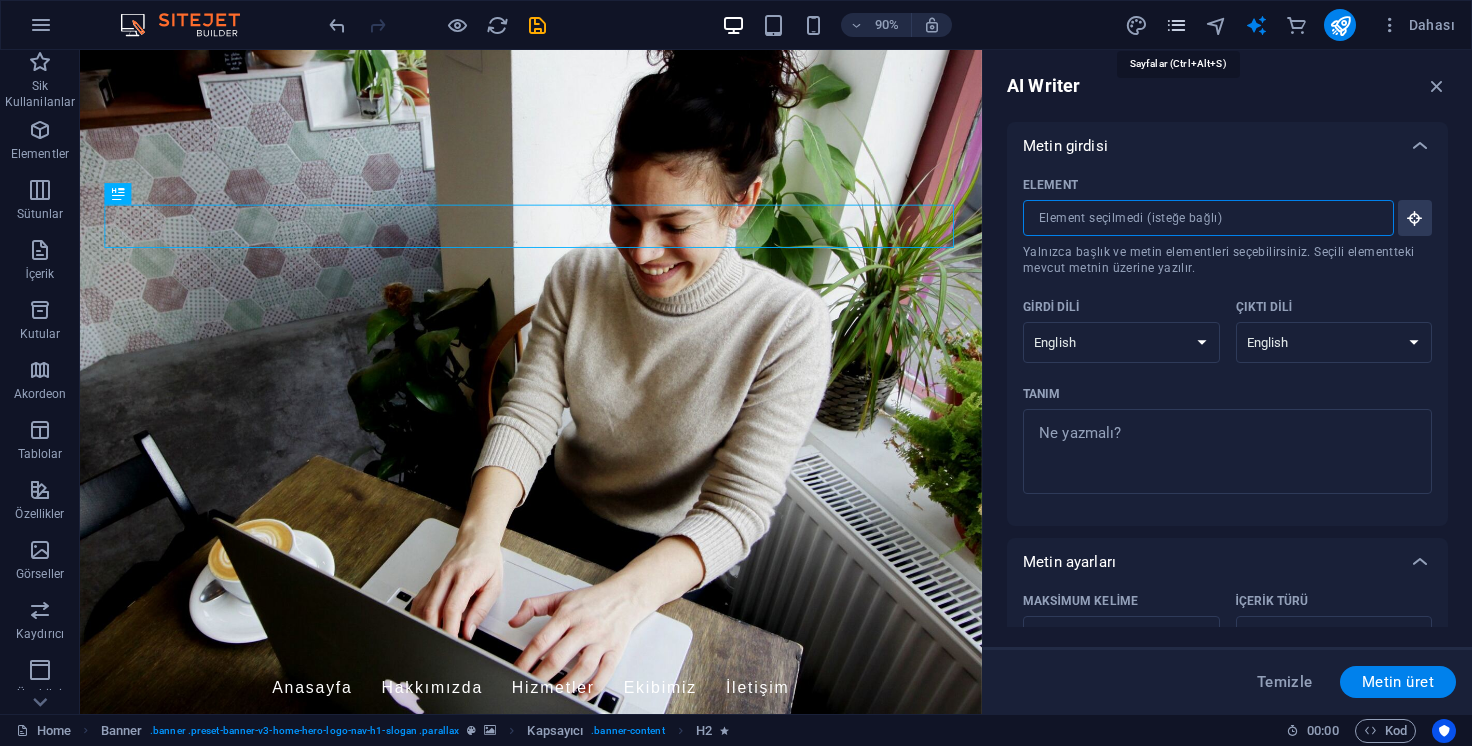 click at bounding box center [1176, 25] 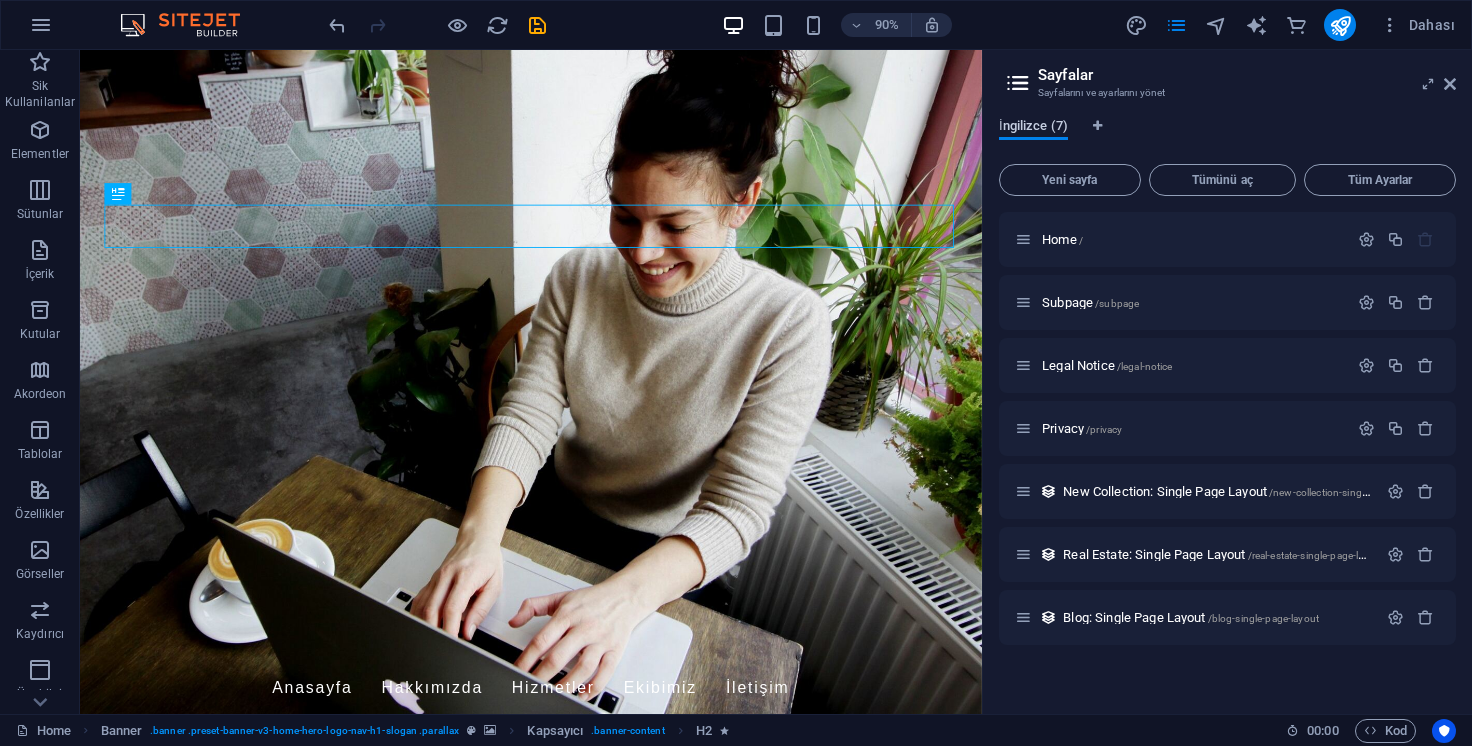 click on "İngilizce (7)" at bounding box center [1033, 128] 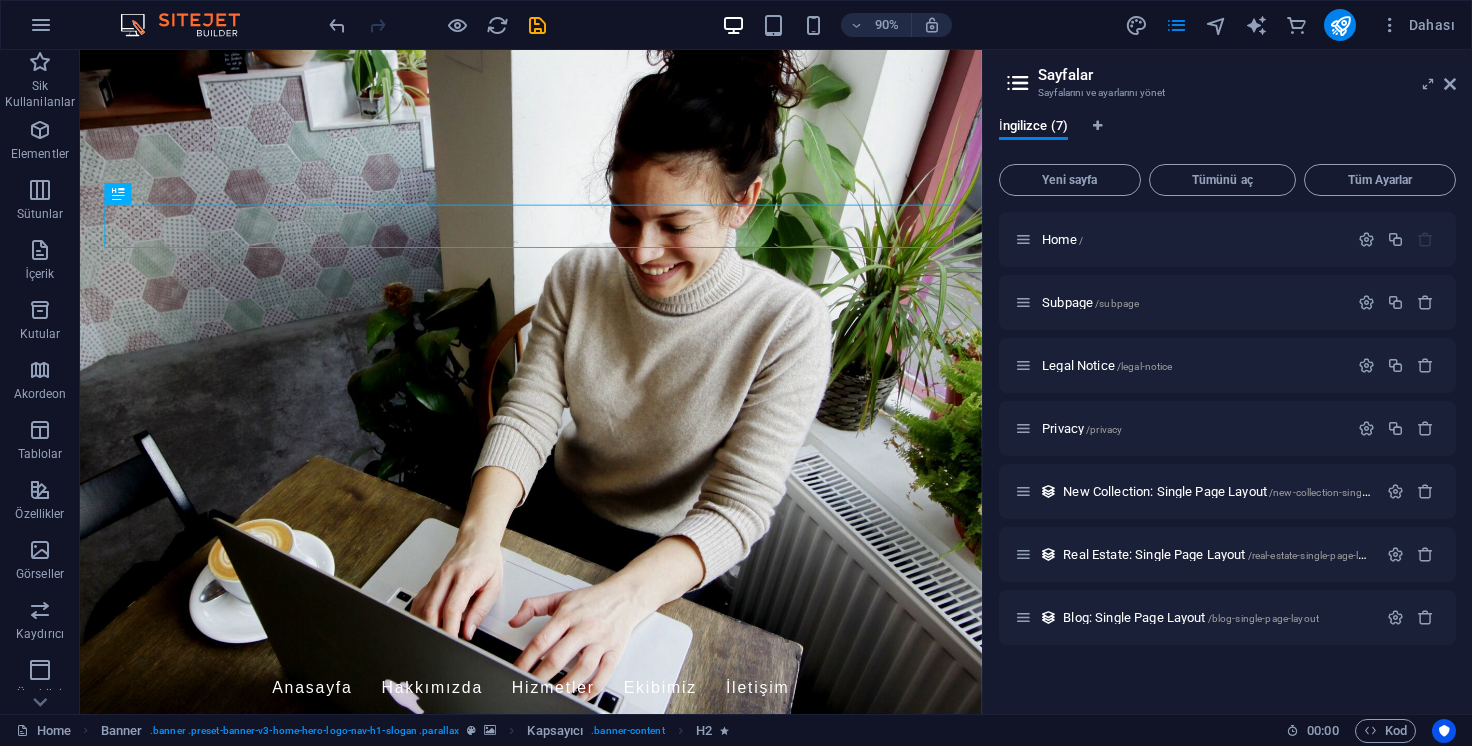 click on "Sayfalar Sayfalarını ve ayarlarını yönet İngilizce (7) Yeni sayfa Tümünü aç Tüm Ayarlar Home / Subpage /subpage Legal Notice /legal-notice Privacy /privacy New Collection: Single Page Layout /new-collection-single-page-layout Real Estate: Single Page Layout /real-estate-single-page-layout Blog: Single Page Layout /blog-single-page-layout" at bounding box center (1227, 382) 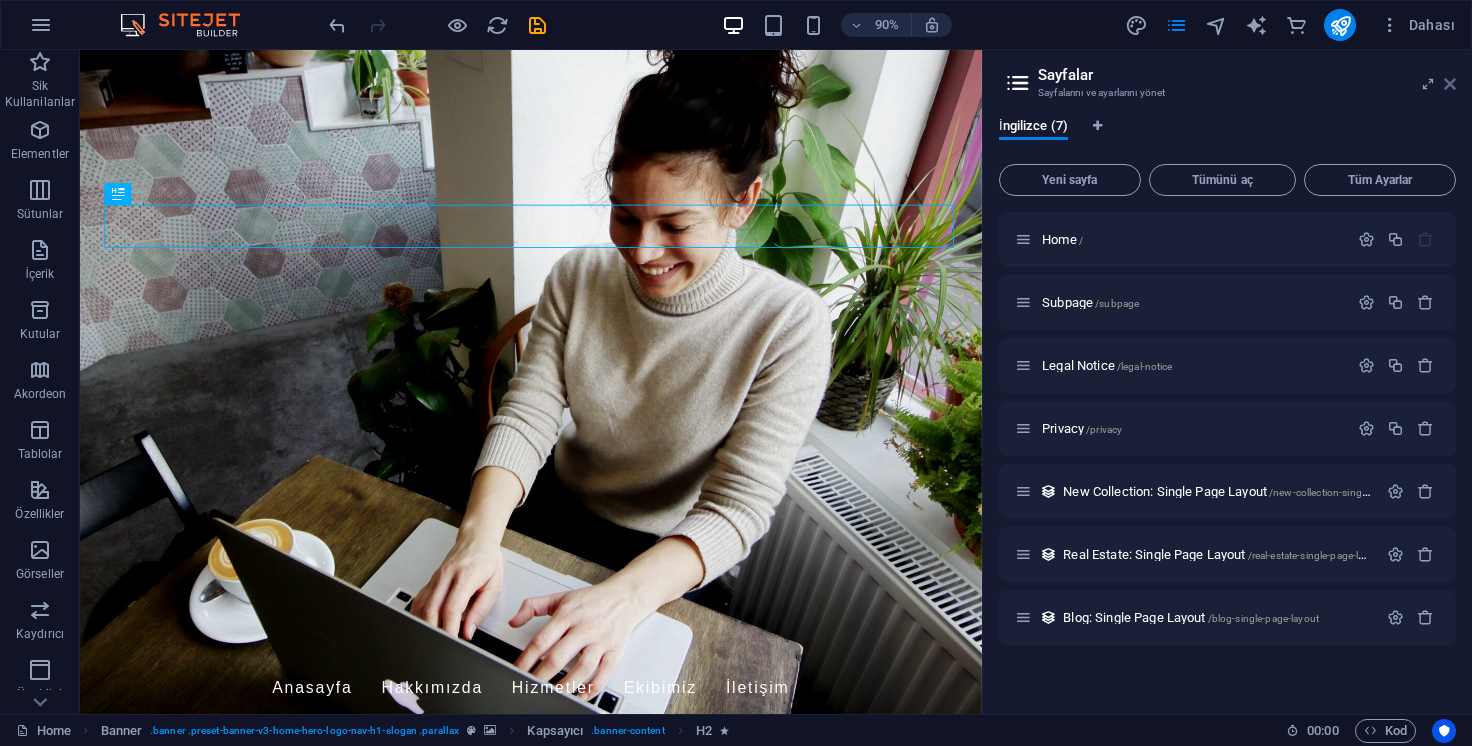 click at bounding box center [1450, 84] 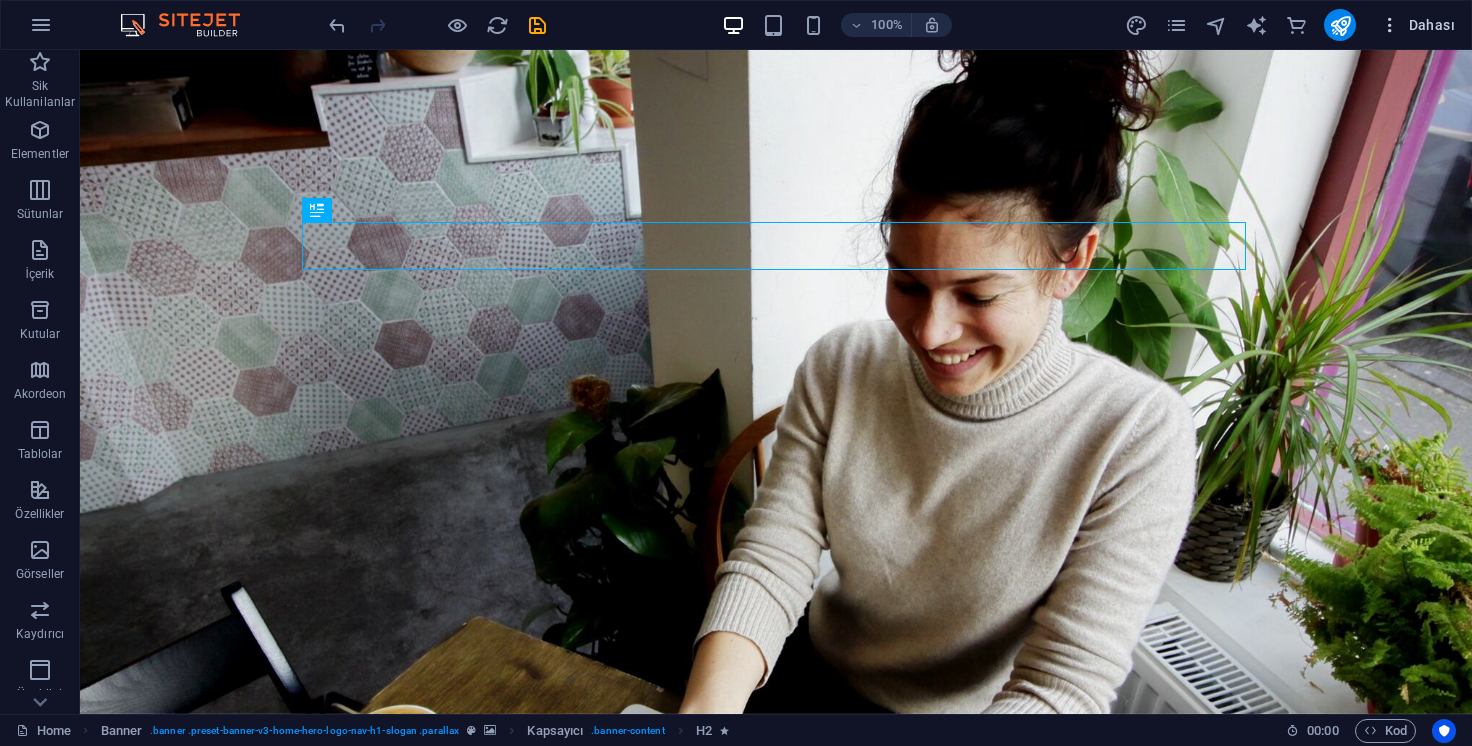 click on "Dahası" at bounding box center [1417, 25] 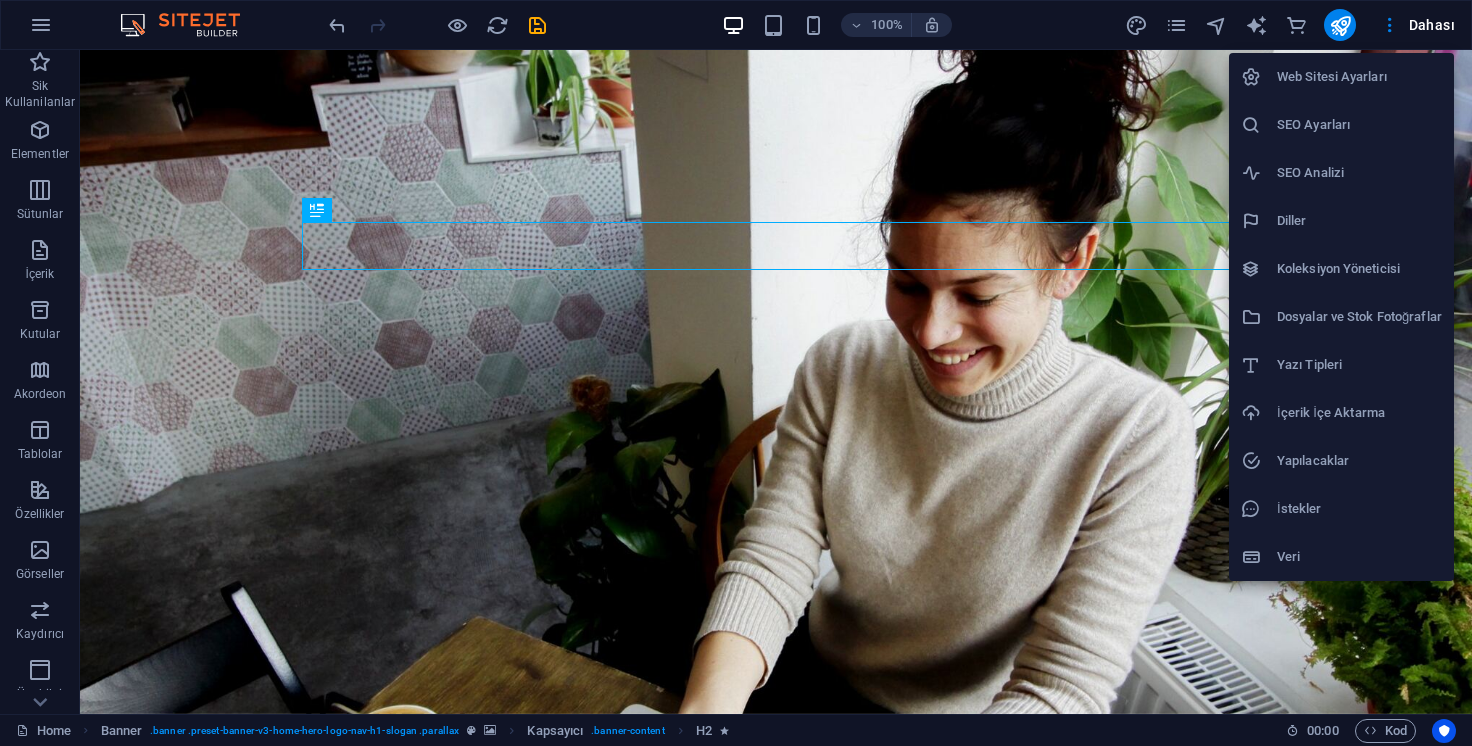 click on "Web Sitesi Ayarları" at bounding box center (1359, 77) 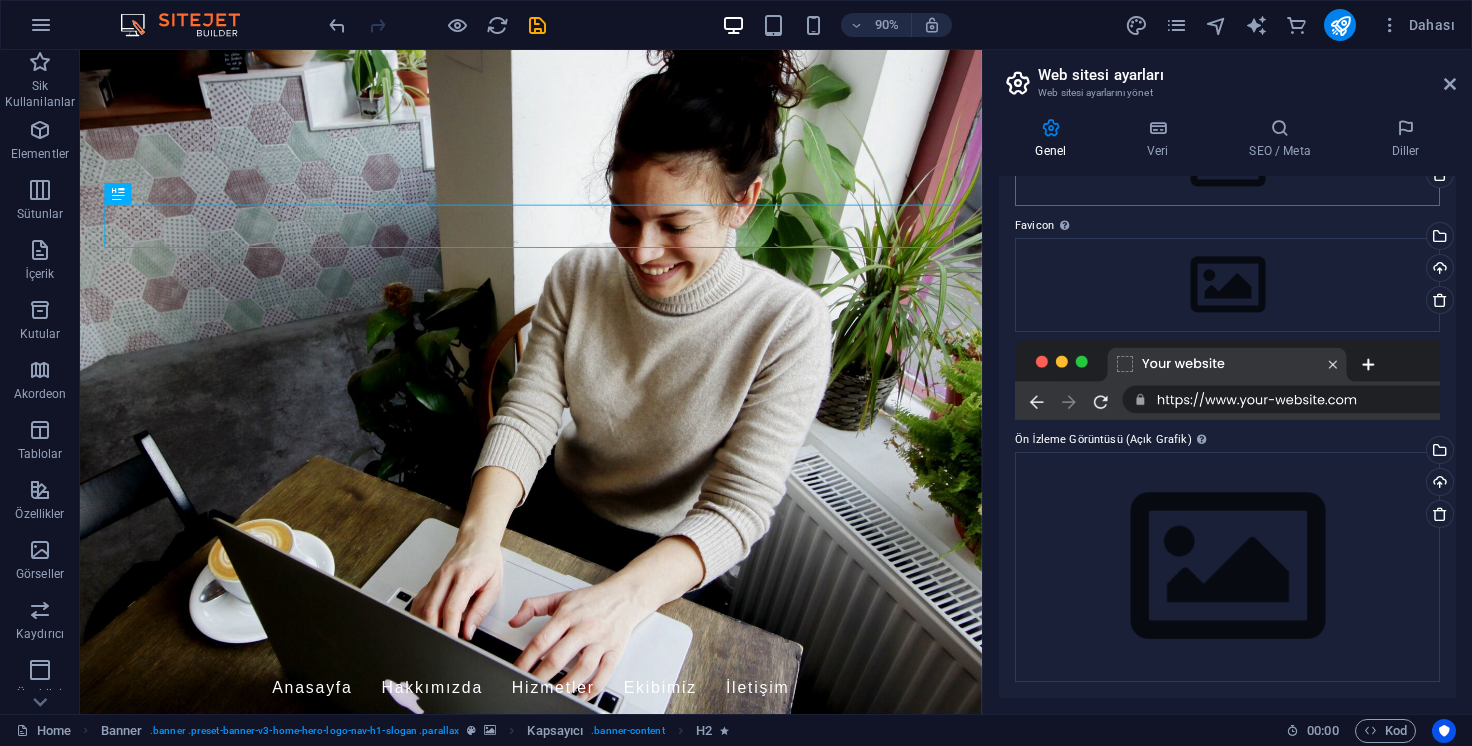 scroll, scrollTop: 159, scrollLeft: 0, axis: vertical 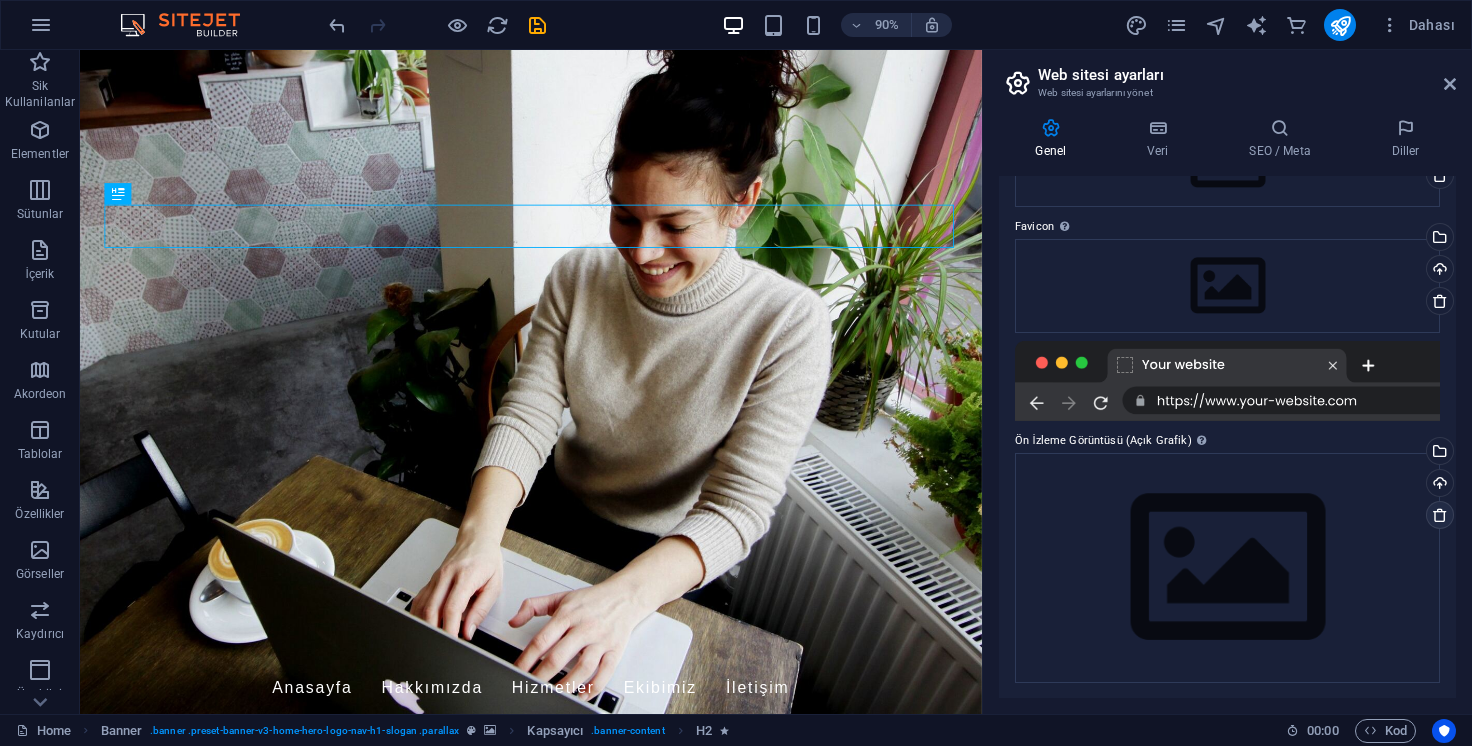 click at bounding box center (1440, 515) 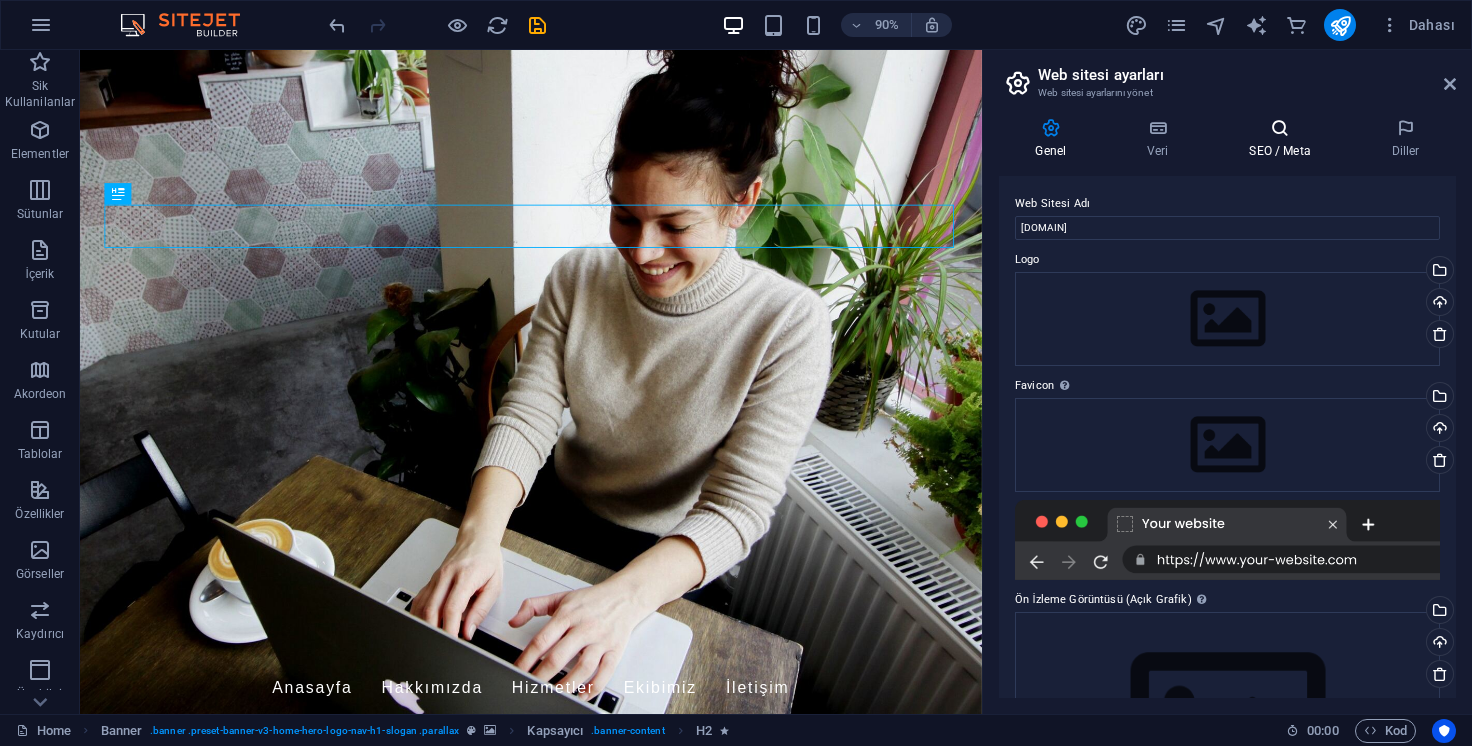 scroll, scrollTop: 0, scrollLeft: 0, axis: both 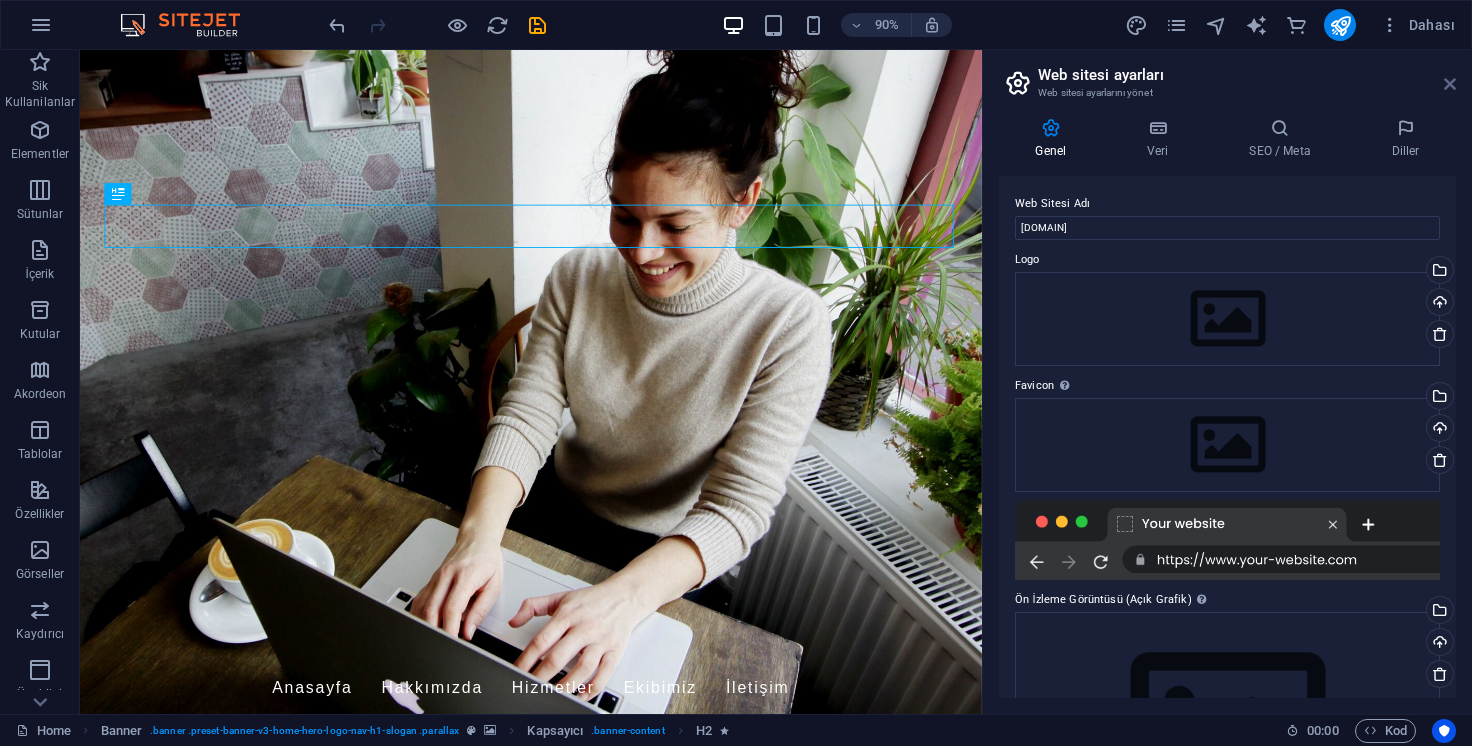 click at bounding box center (1450, 84) 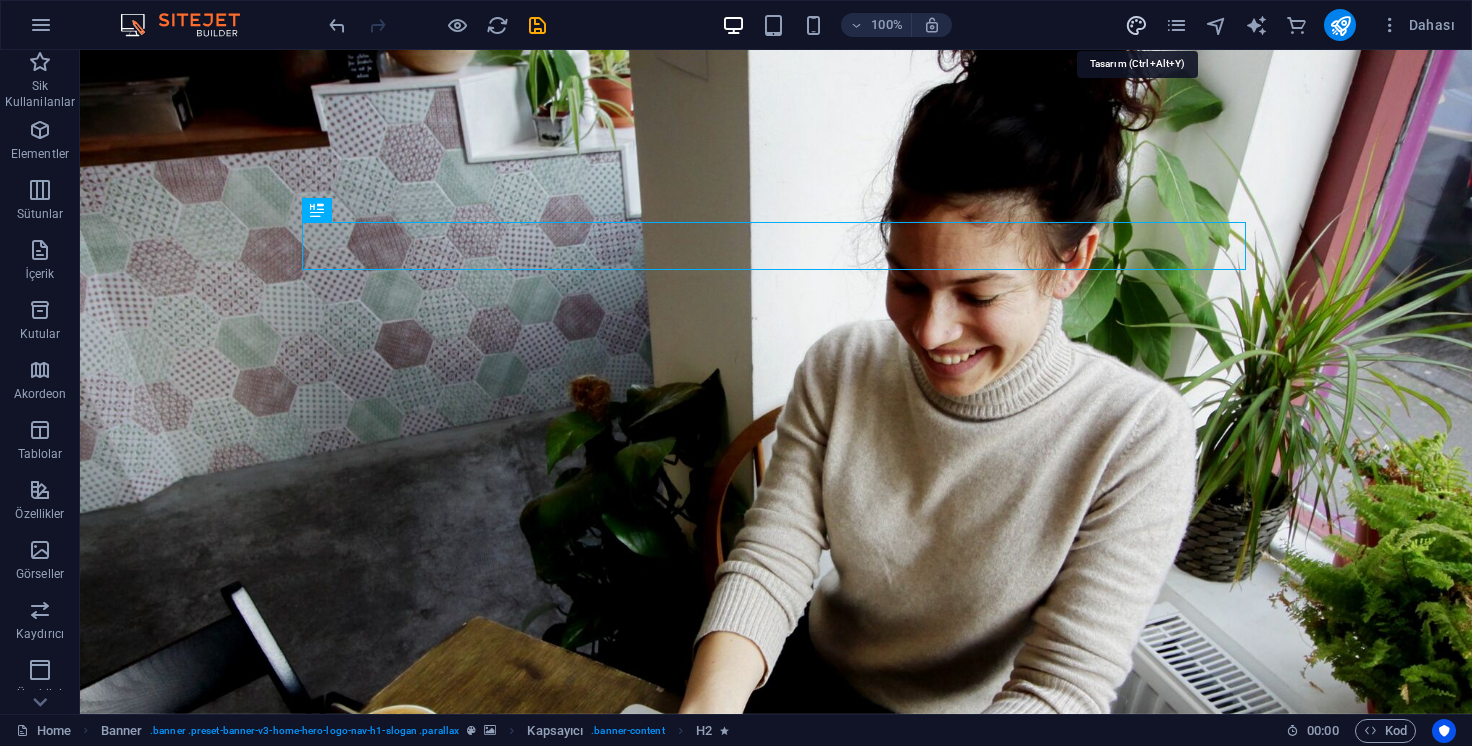 click at bounding box center (1136, 25) 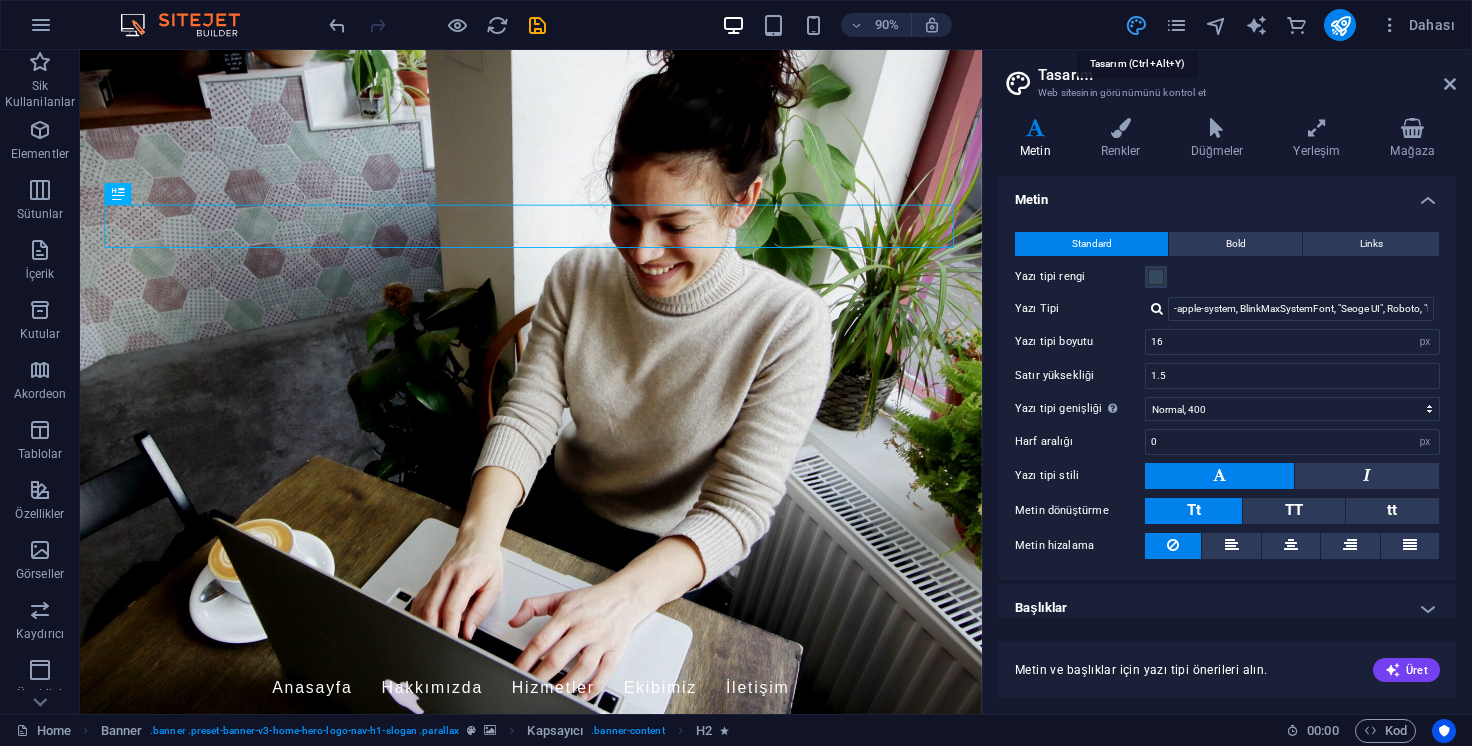 click at bounding box center (1136, 25) 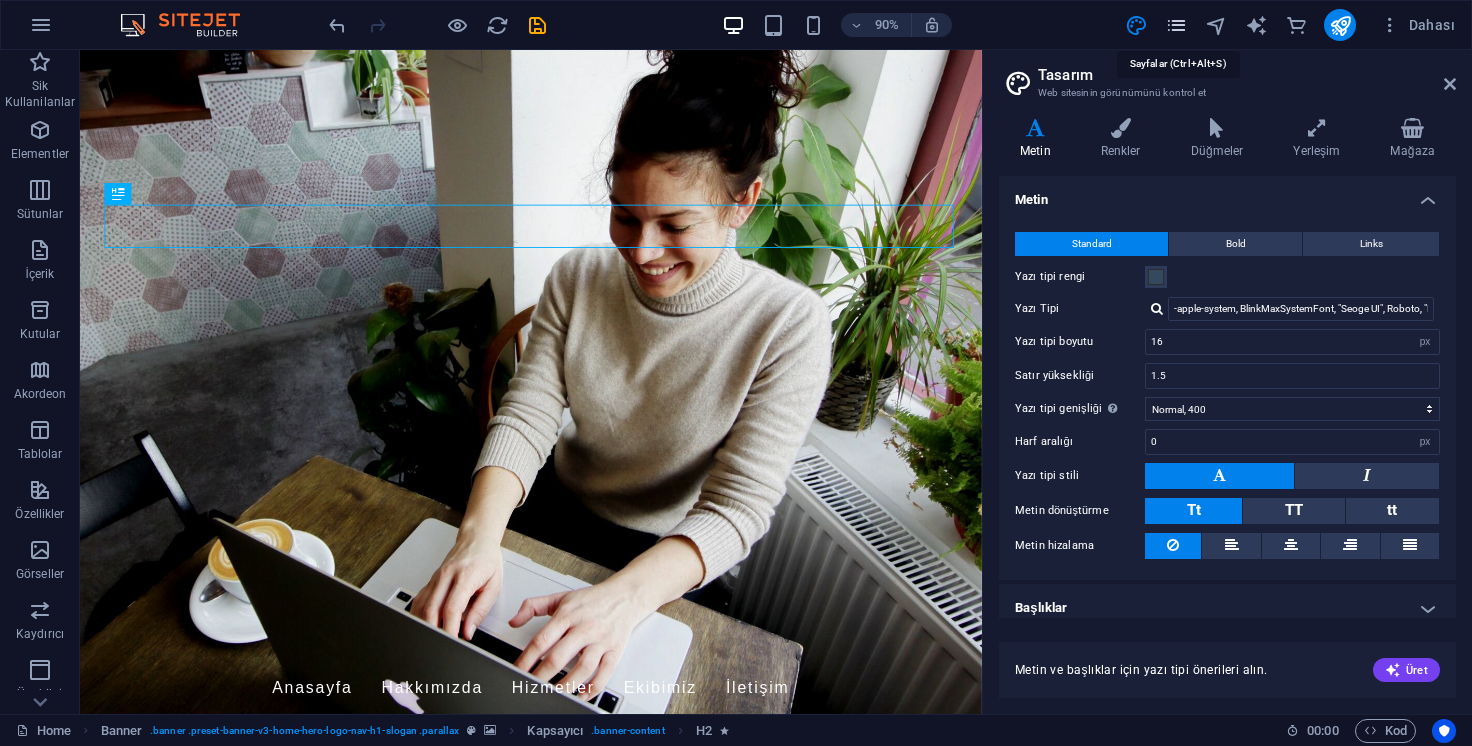 click at bounding box center (1176, 25) 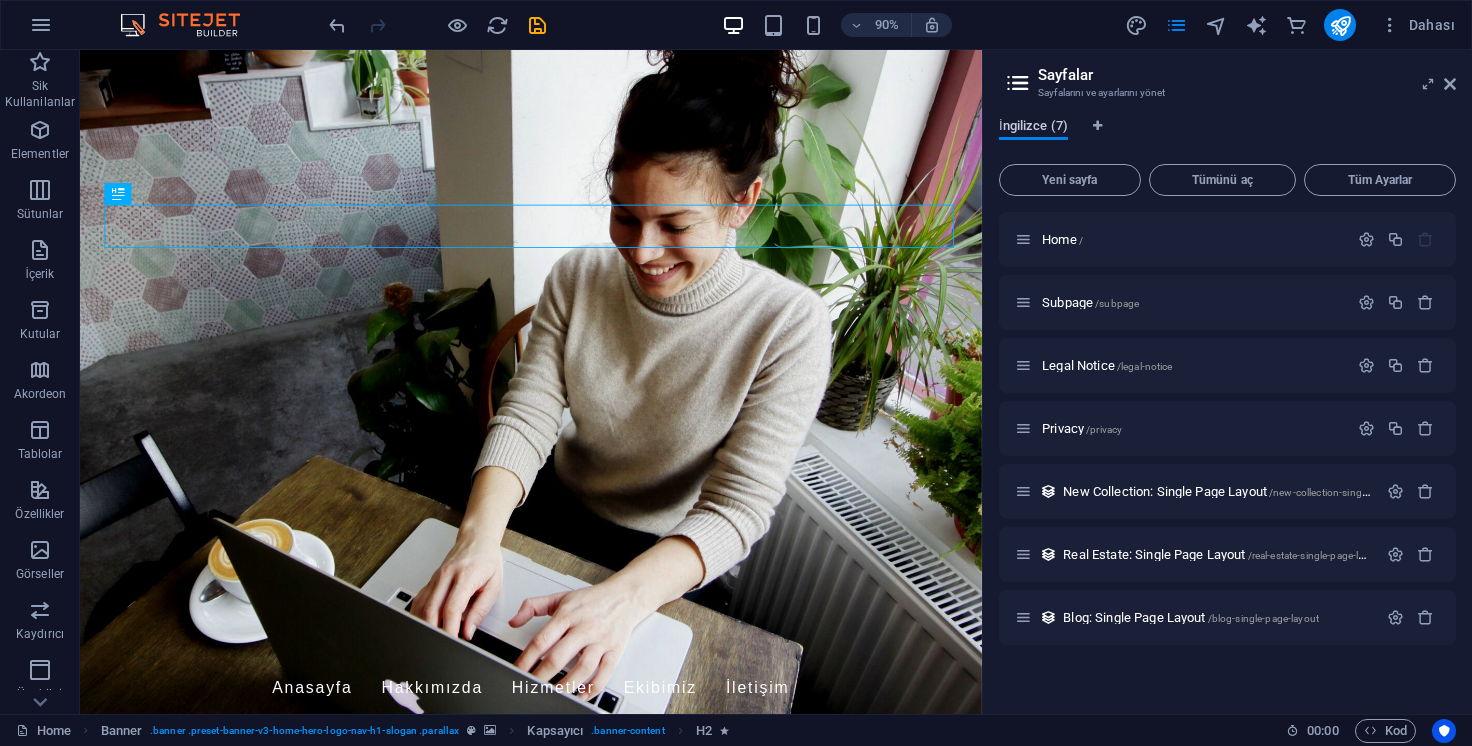 click on "İngilizce (7)" at bounding box center (1033, 128) 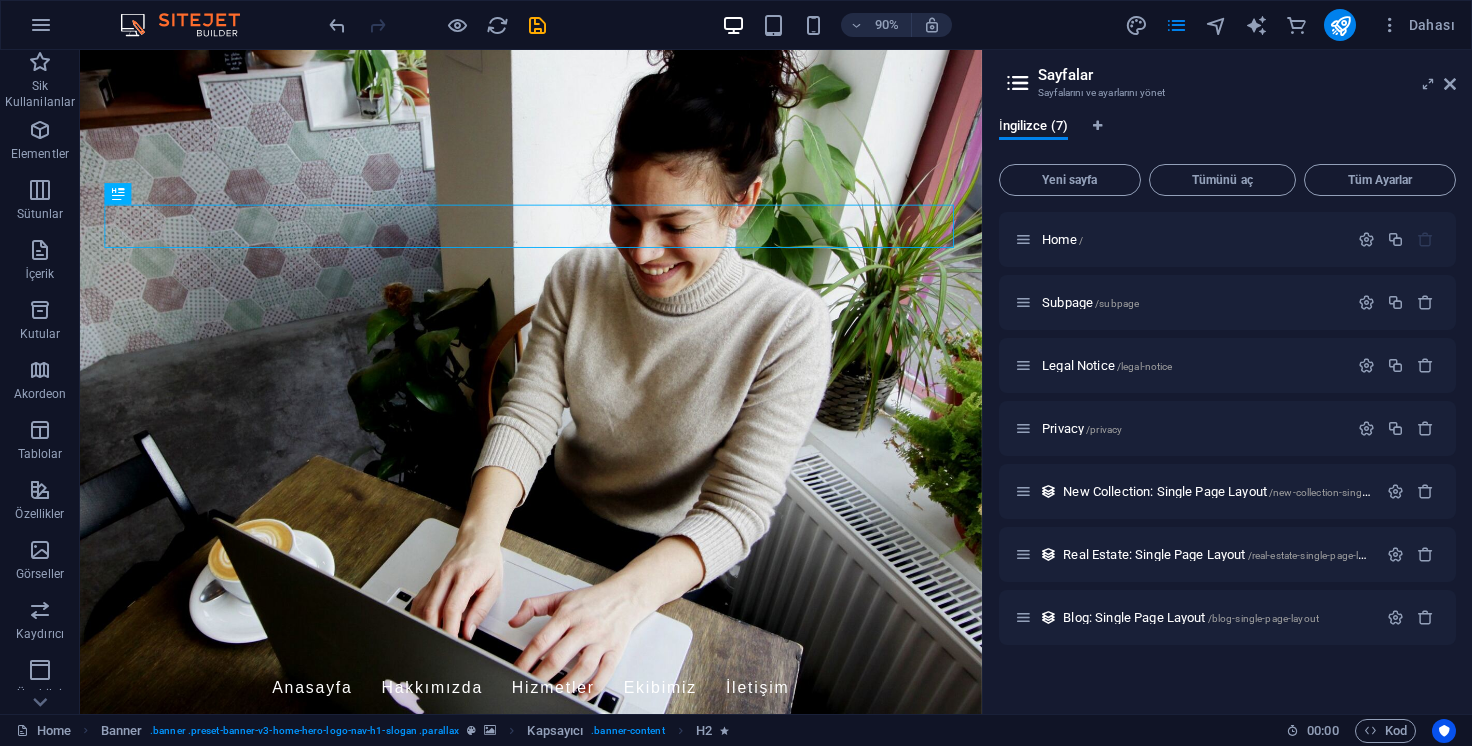 click on "İngilizce (7)" at bounding box center (1227, 137) 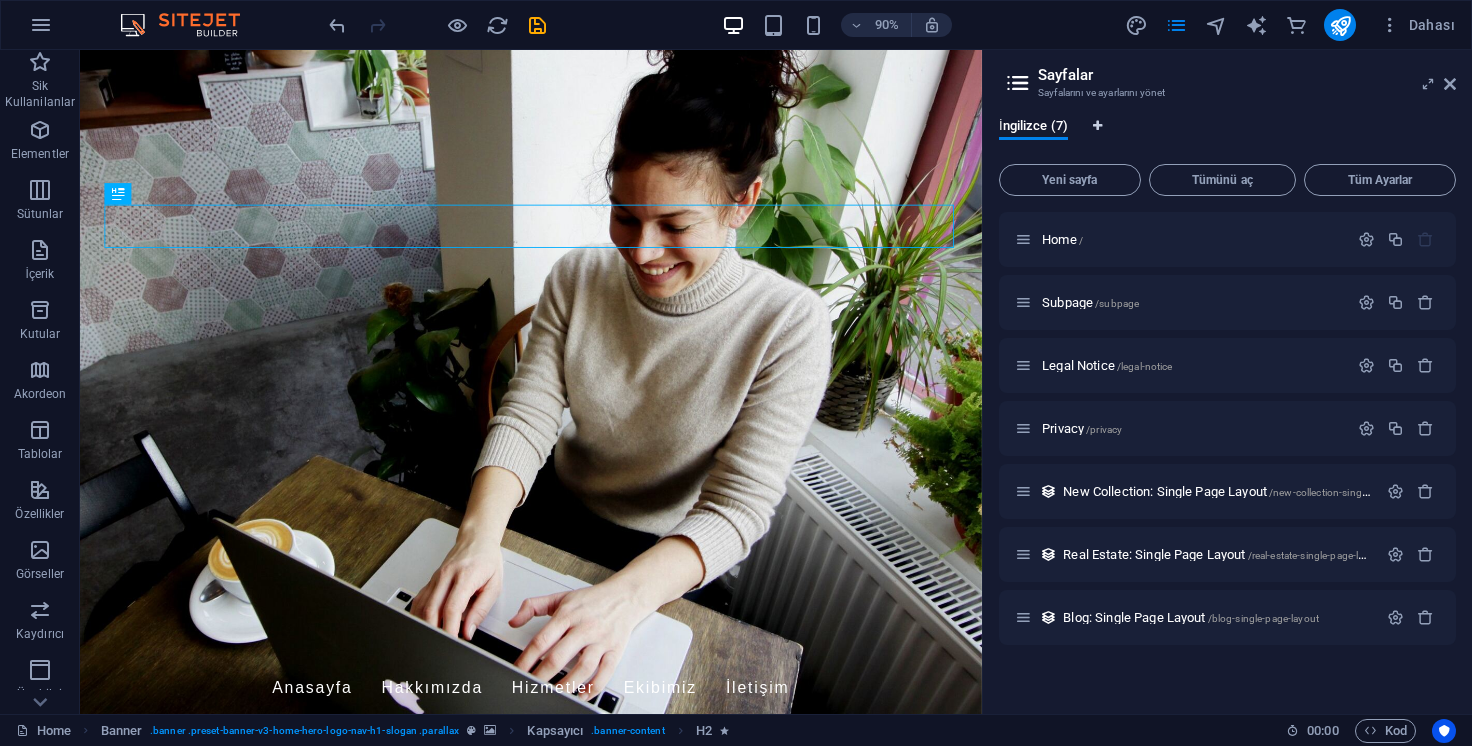 click at bounding box center (1097, 126) 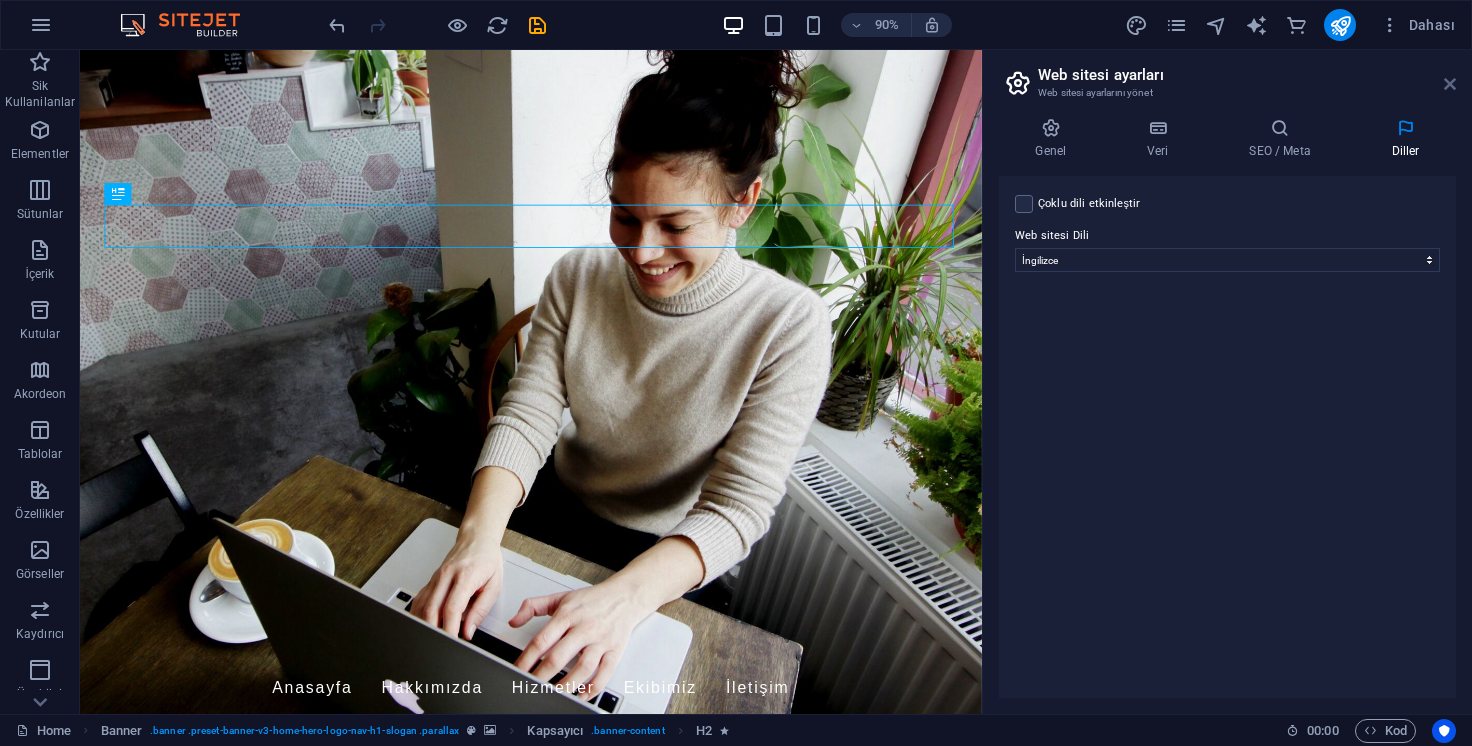 click at bounding box center (1450, 84) 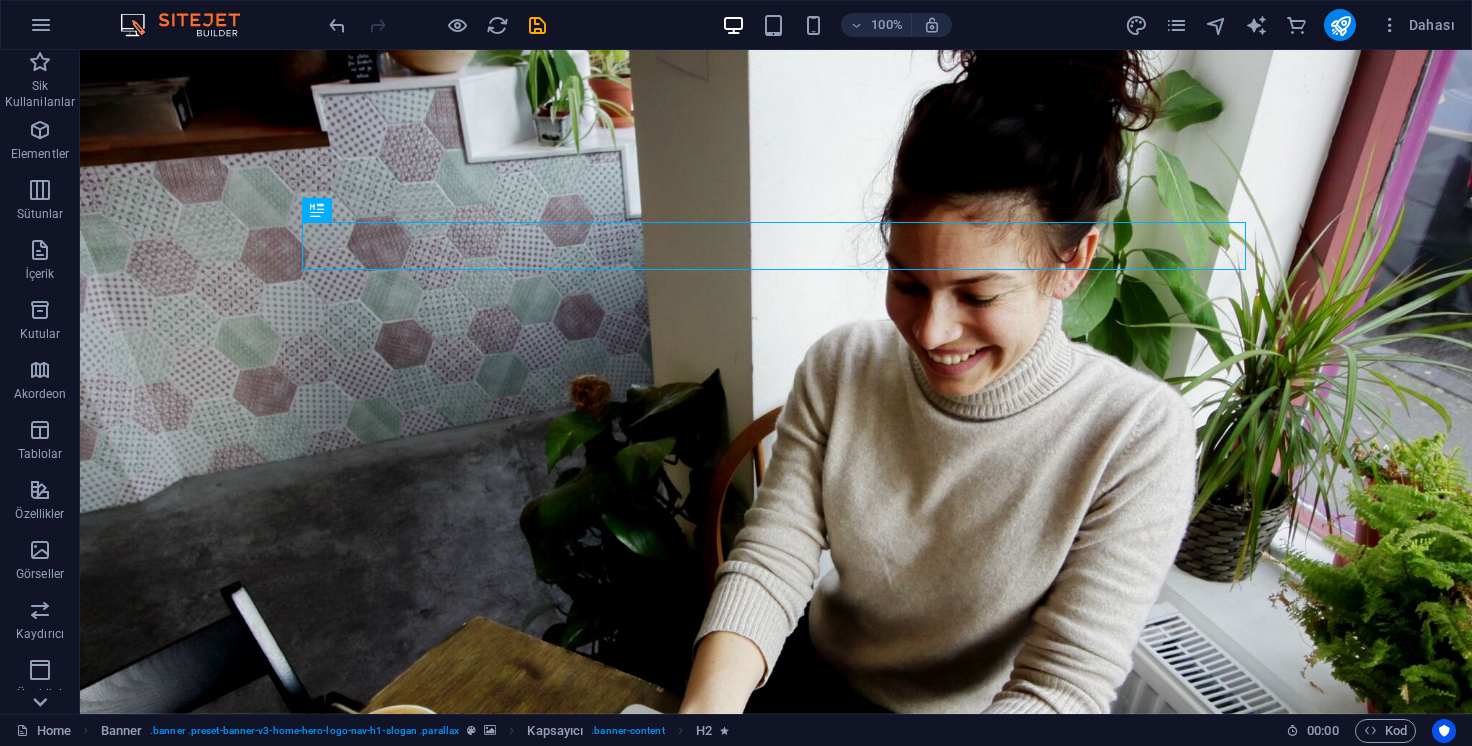 click 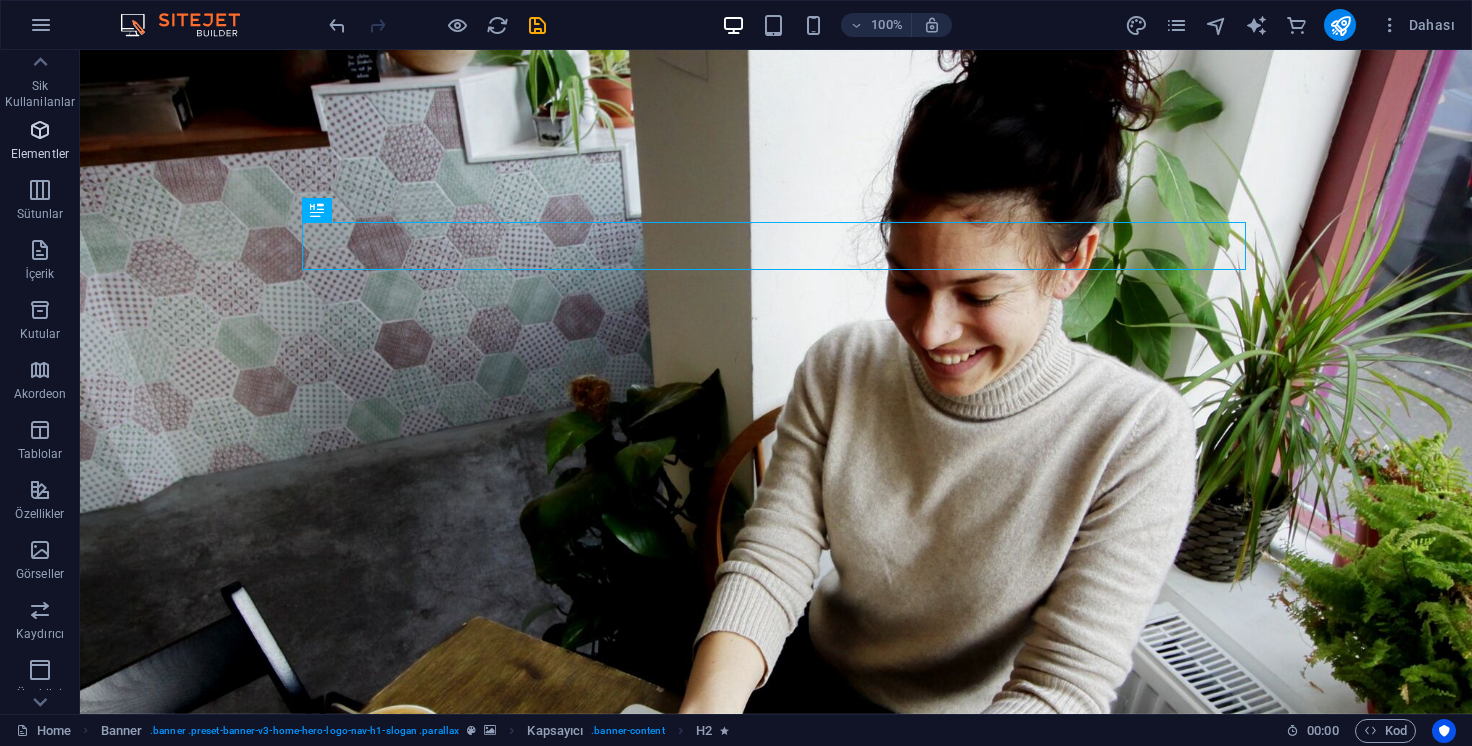 scroll, scrollTop: 0, scrollLeft: 0, axis: both 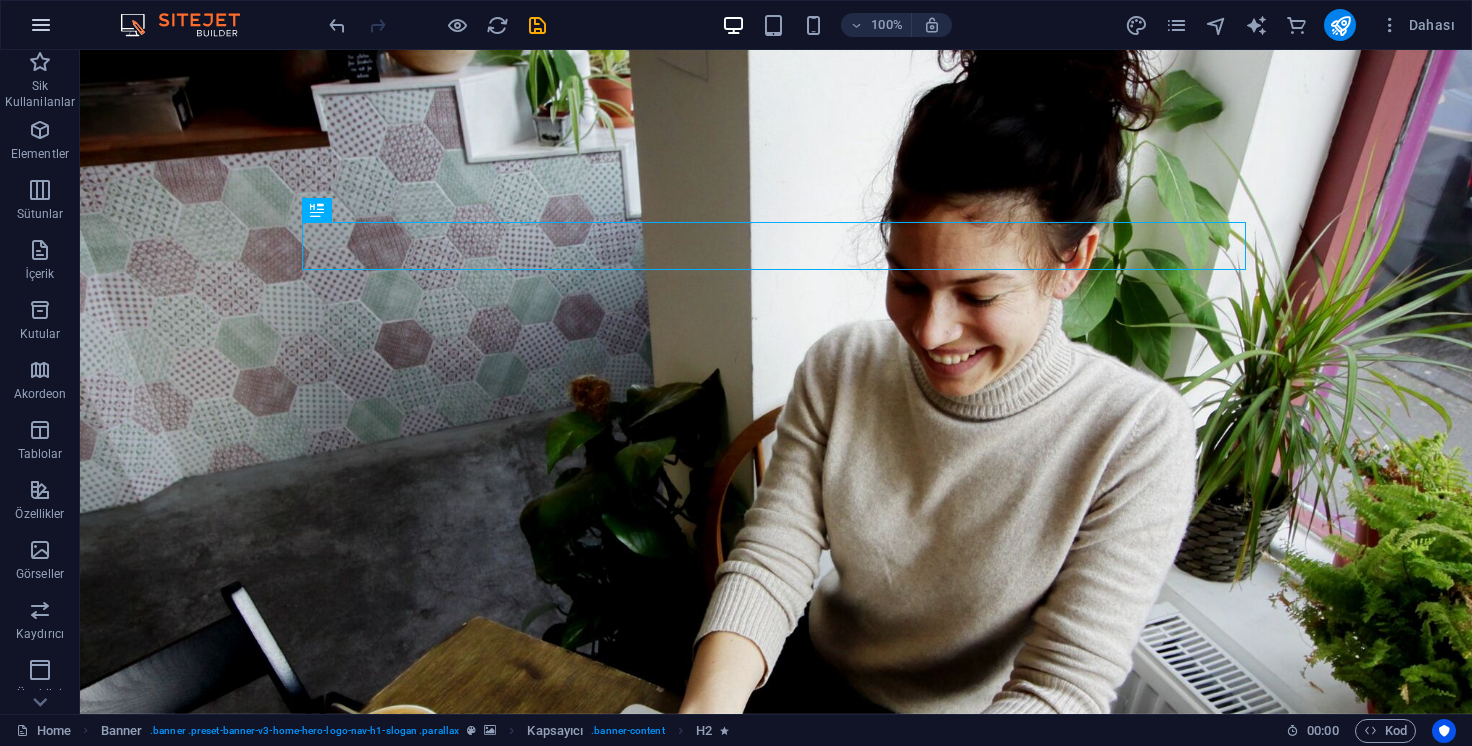 click at bounding box center [41, 25] 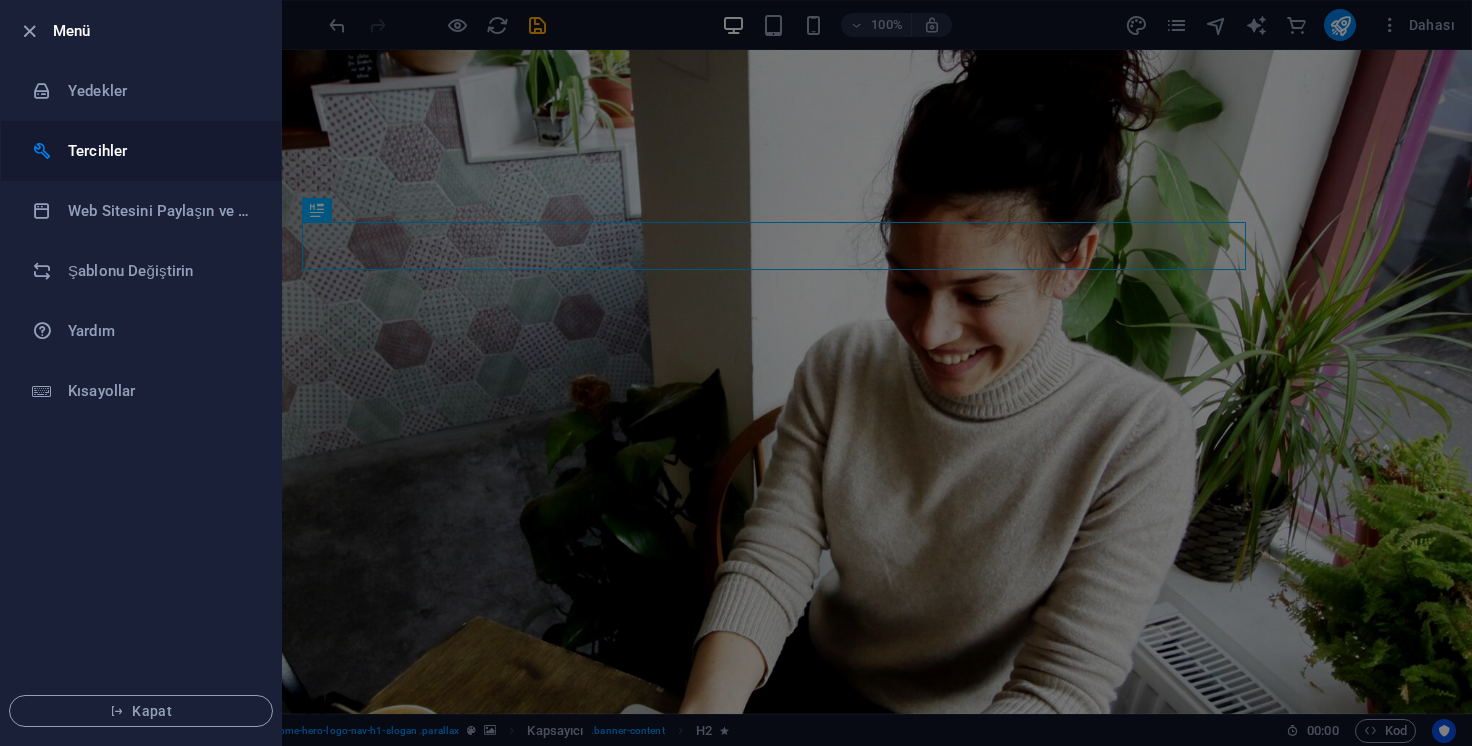 click on "Tercihler" at bounding box center (160, 151) 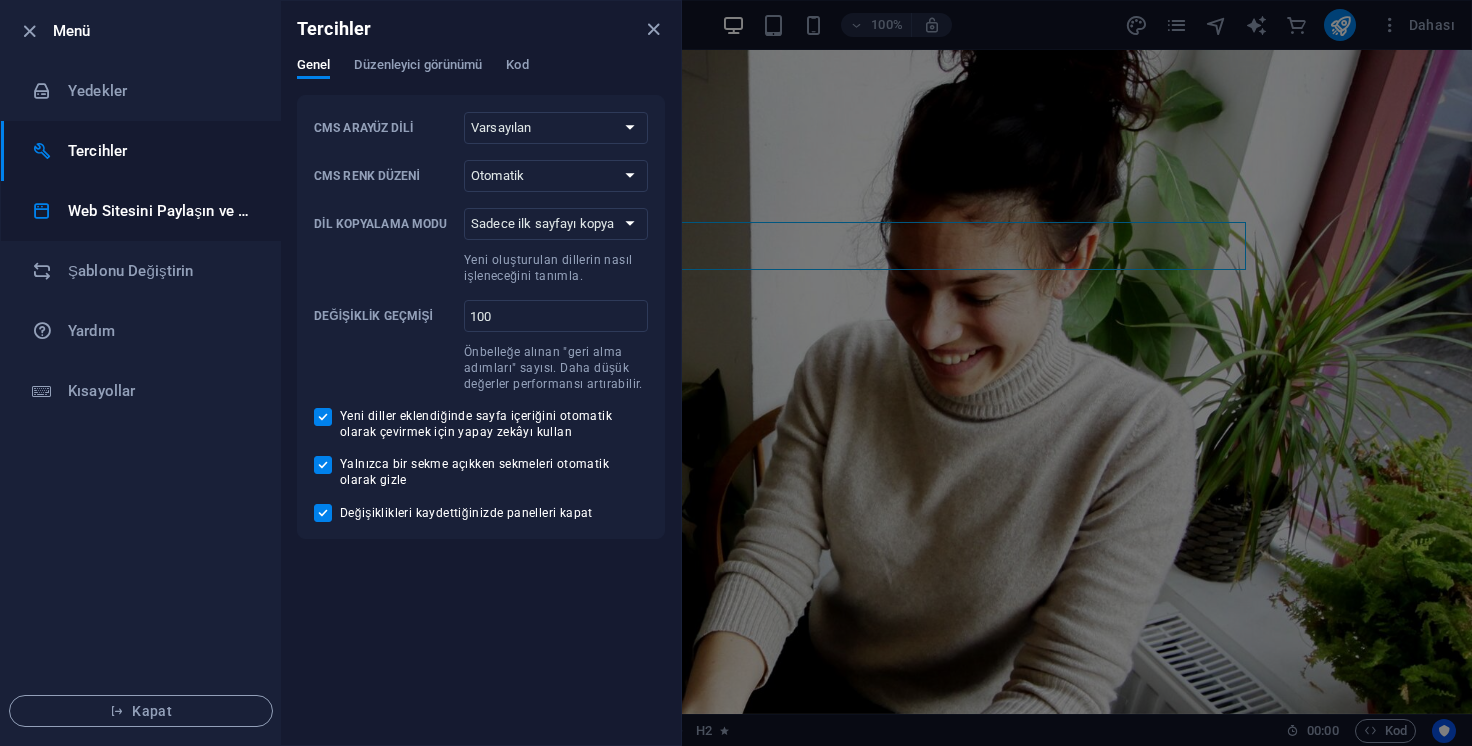 click on "Web Sitesini Paylaşın ve Kopyalayın" at bounding box center (141, 211) 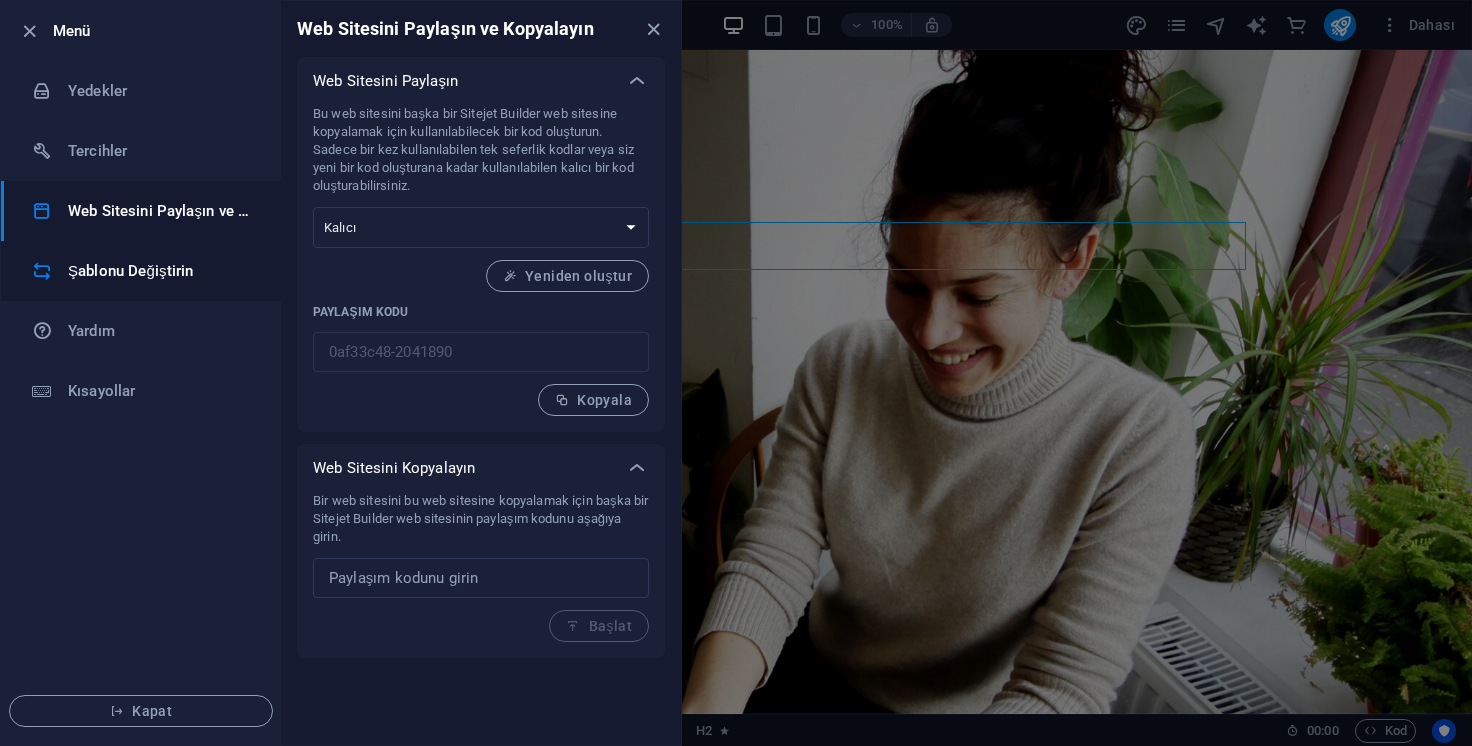 click on "Şablonu Değiştirin" at bounding box center (141, 271) 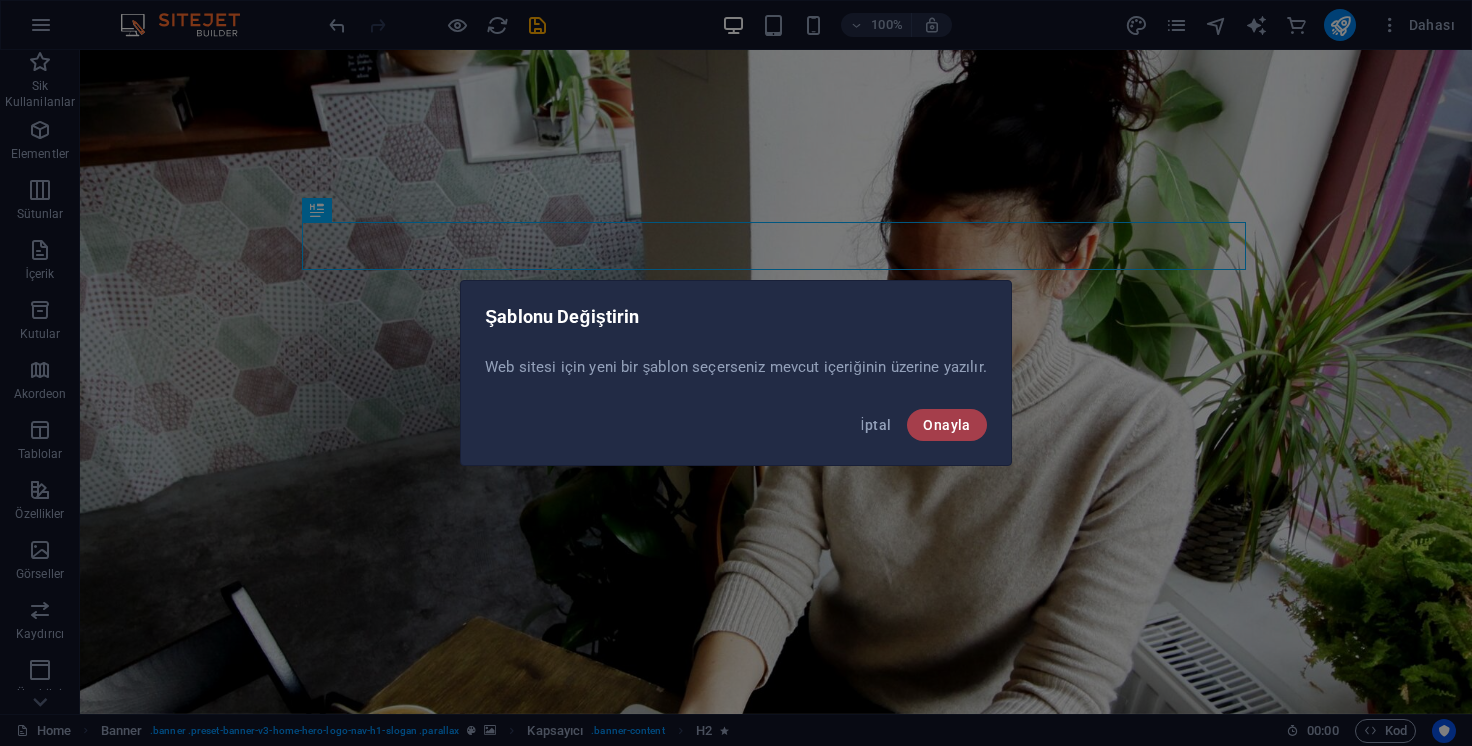 click on "Onayla" at bounding box center (946, 425) 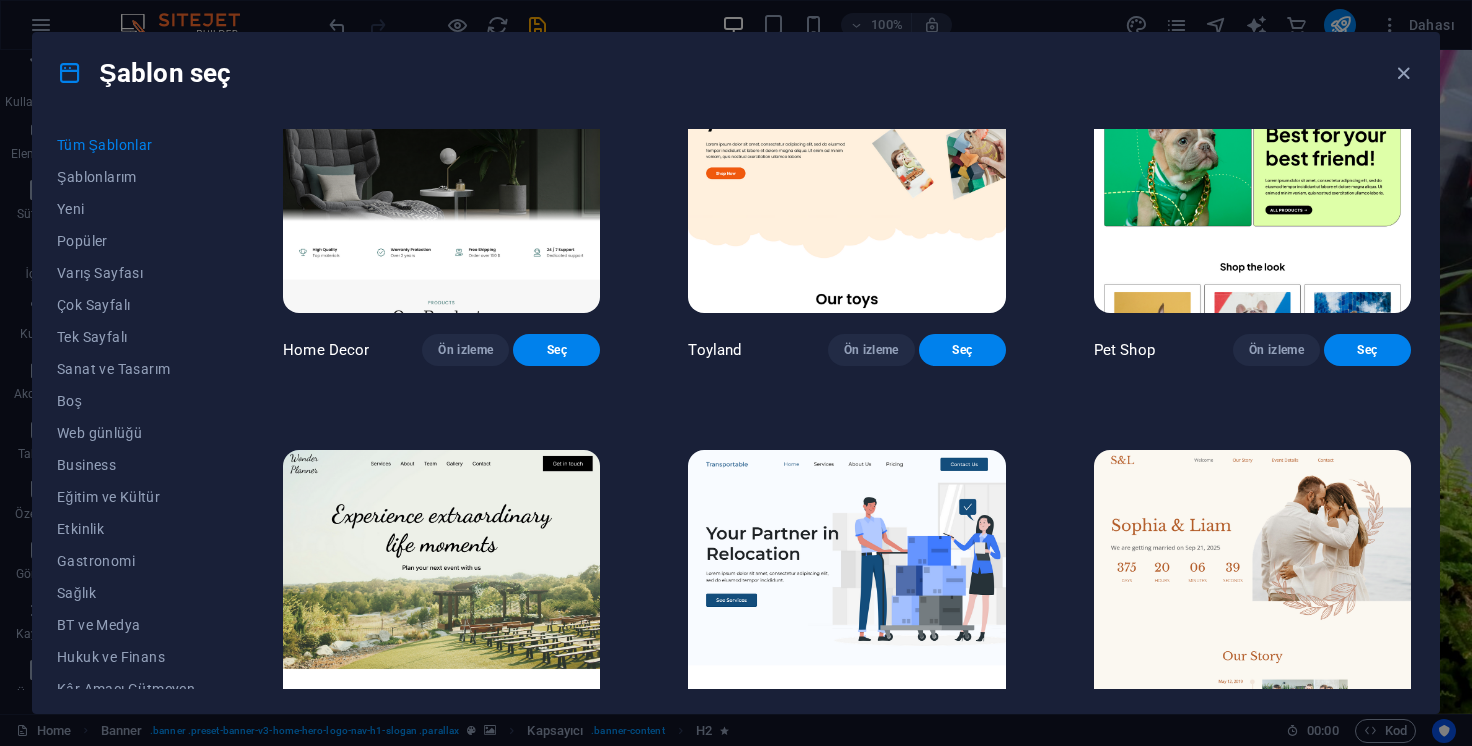 scroll, scrollTop: 973, scrollLeft: 0, axis: vertical 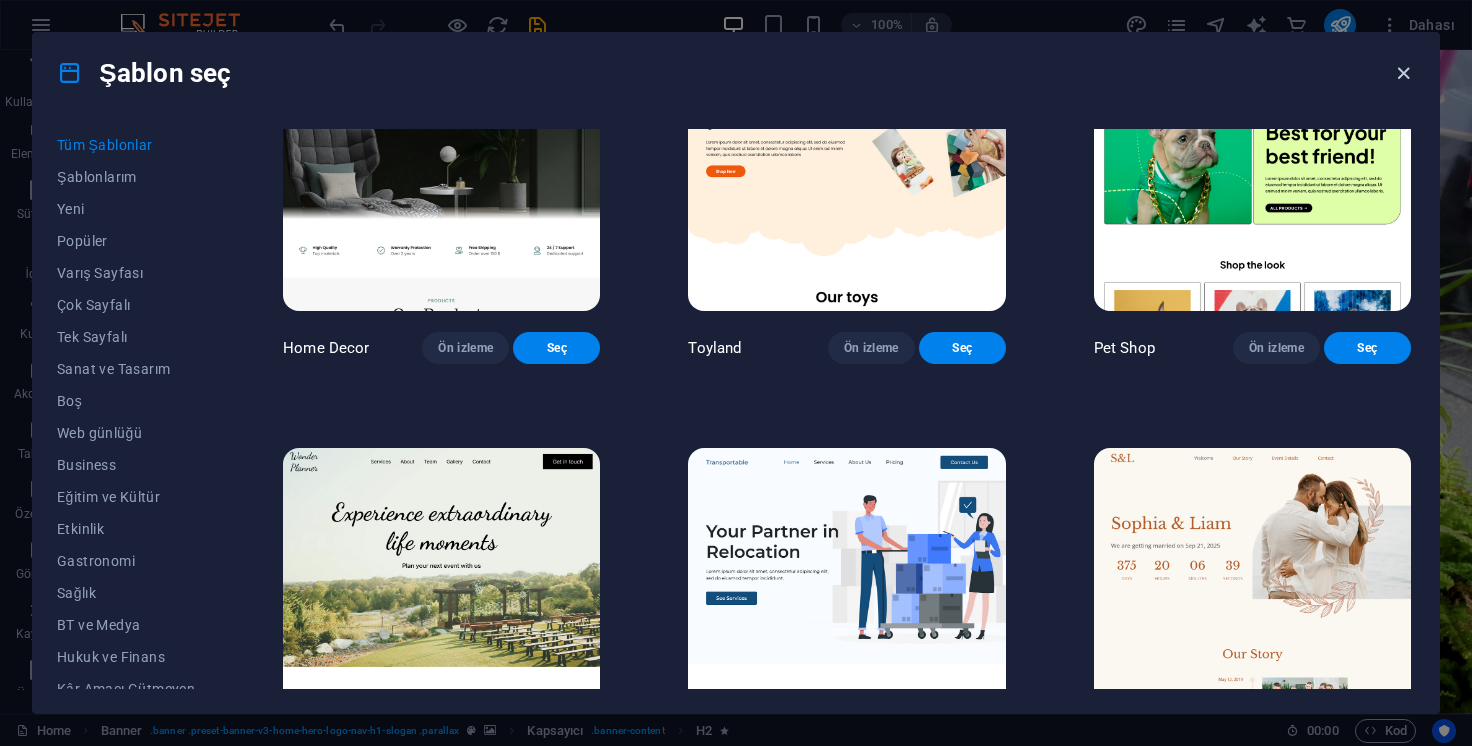 click at bounding box center (1403, 73) 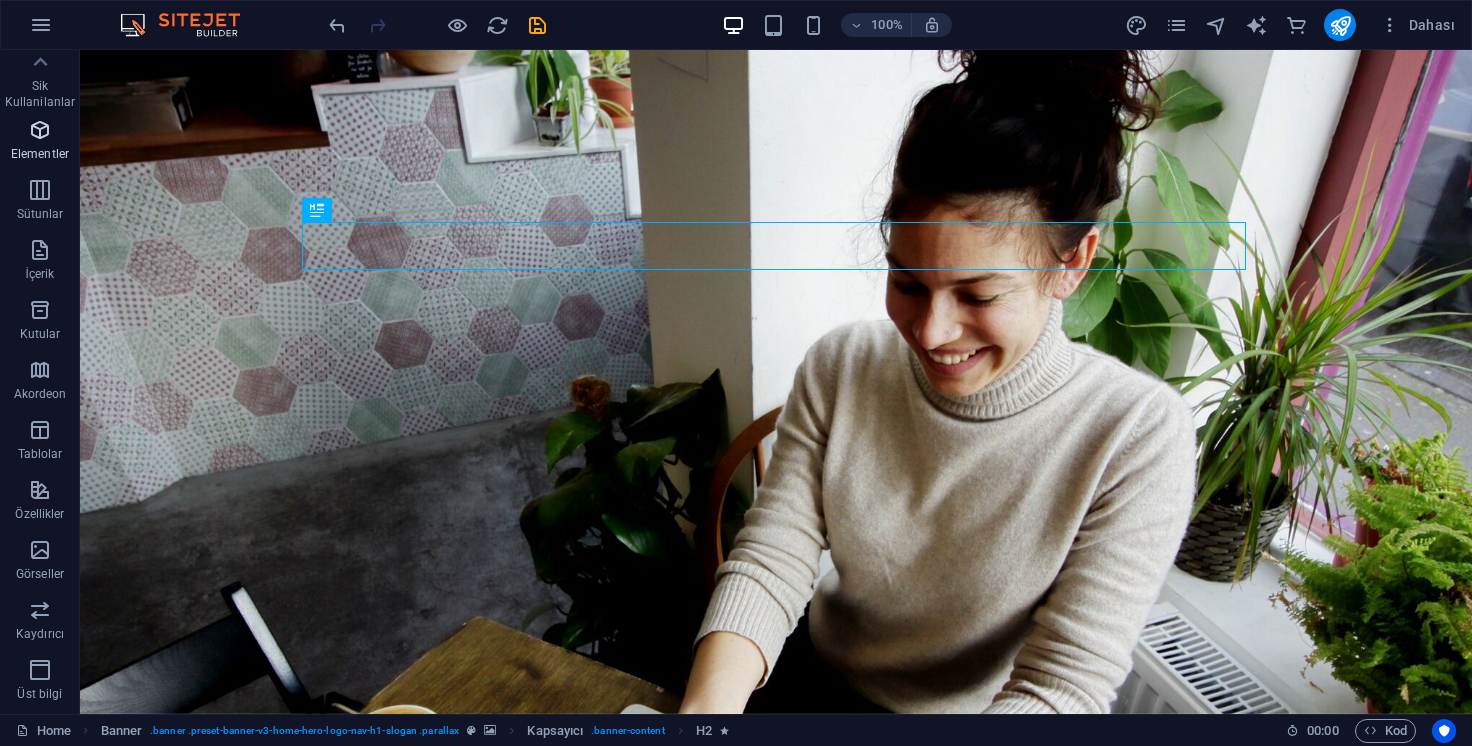scroll, scrollTop: 0, scrollLeft: 0, axis: both 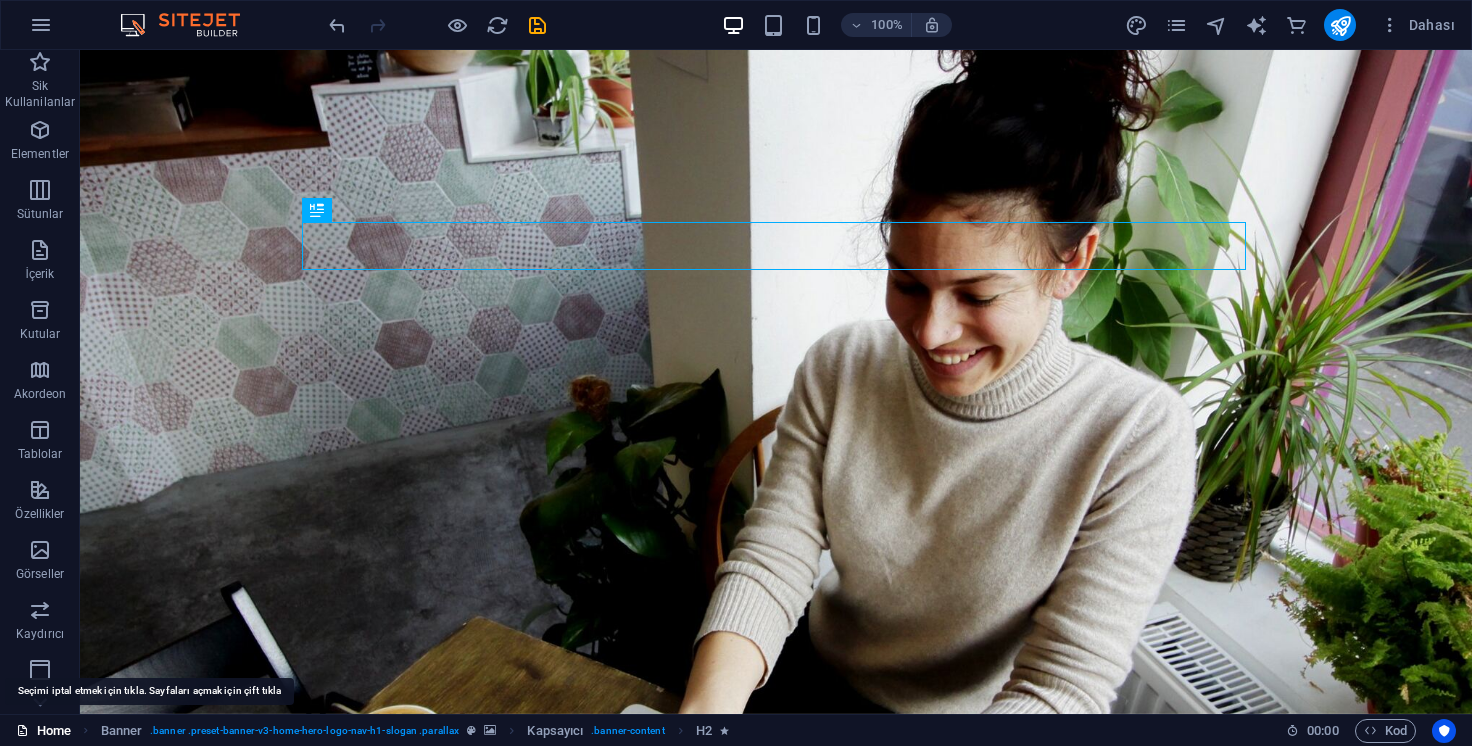 click on "Home" at bounding box center (43, 731) 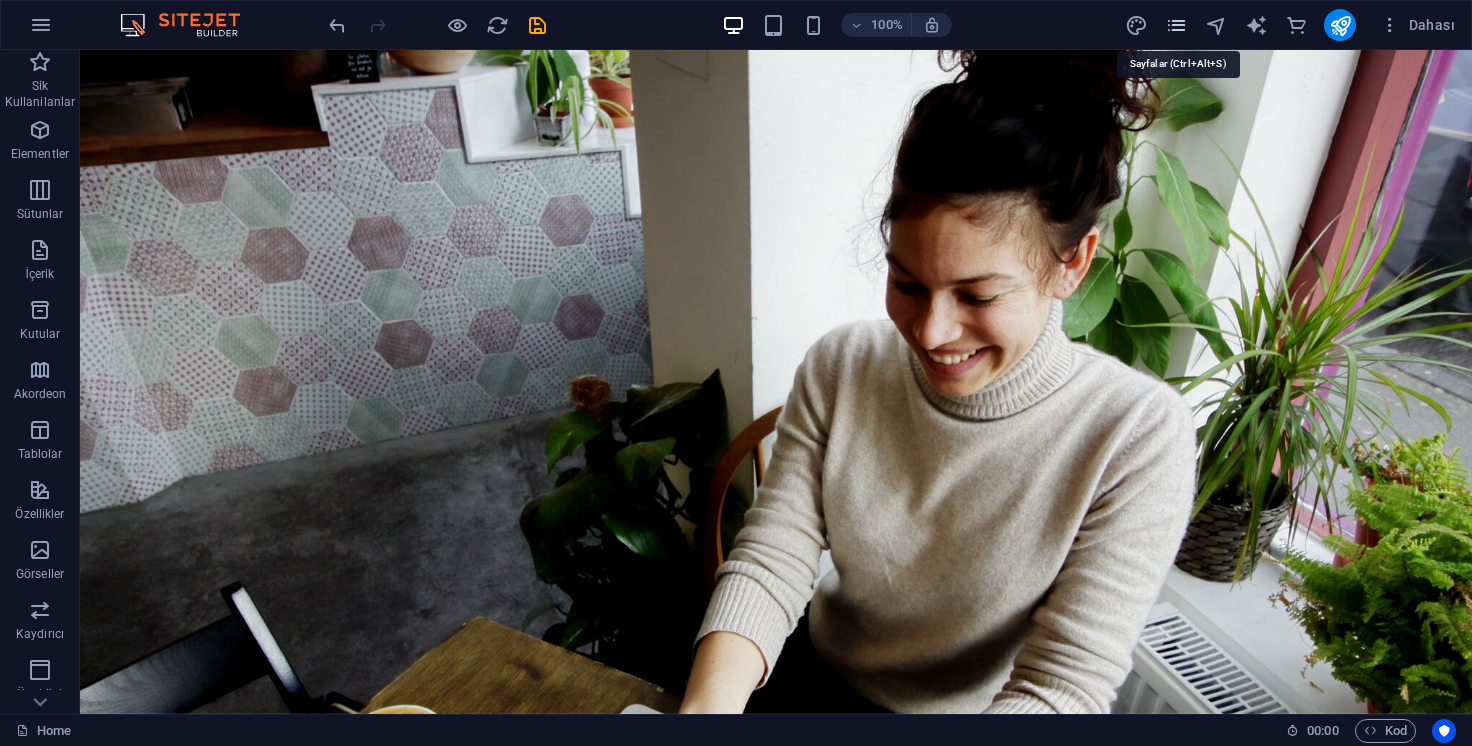 click at bounding box center [1176, 25] 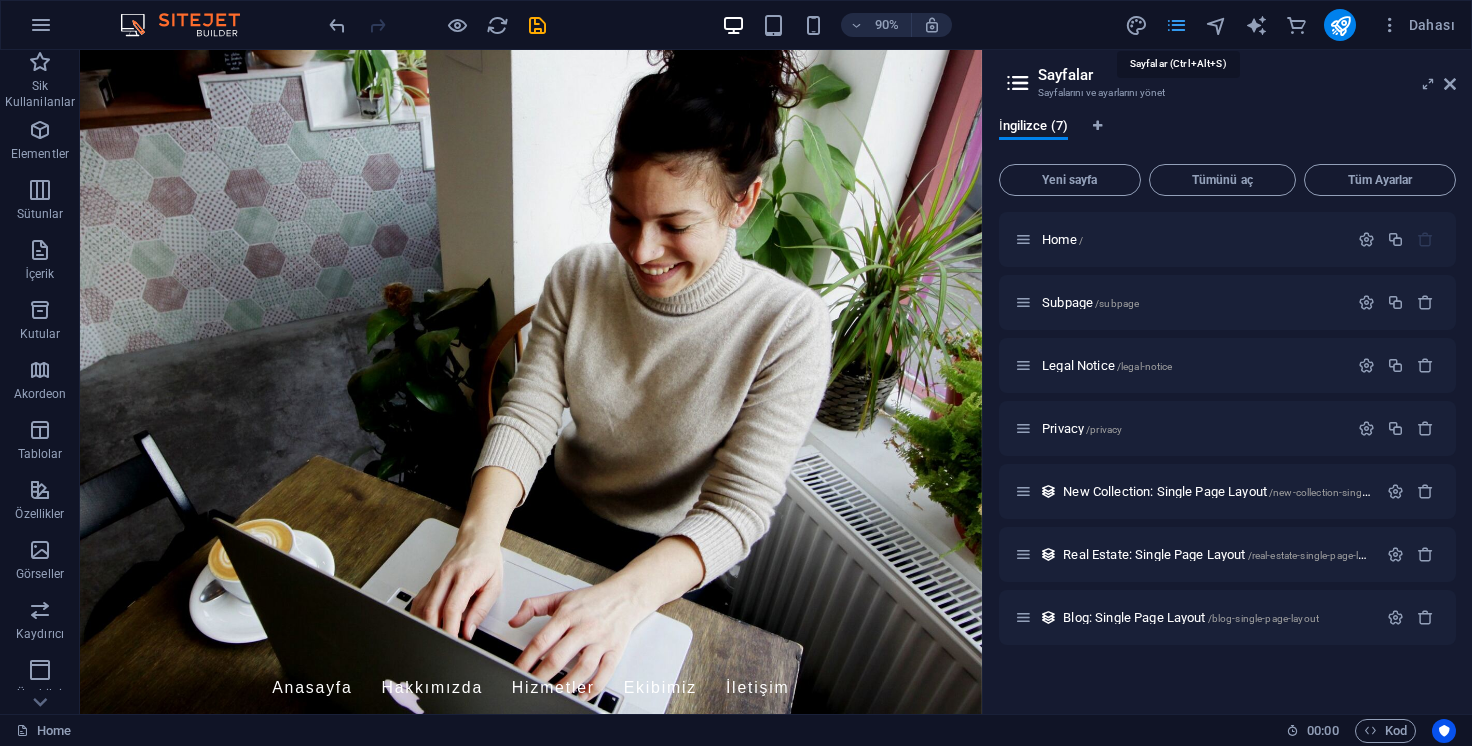 click at bounding box center (1176, 25) 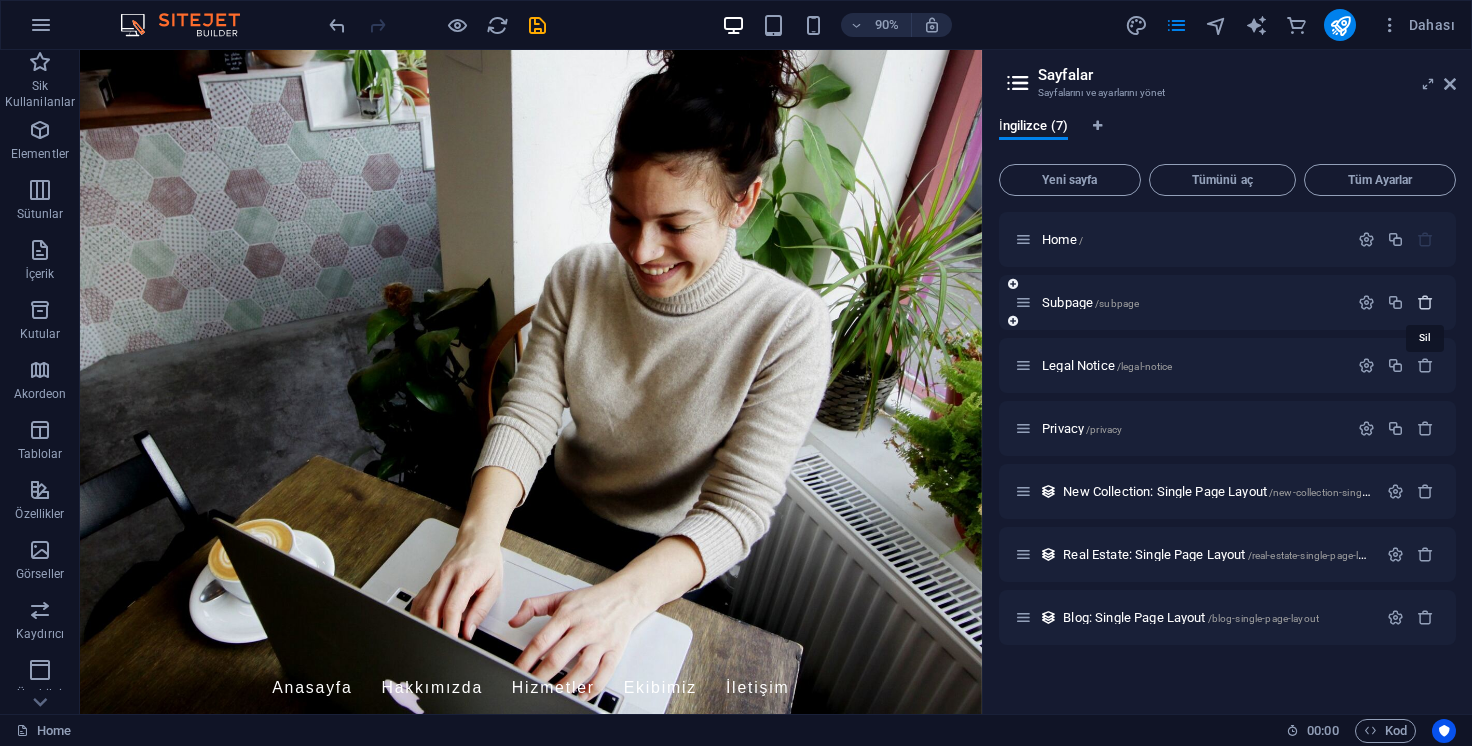 click at bounding box center (1425, 302) 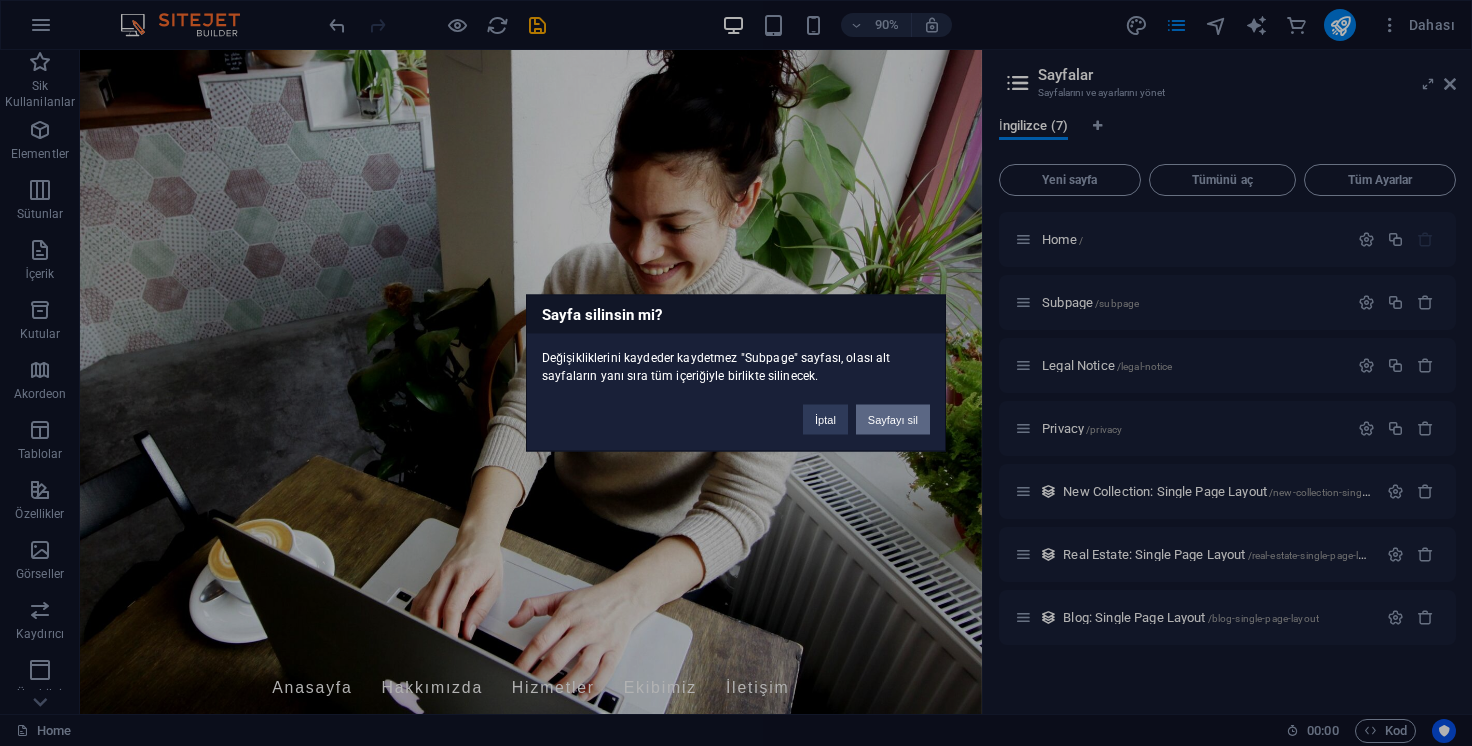 click on "Sayfayı sil" at bounding box center (893, 420) 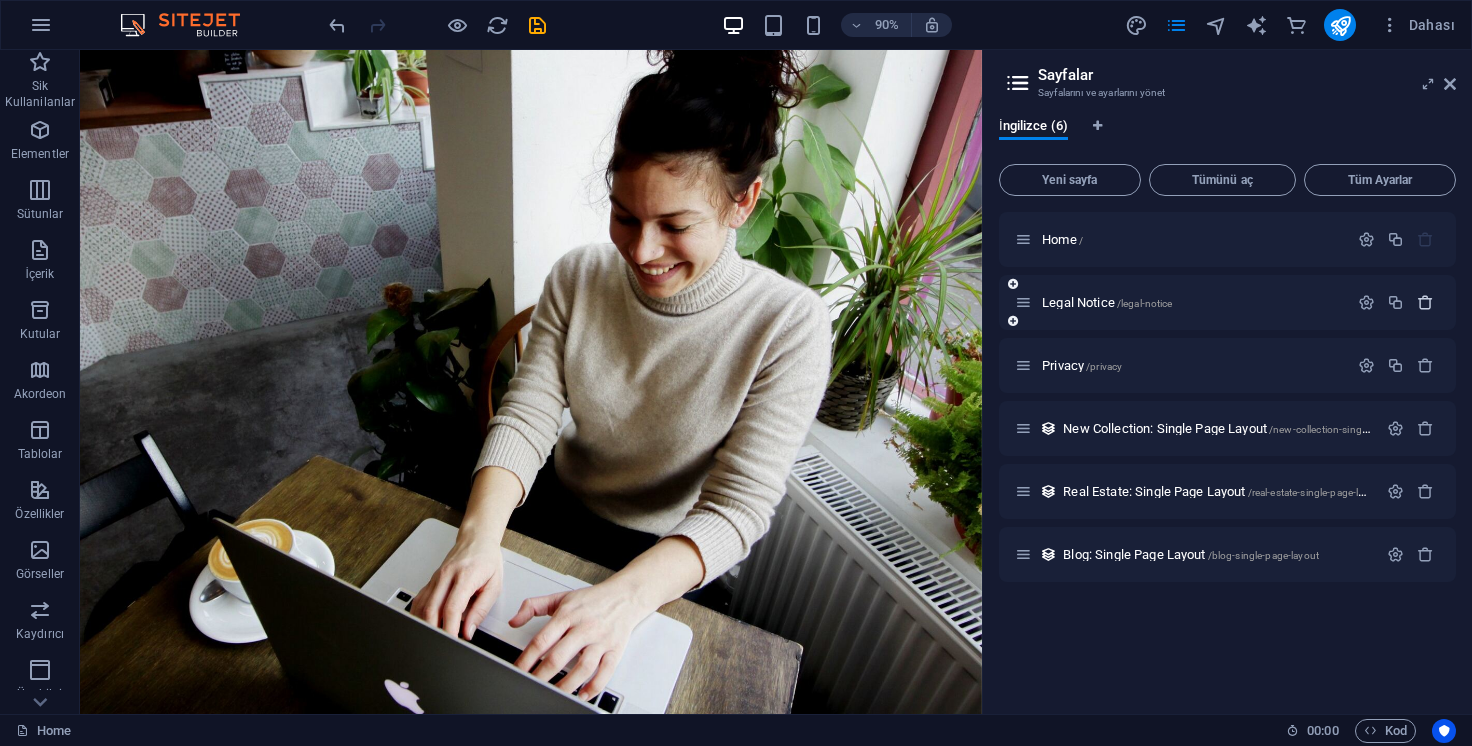 click at bounding box center (1425, 302) 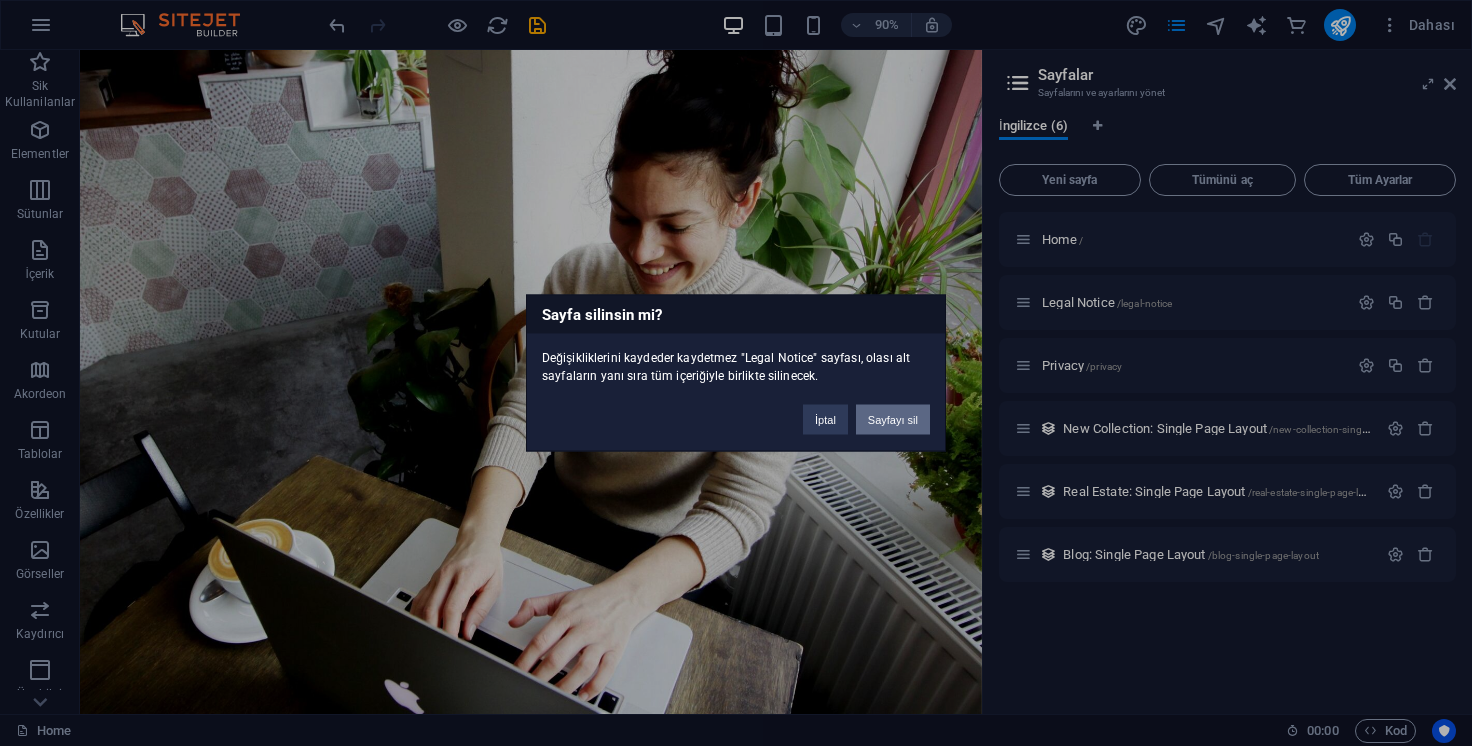 click on "Sayfayı sil" at bounding box center [893, 420] 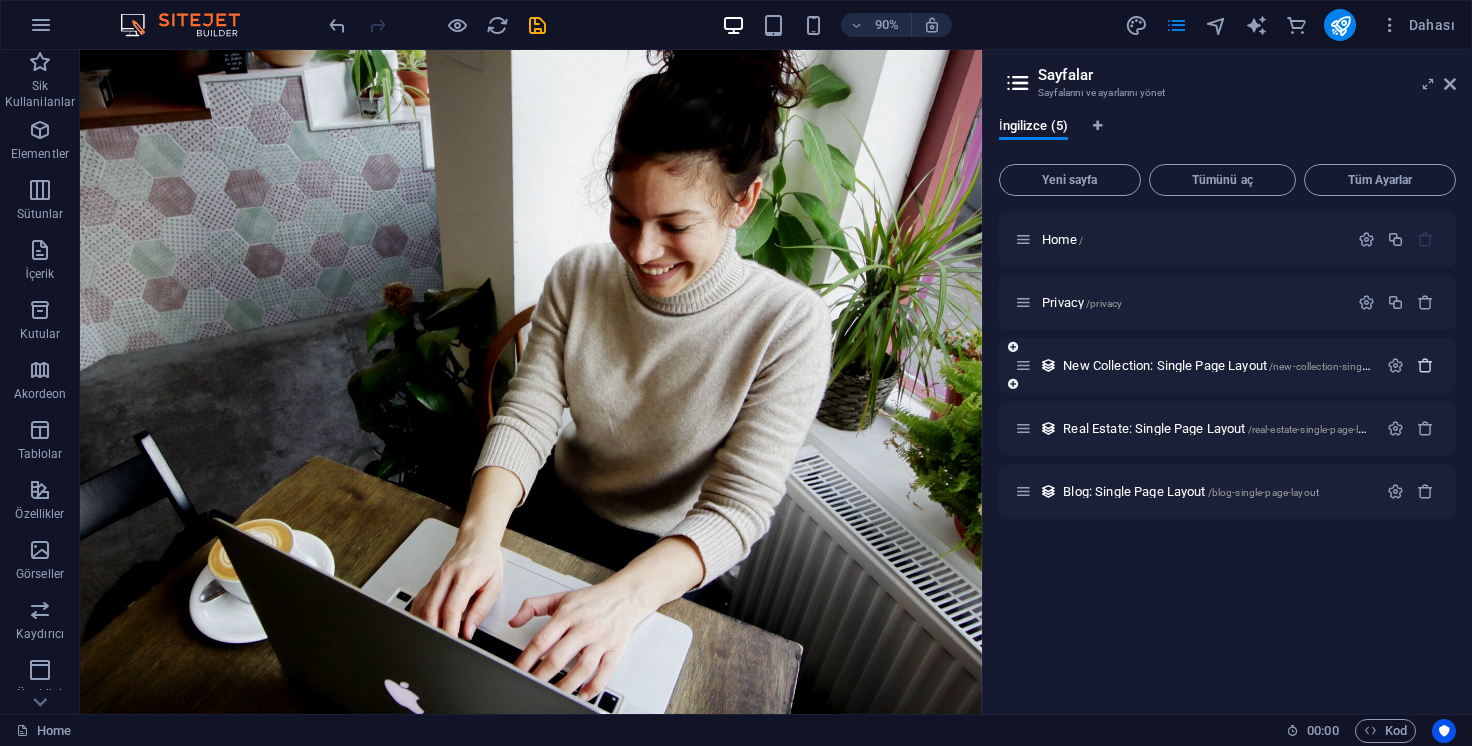click at bounding box center [1425, 365] 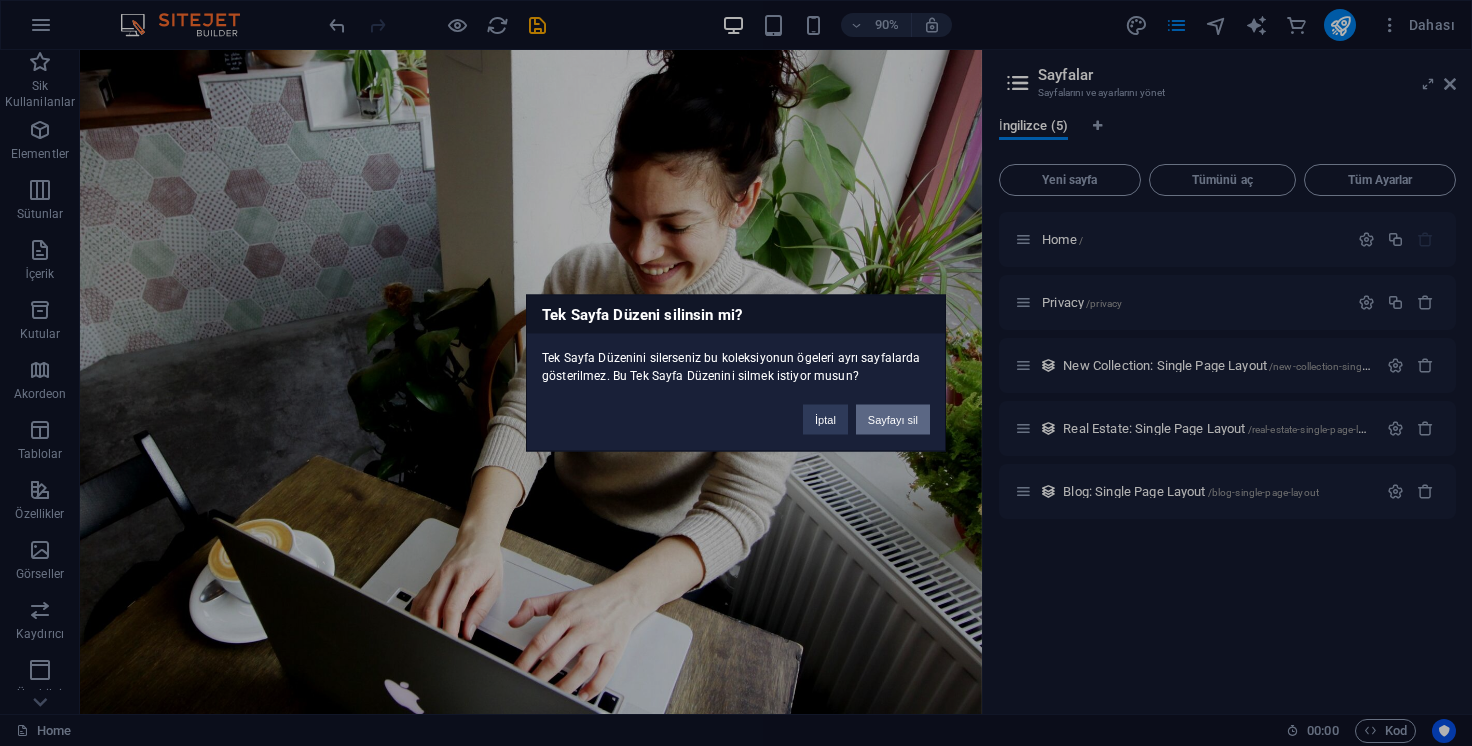 click on "Sayfayı sil" at bounding box center (893, 420) 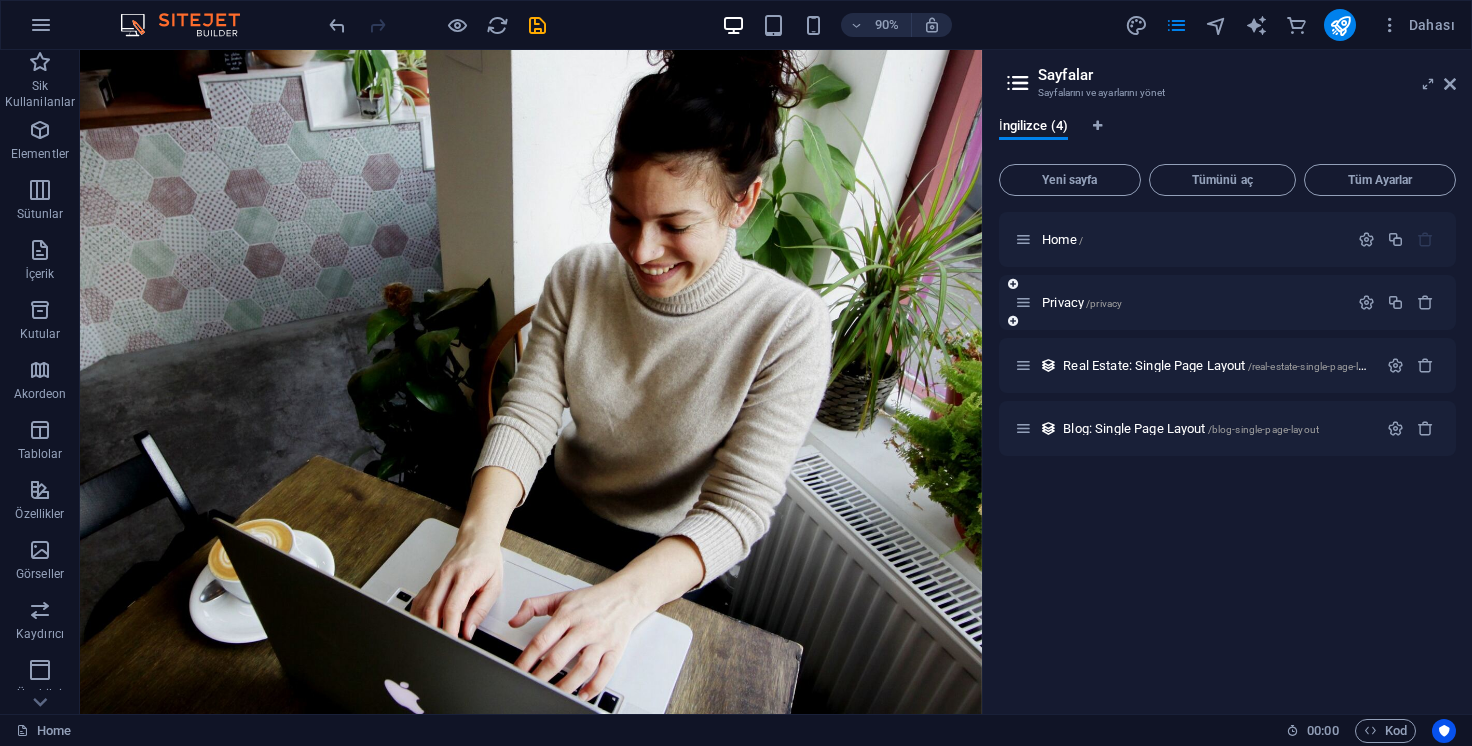 click at bounding box center [1396, 303] 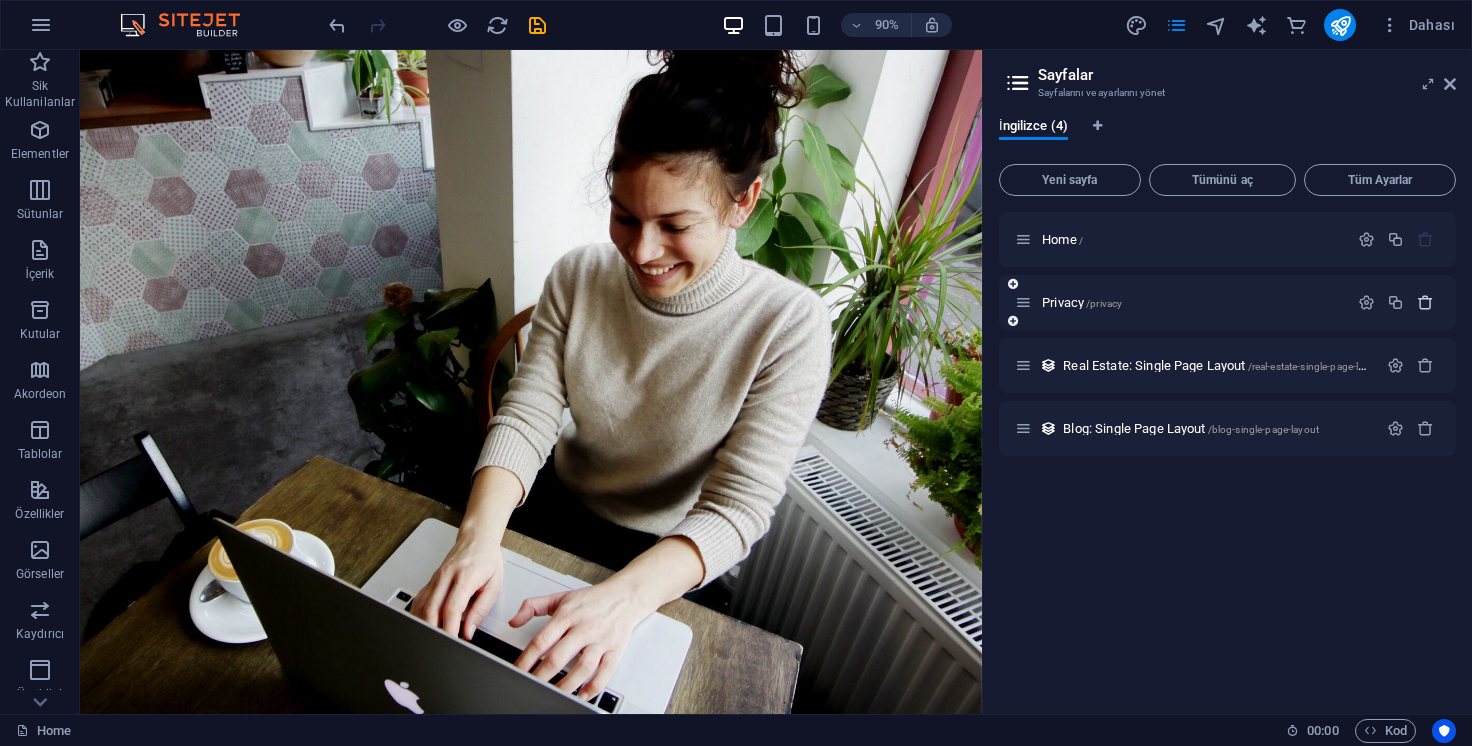 click at bounding box center (1425, 302) 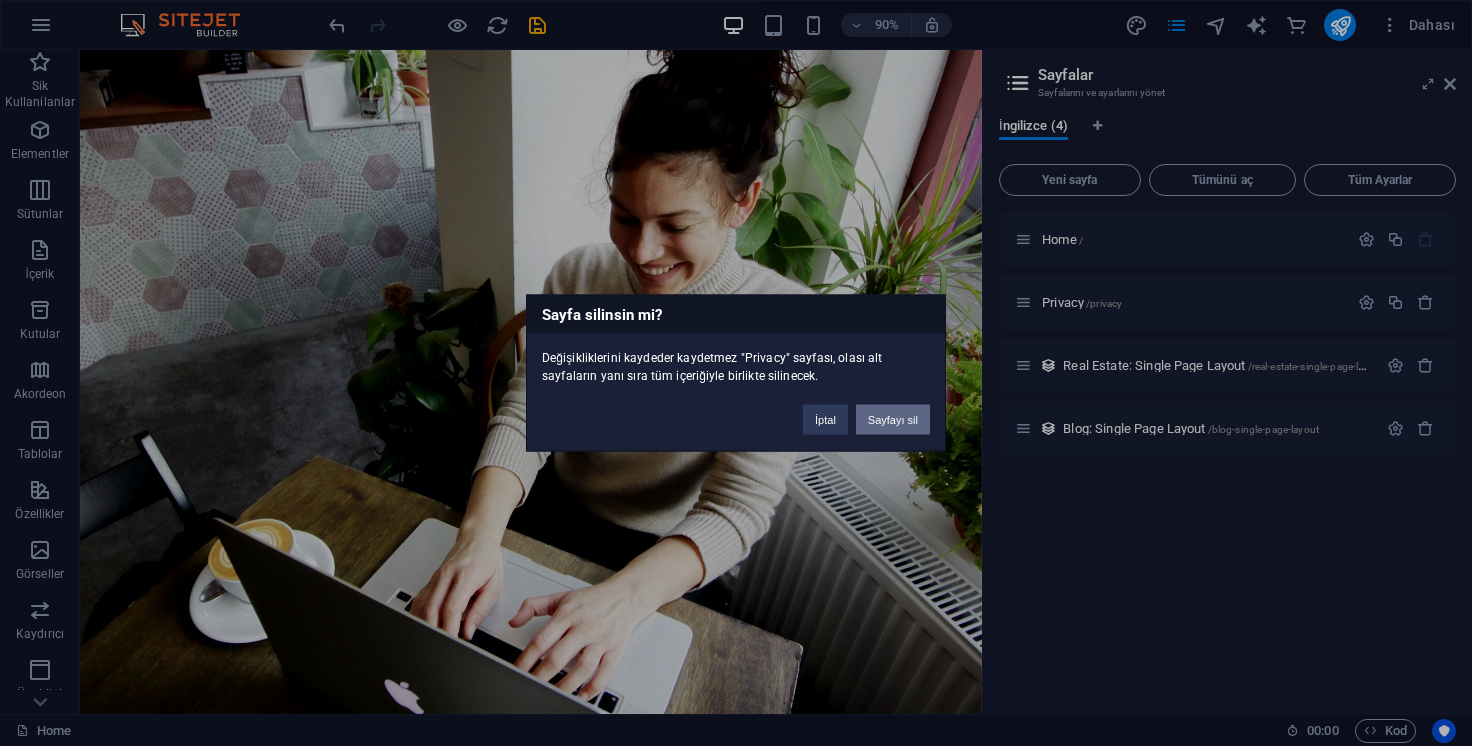 drag, startPoint x: 893, startPoint y: 416, endPoint x: 944, endPoint y: 386, distance: 59.16925 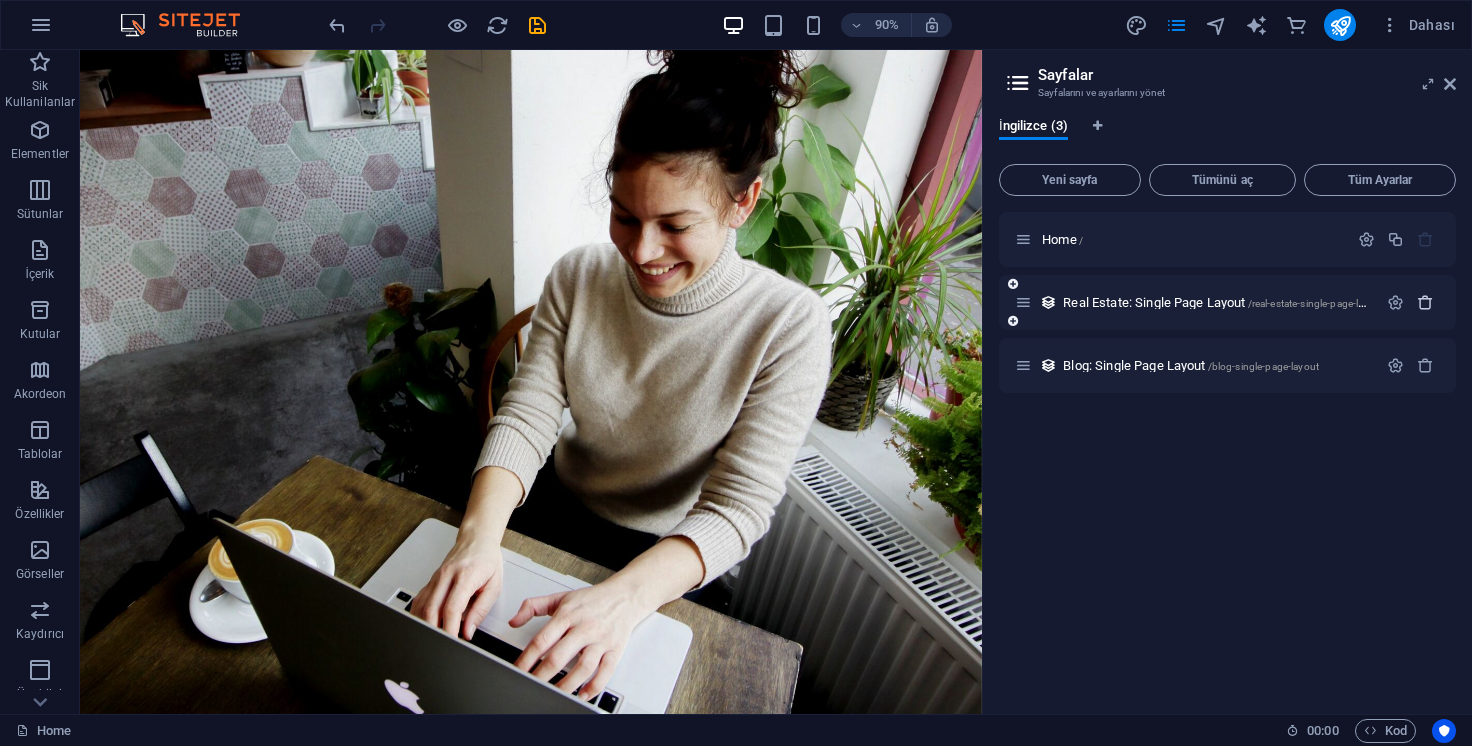 click at bounding box center (1425, 302) 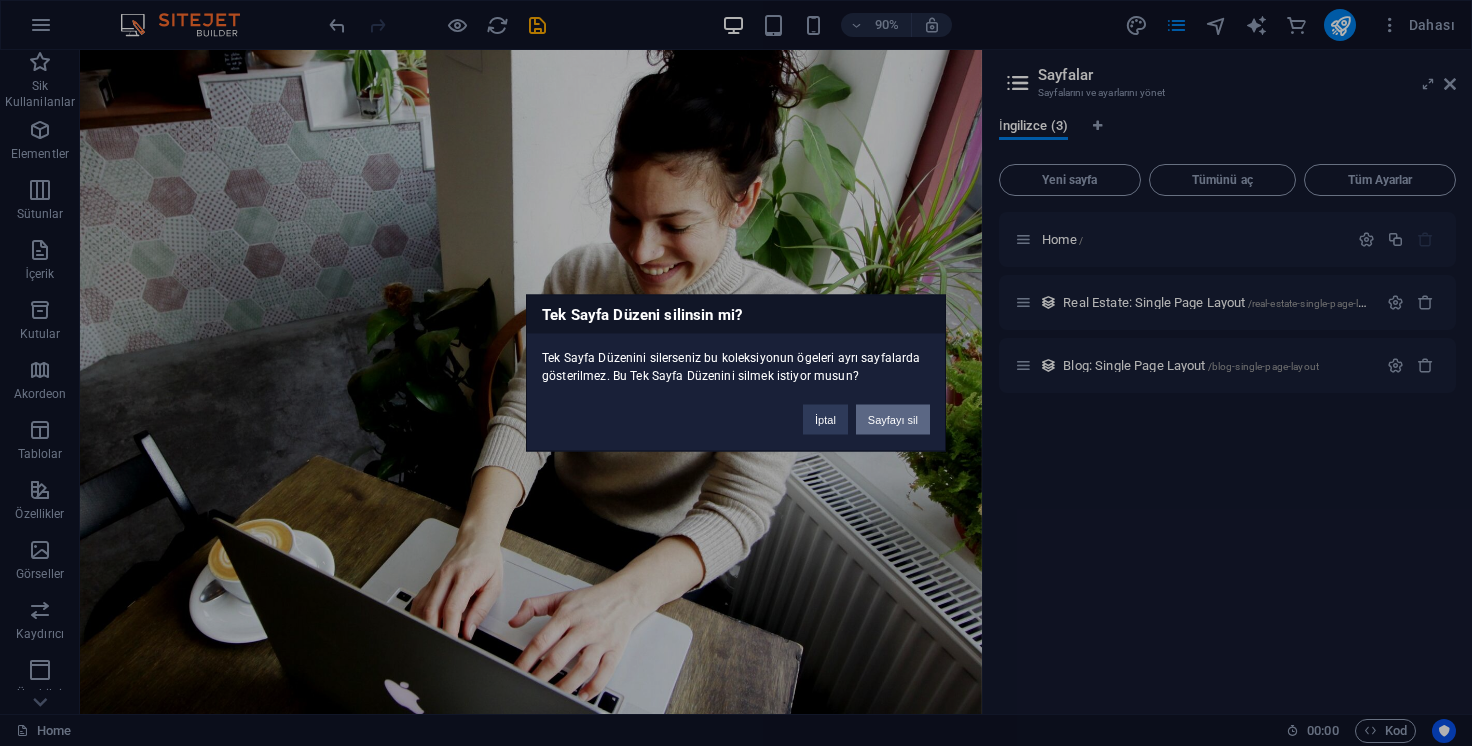 click on "Sayfayı sil" at bounding box center [893, 420] 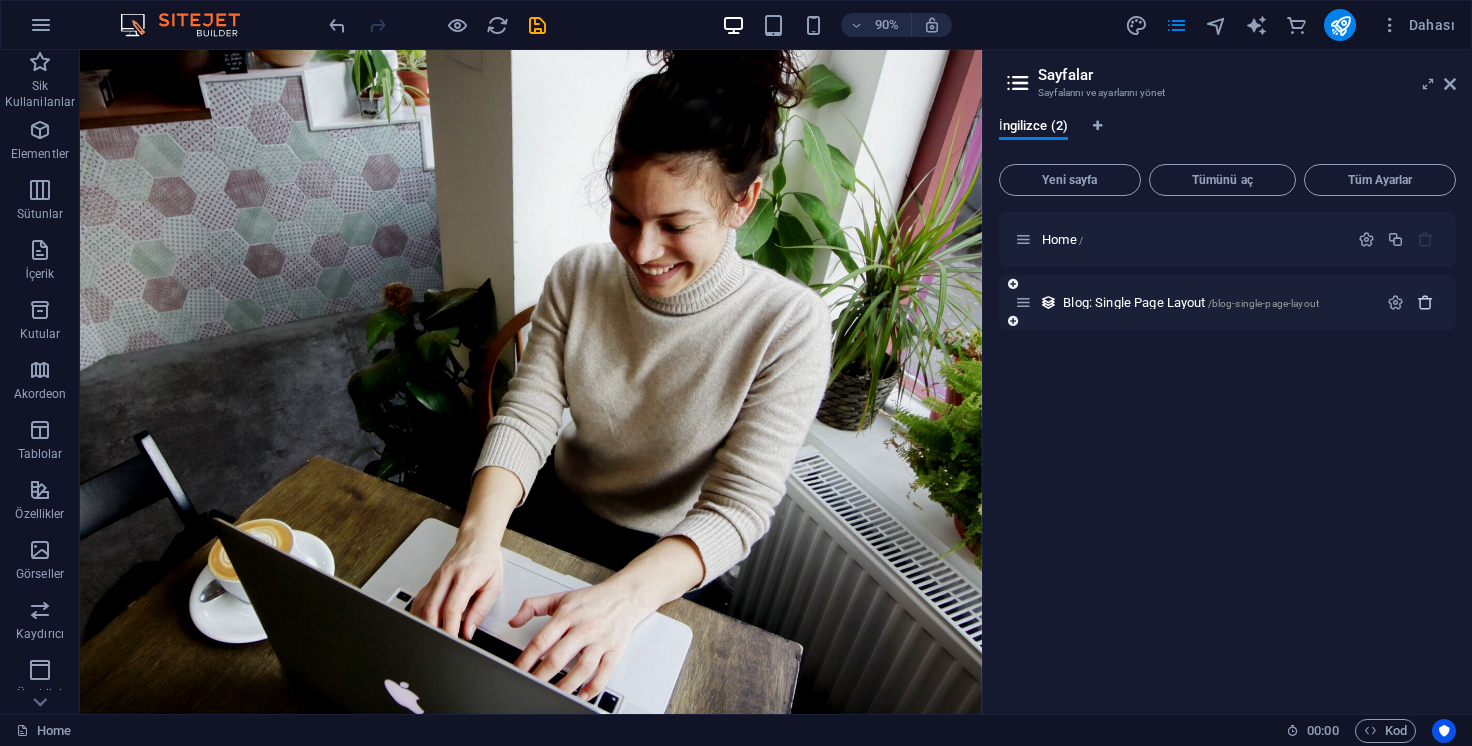 click at bounding box center [1425, 302] 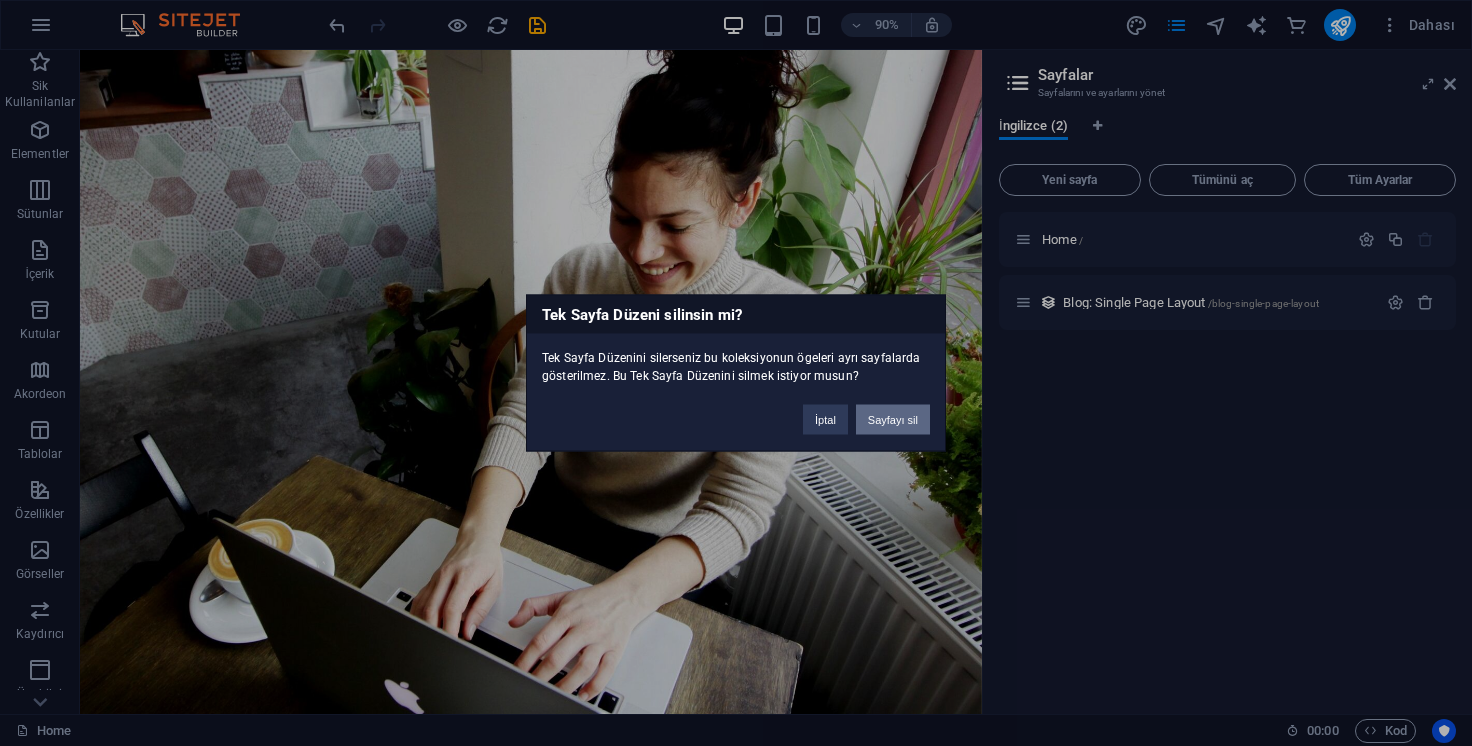 click on "Sayfayı sil" at bounding box center [893, 420] 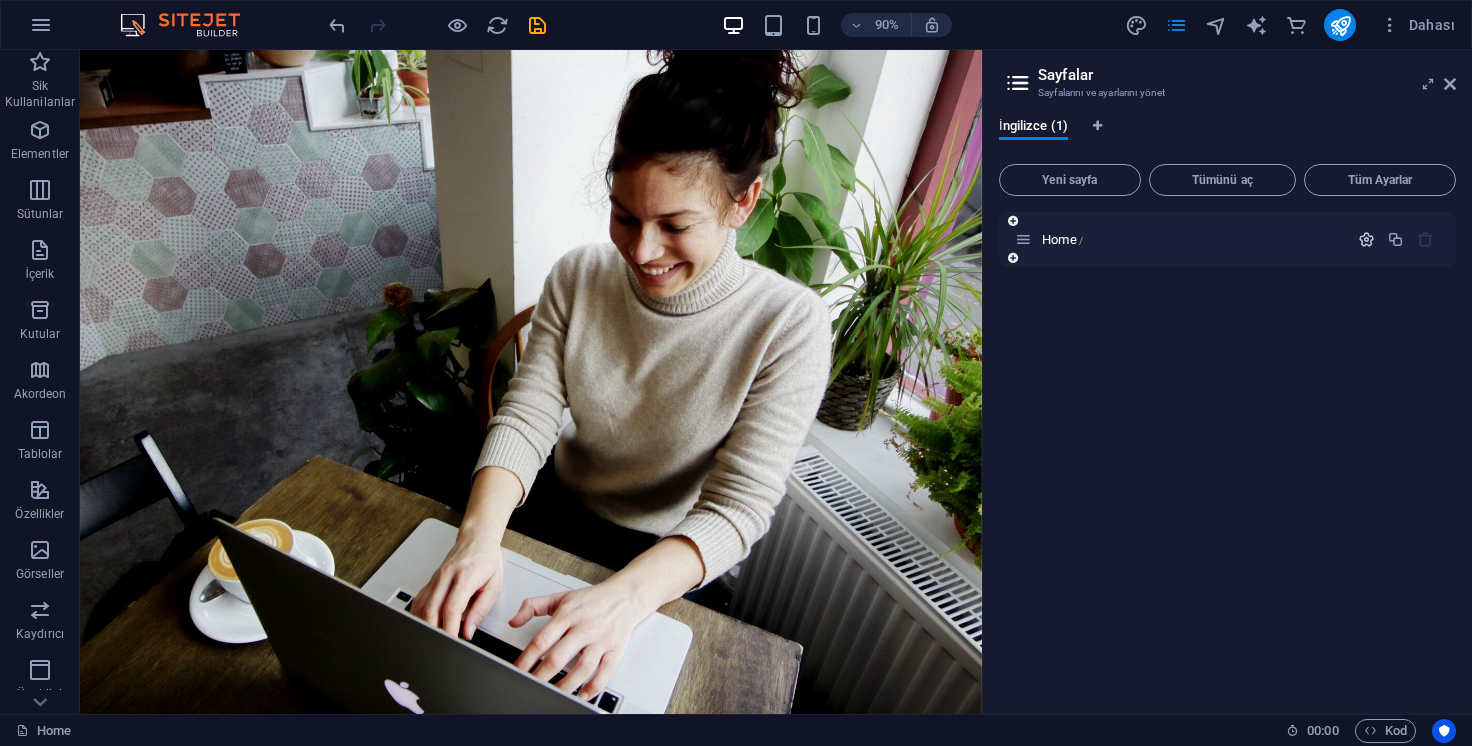 click at bounding box center (1366, 239) 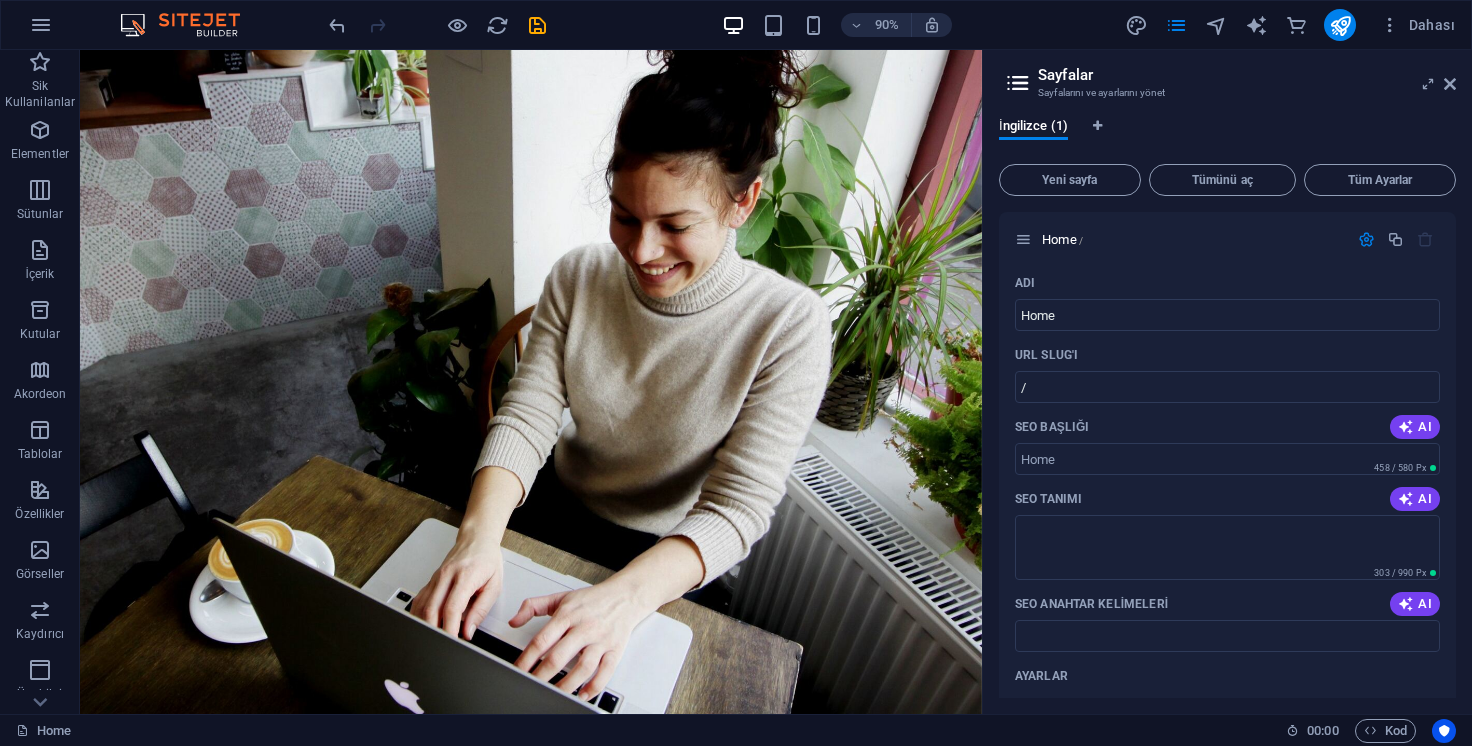 click at bounding box center [1018, 83] 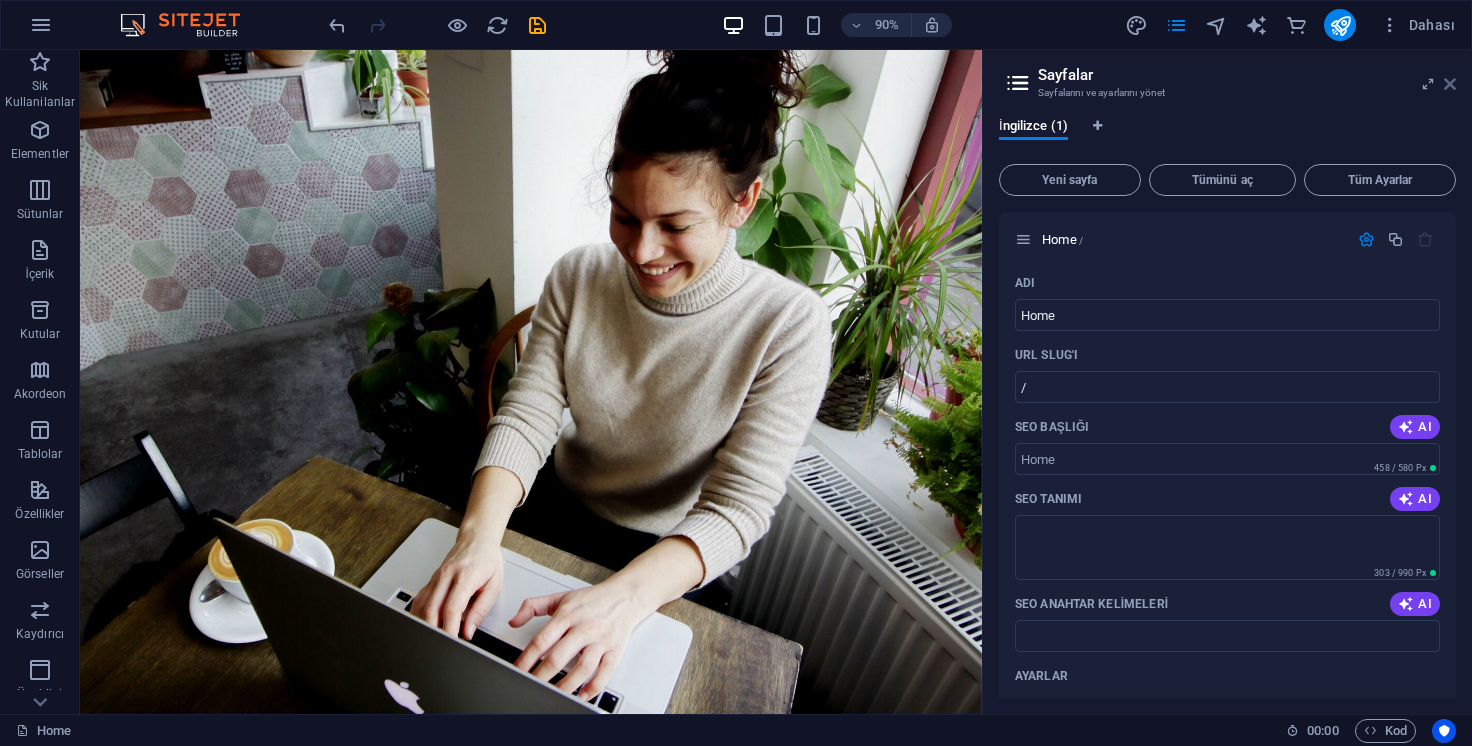 click at bounding box center [1450, 84] 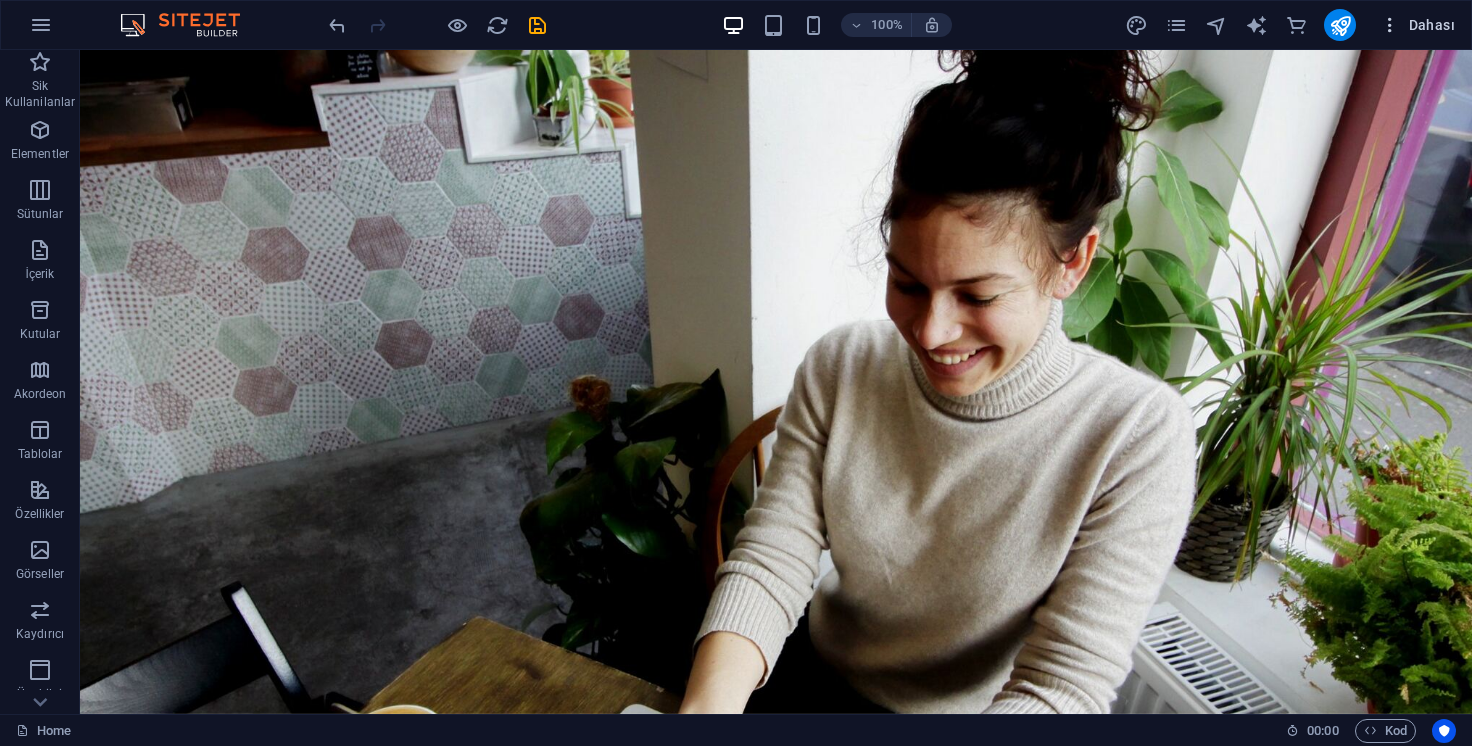 click at bounding box center [1390, 25] 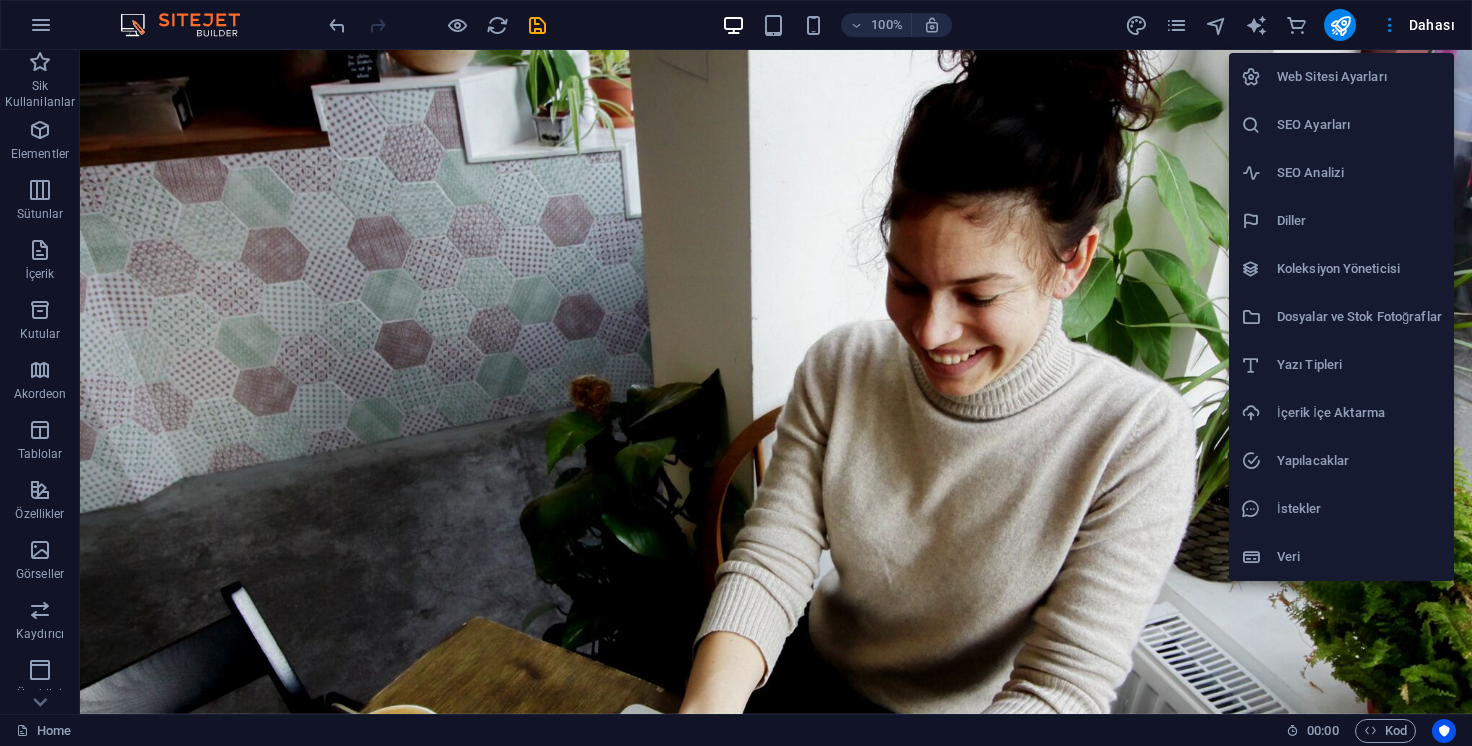 click on "Veri" at bounding box center (1359, 557) 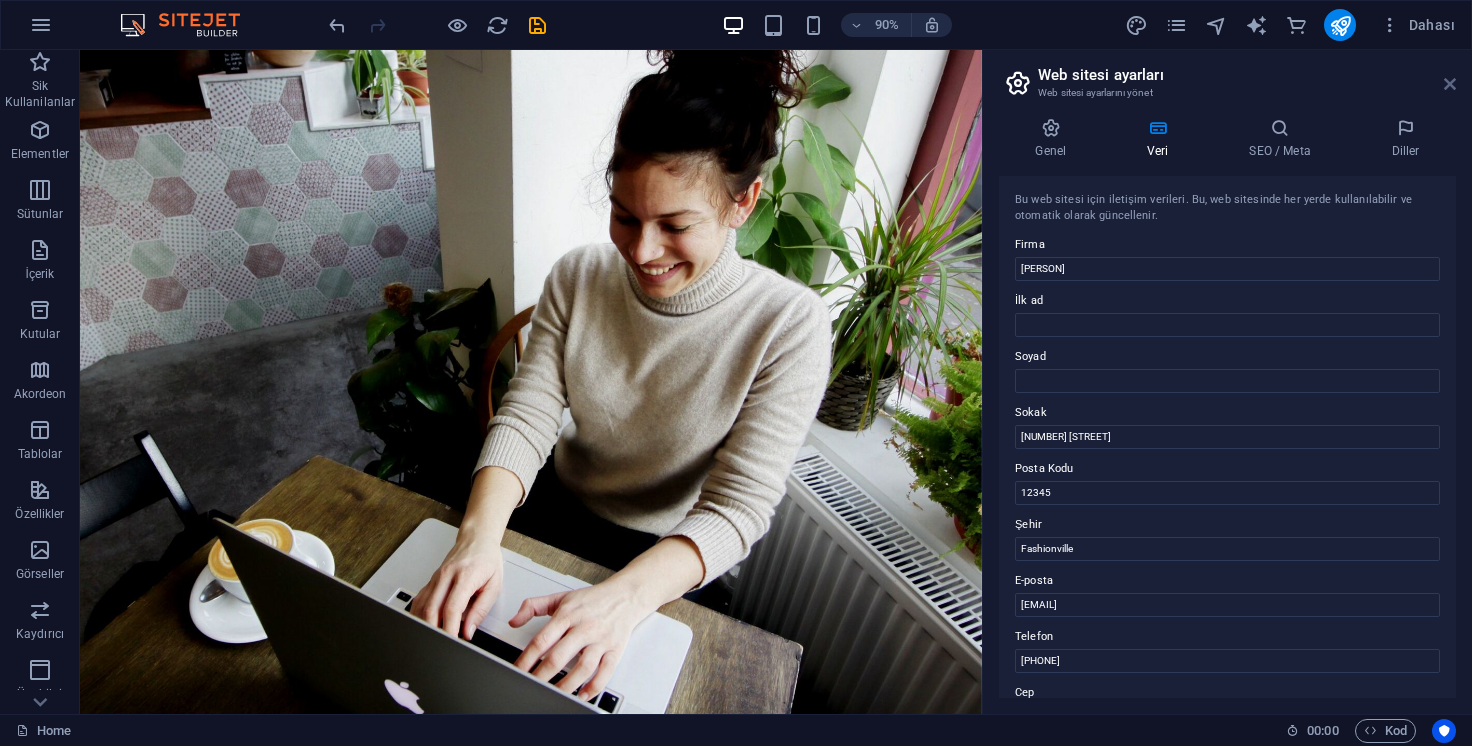 click at bounding box center (1450, 84) 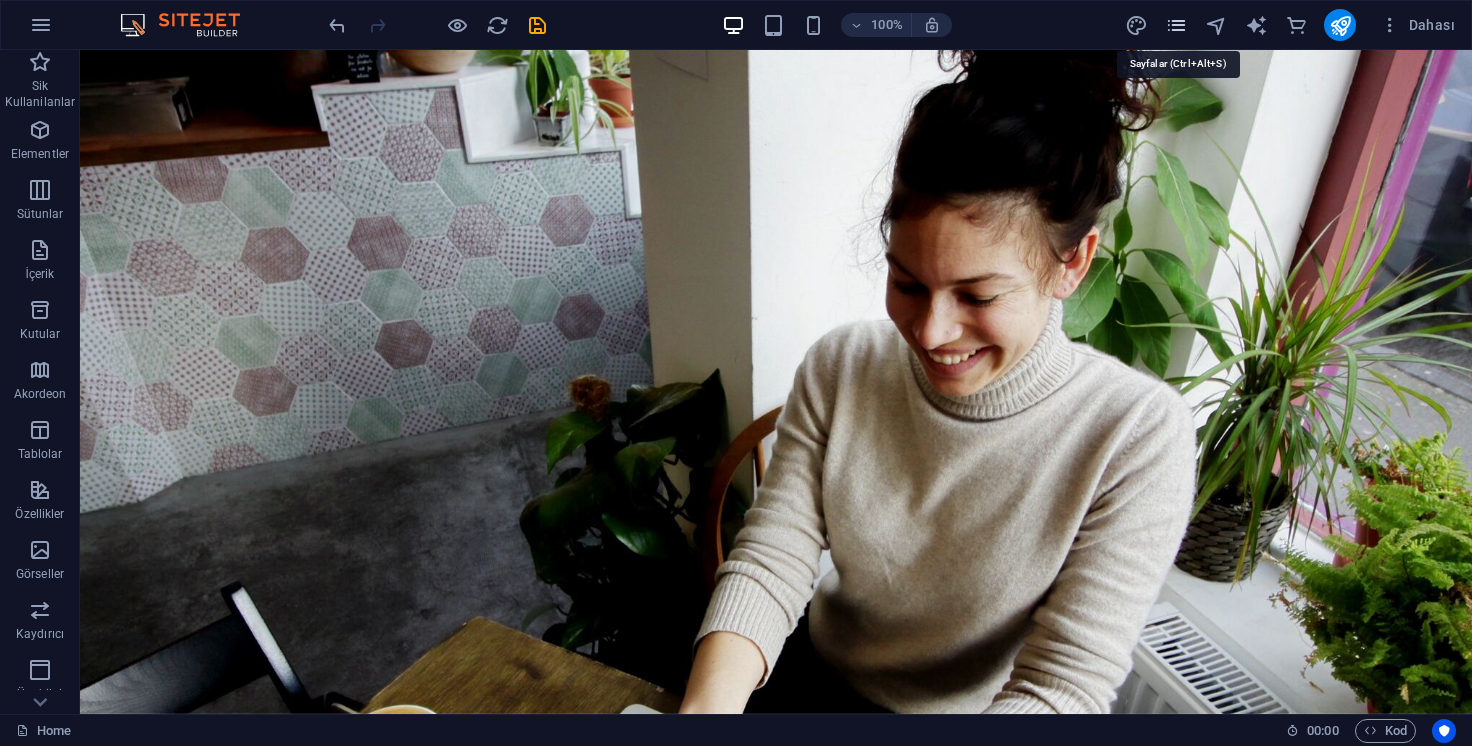 click at bounding box center (1176, 25) 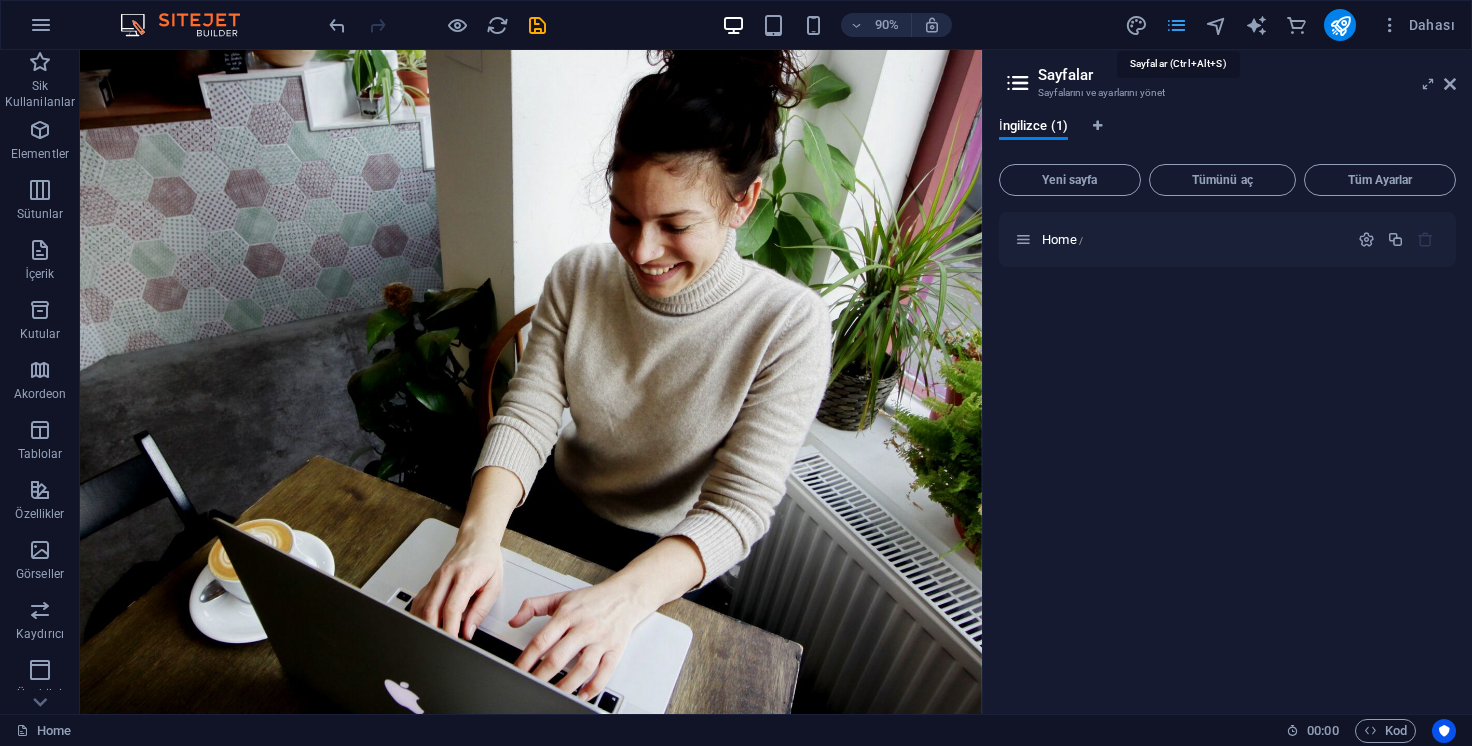 click at bounding box center [1176, 25] 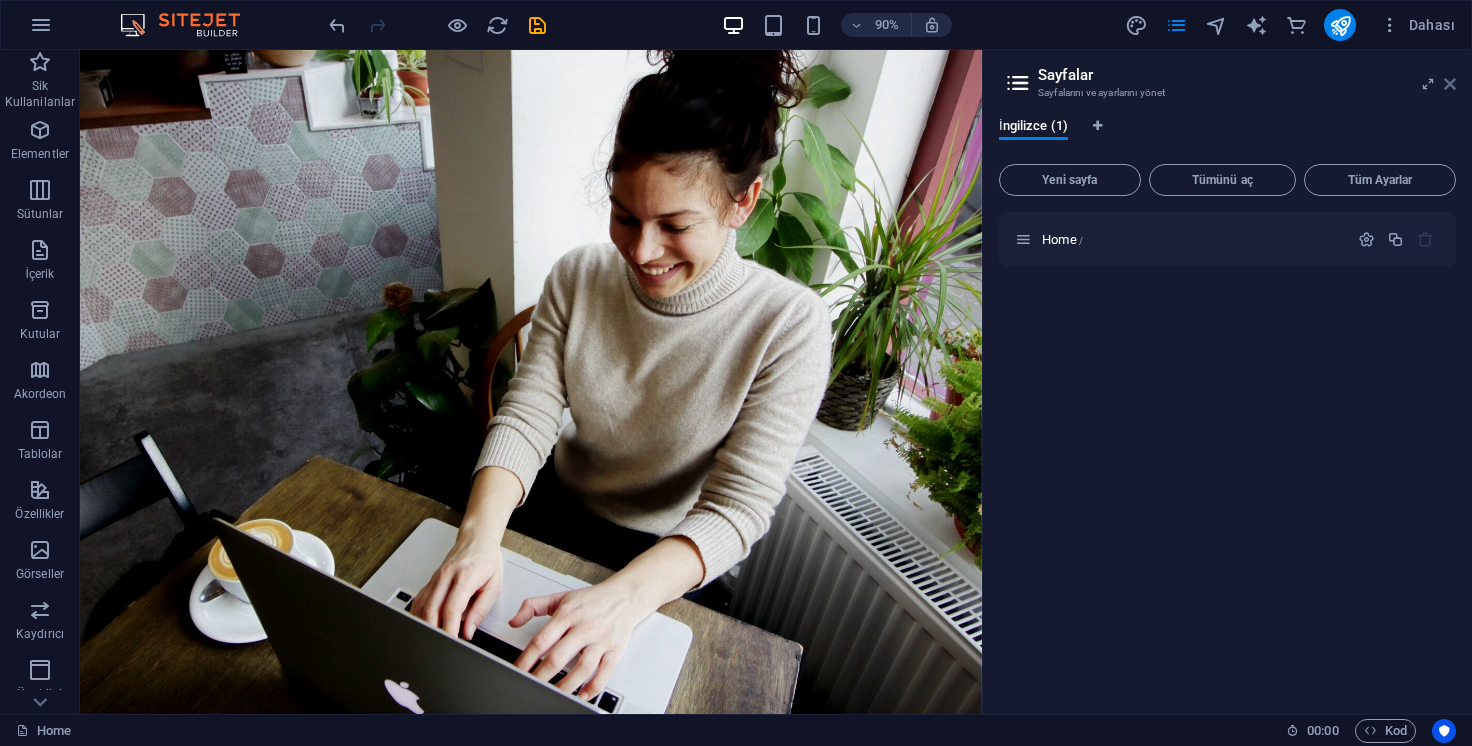 click at bounding box center (1450, 84) 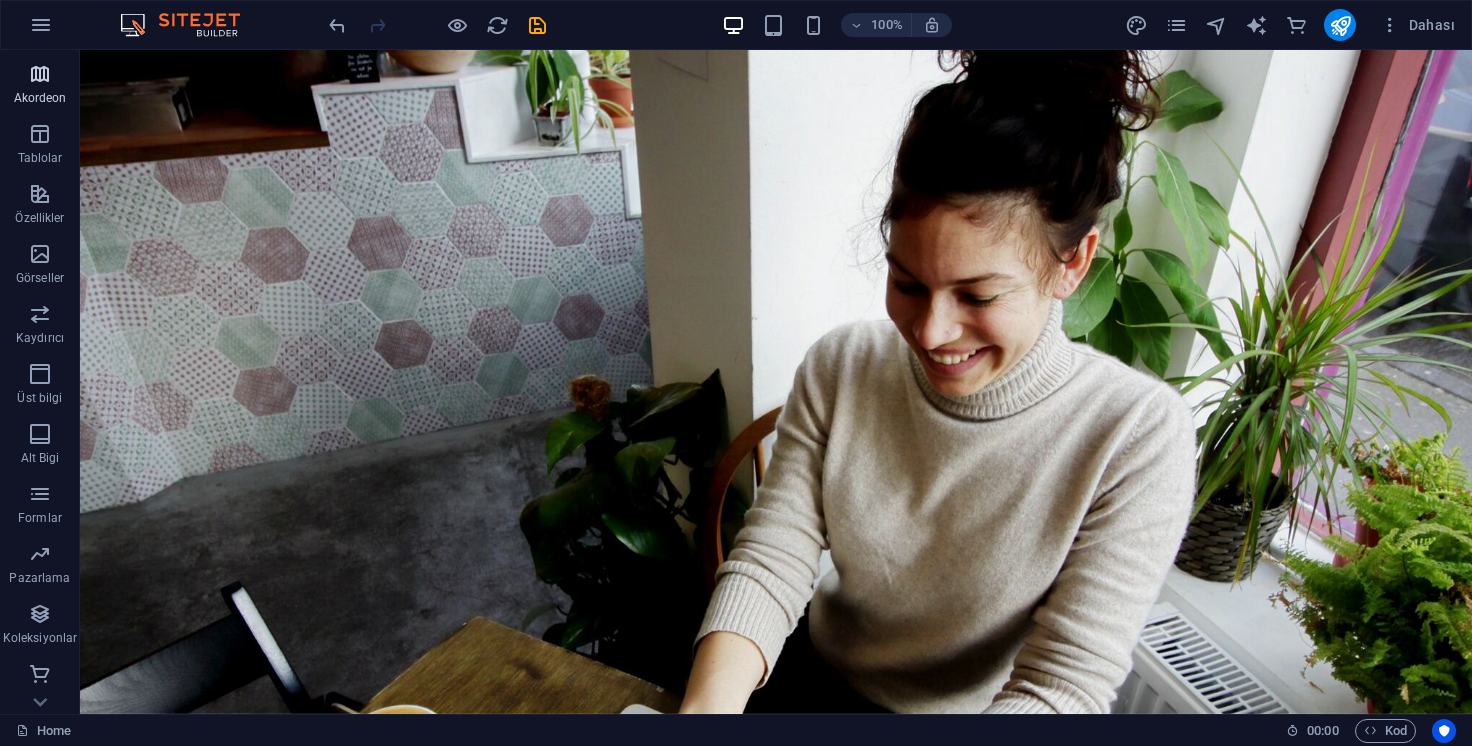 scroll, scrollTop: 296, scrollLeft: 0, axis: vertical 